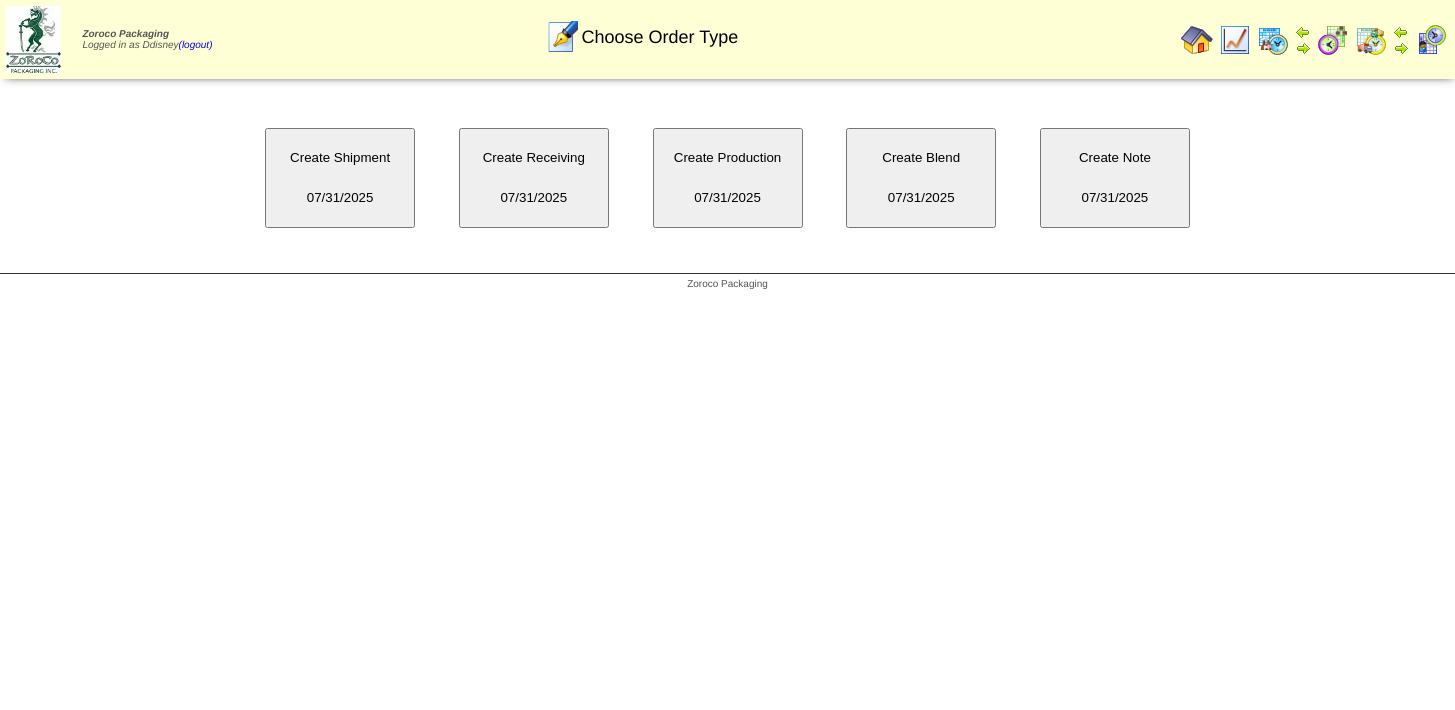 scroll, scrollTop: 0, scrollLeft: 0, axis: both 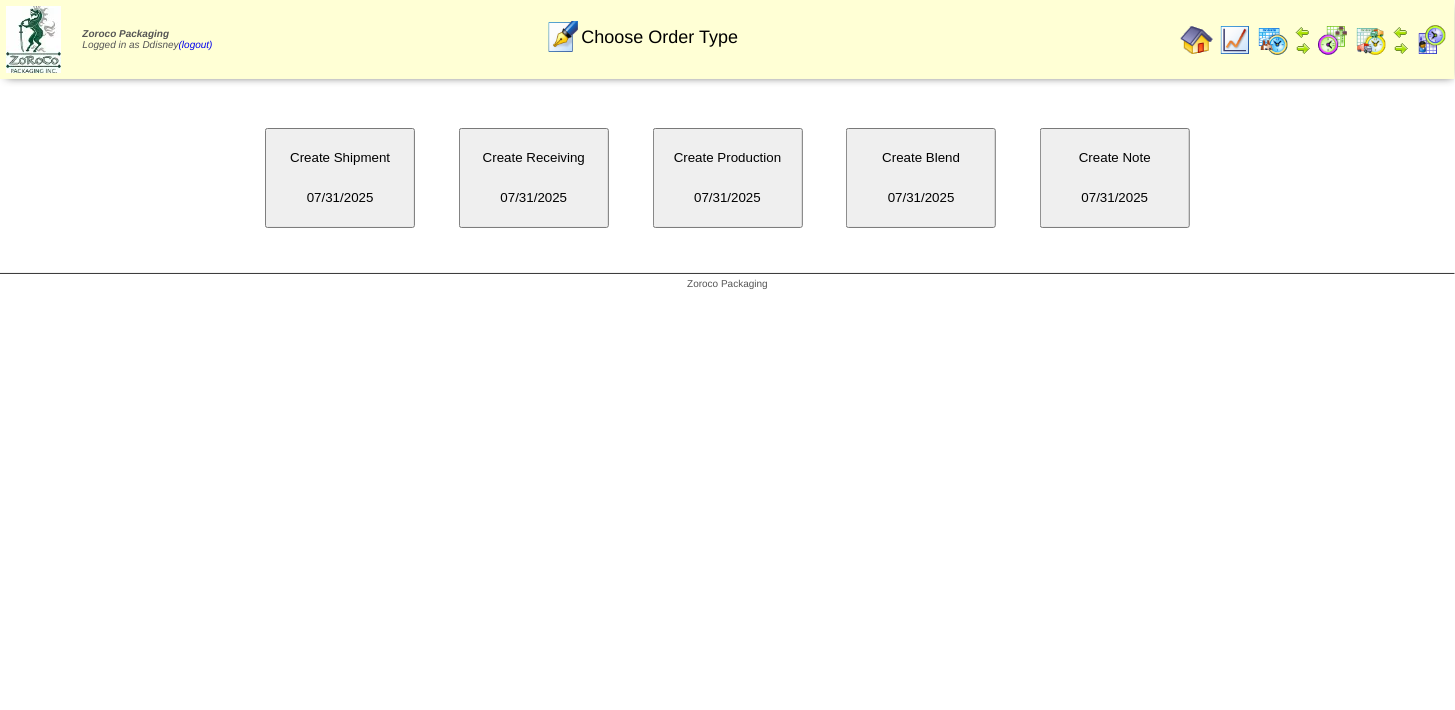 click on "Zoroco Packaging
Logged in as Ddisney                                 (logout)
Print All" at bounding box center [727, 150] 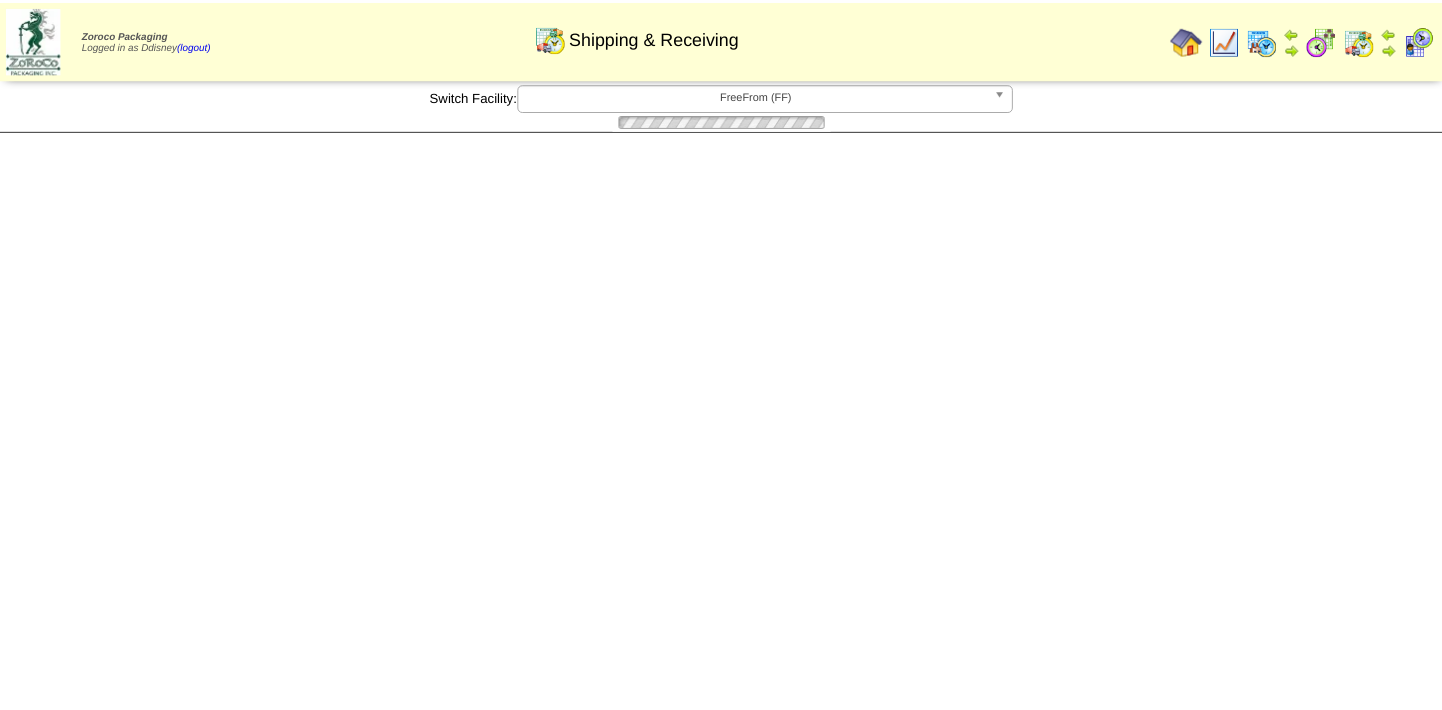 scroll, scrollTop: 0, scrollLeft: 0, axis: both 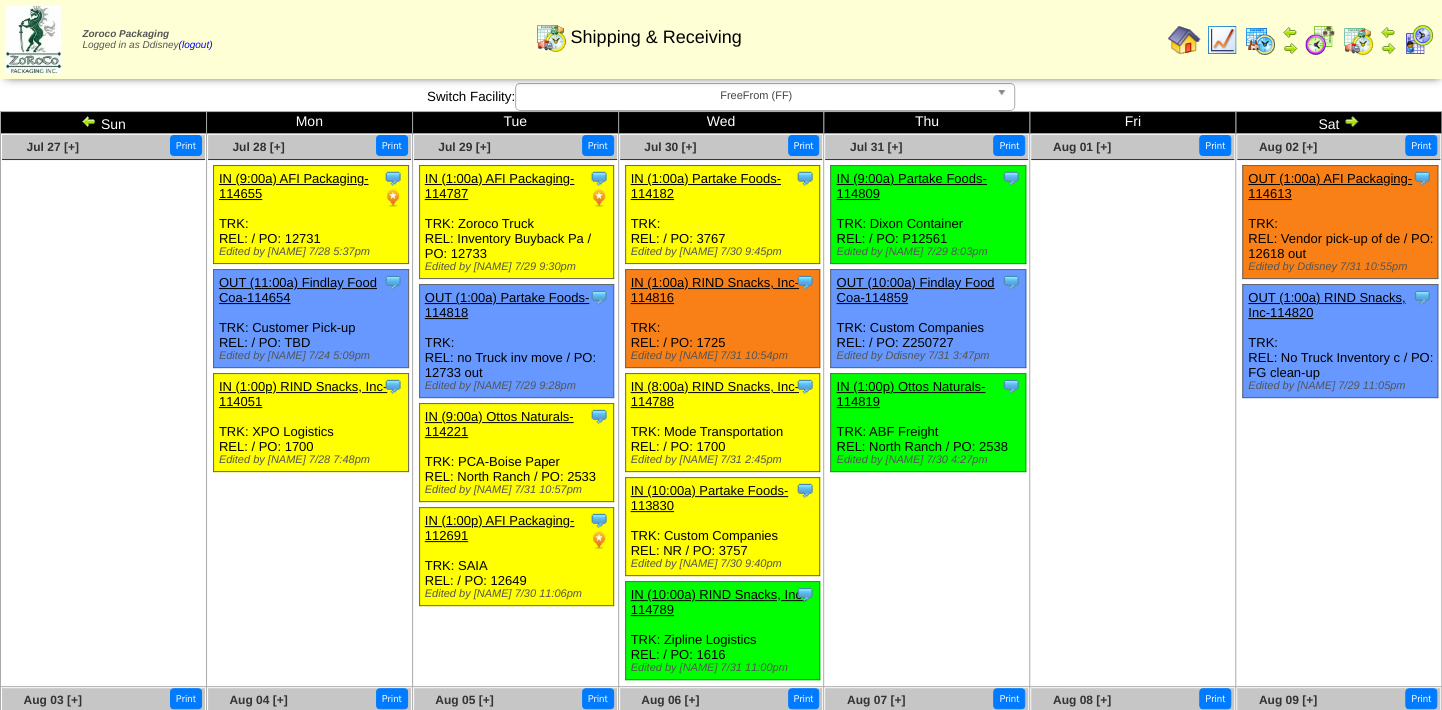 click at bounding box center (1351, 121) 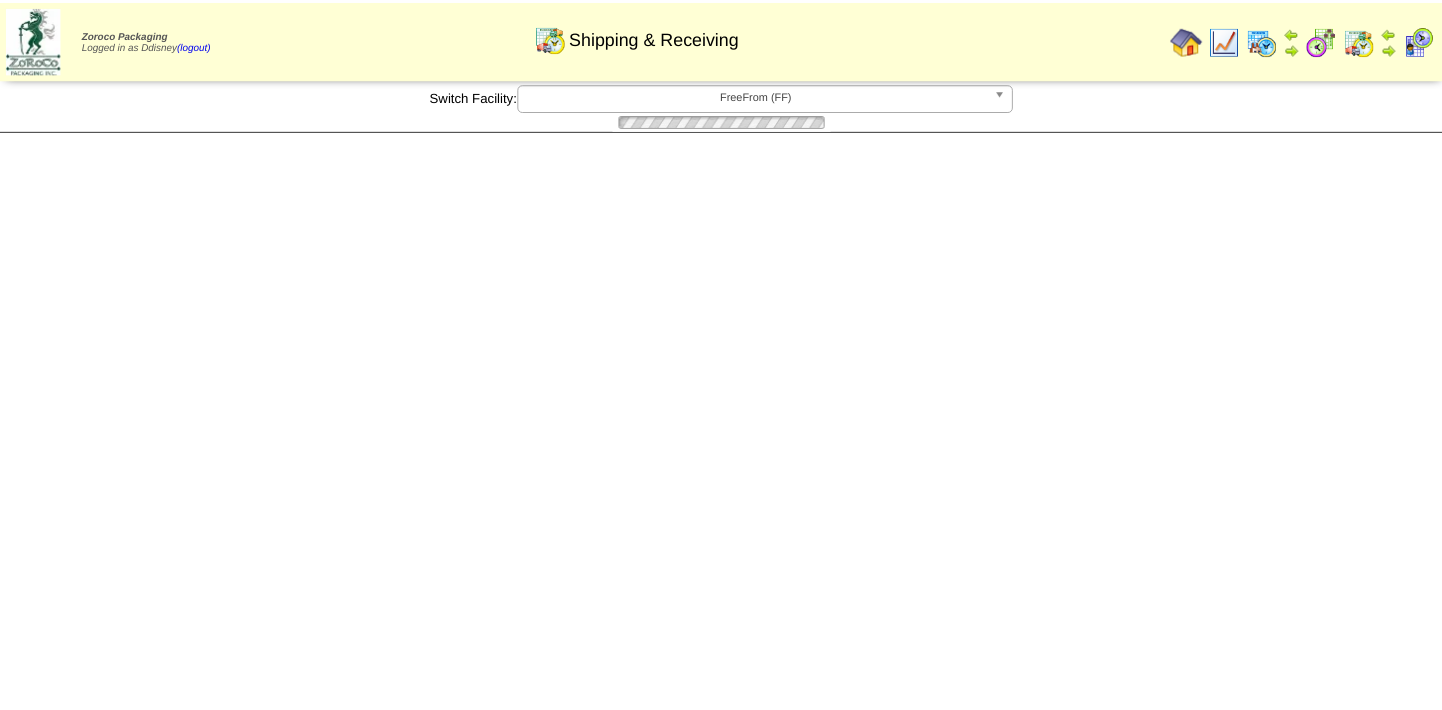 scroll, scrollTop: 0, scrollLeft: 0, axis: both 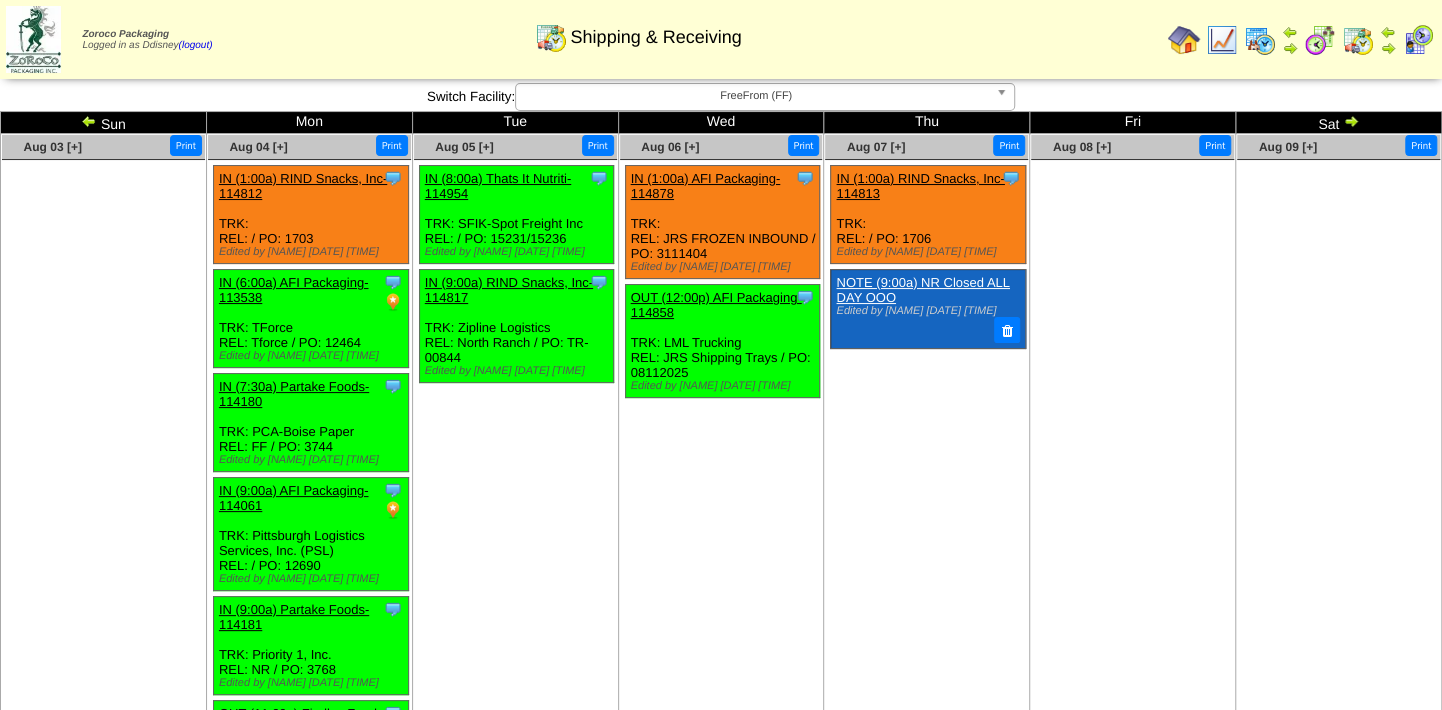 click at bounding box center [1351, 121] 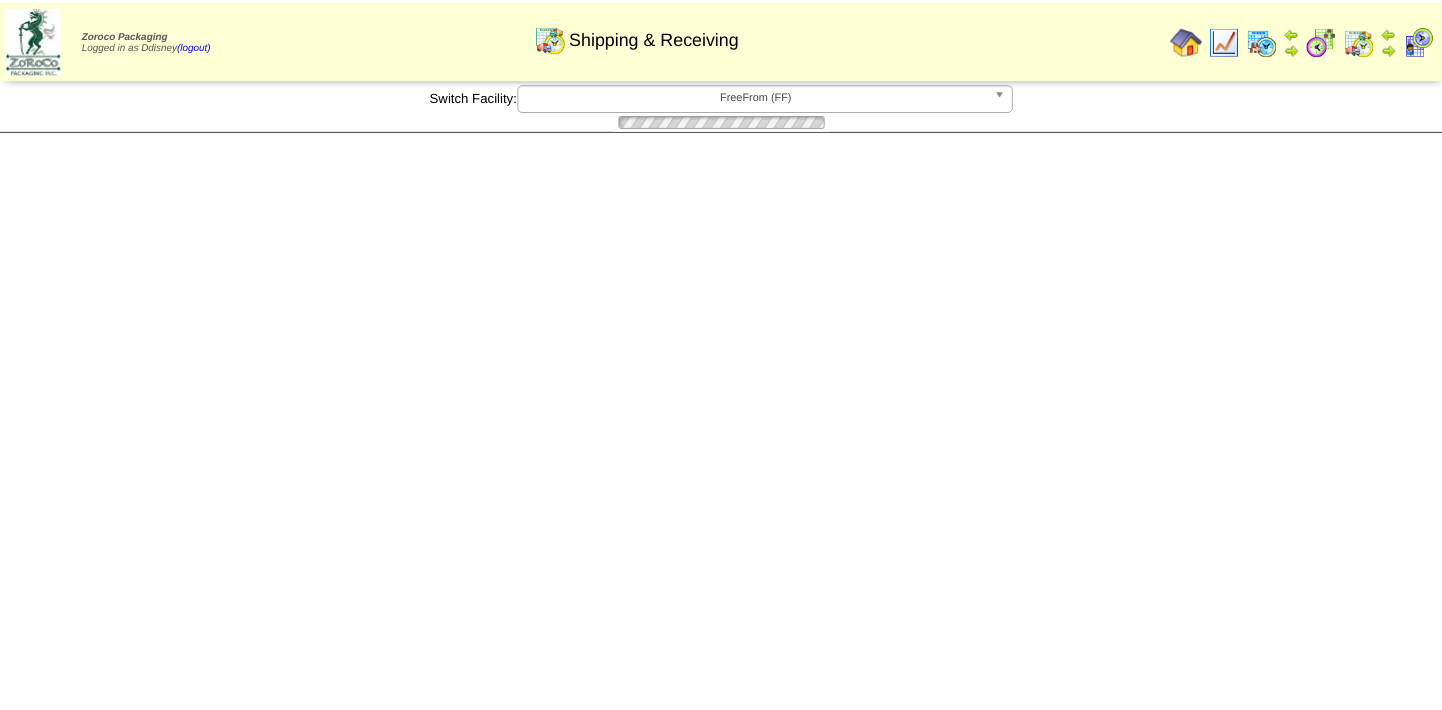 scroll, scrollTop: 0, scrollLeft: 0, axis: both 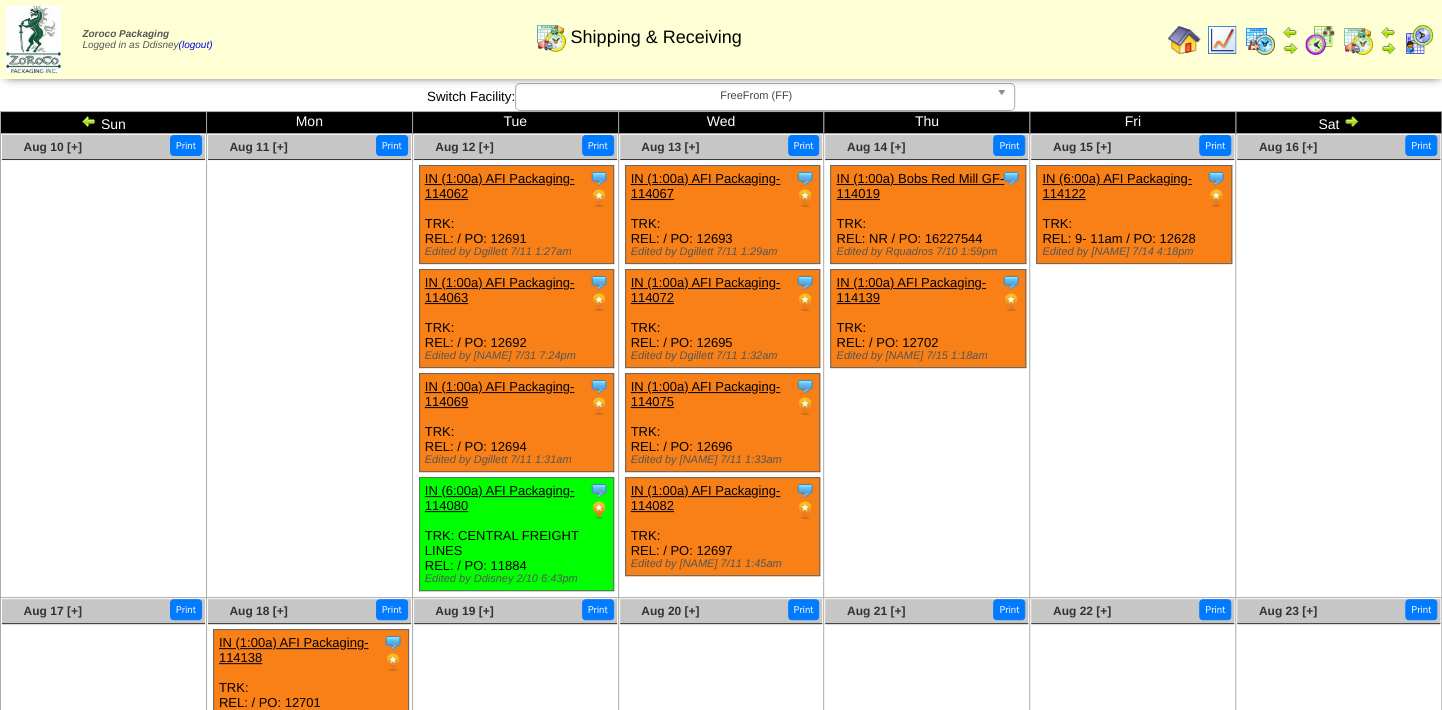 click on "IN
(6:00a)
AFI Packaging-114080" at bounding box center [500, 498] 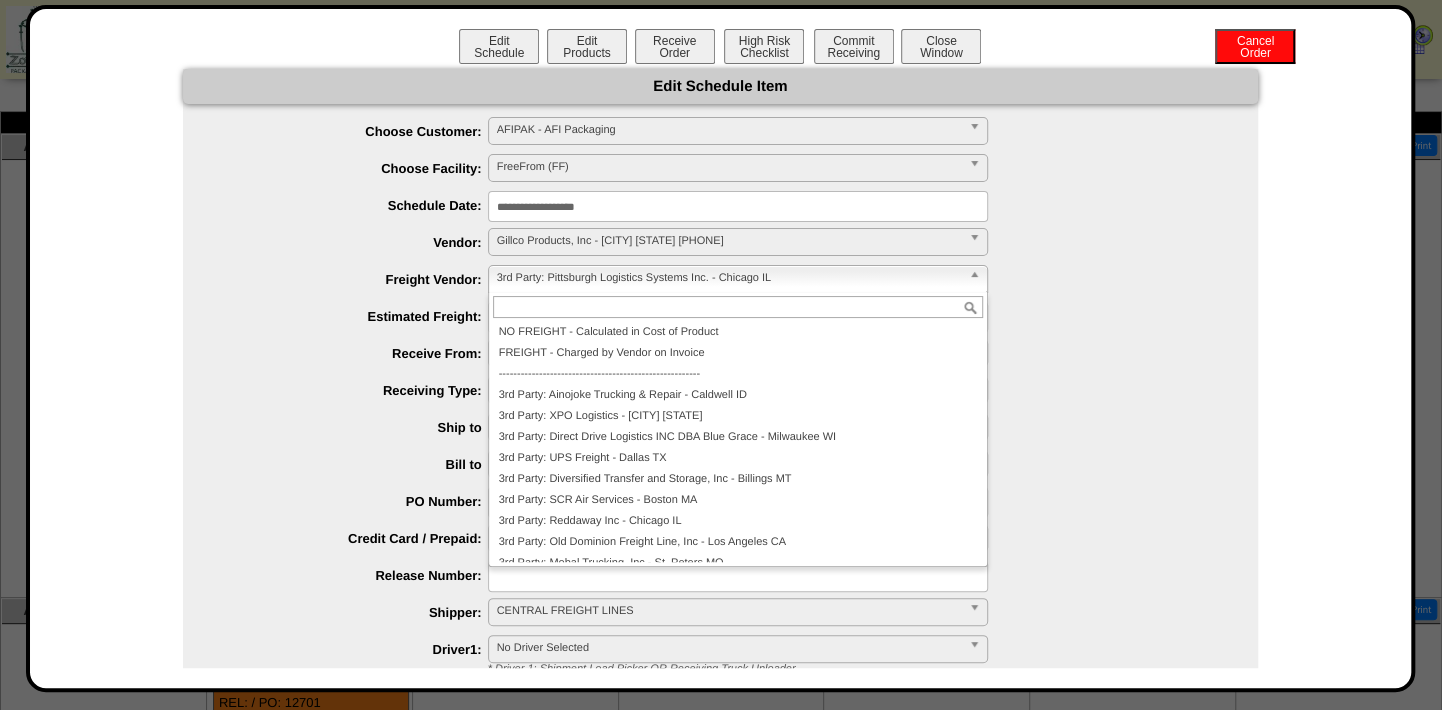 click at bounding box center [978, 279] 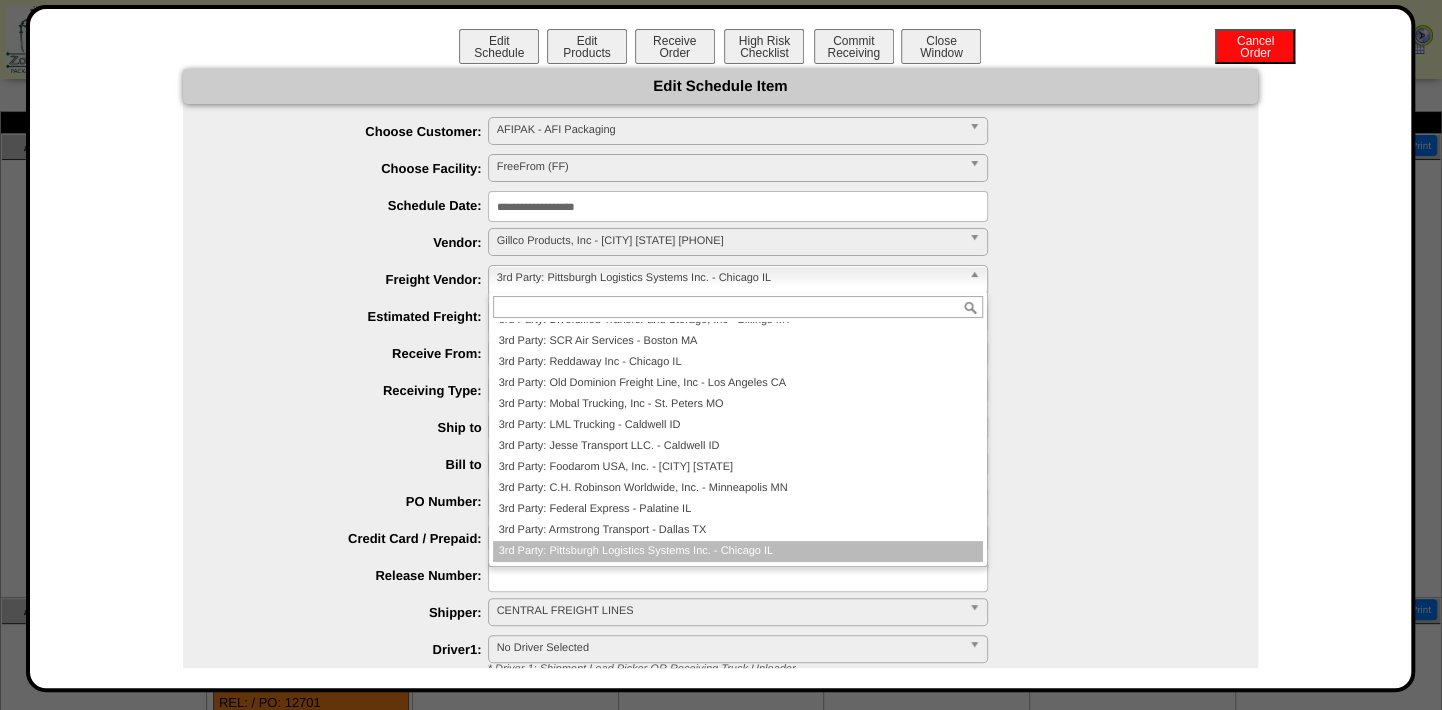 scroll, scrollTop: 0, scrollLeft: 0, axis: both 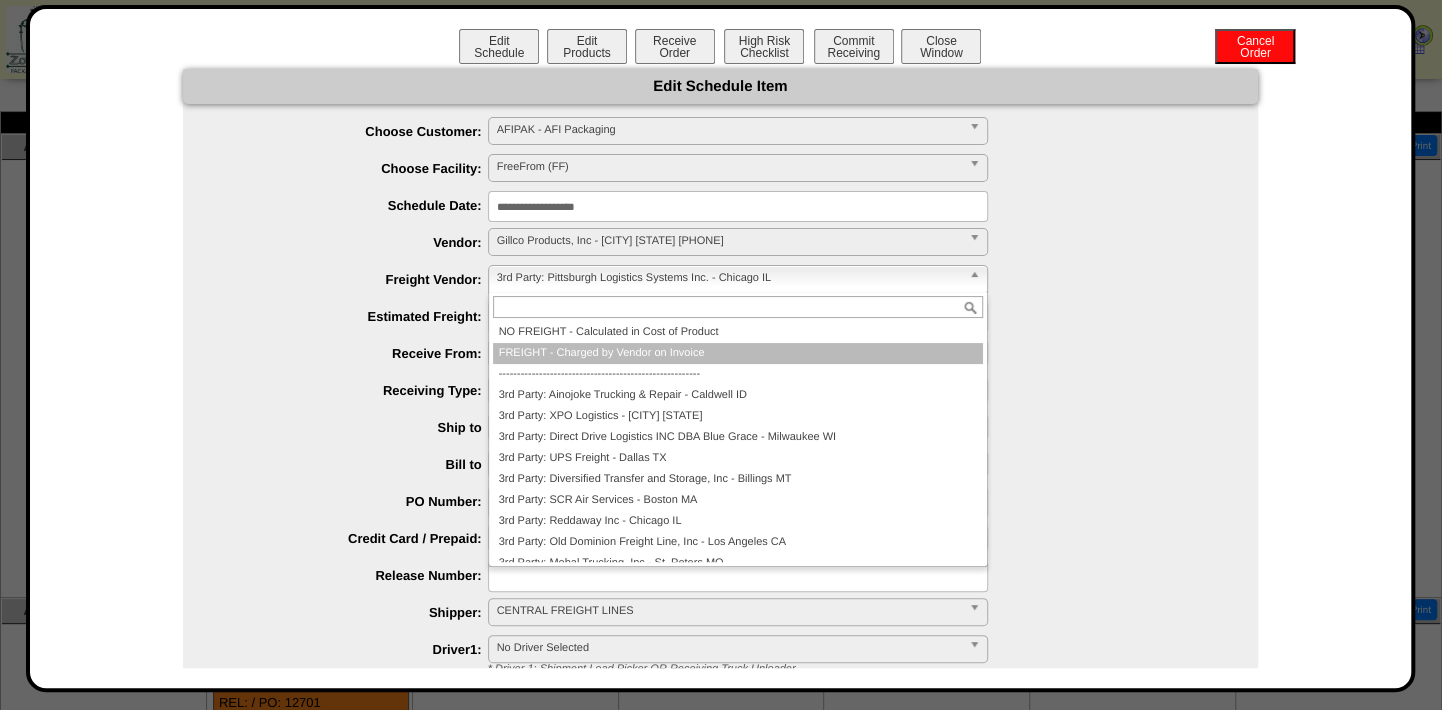 click on "FREIGHT - Charged by Vendor on Invoice" at bounding box center (738, 353) 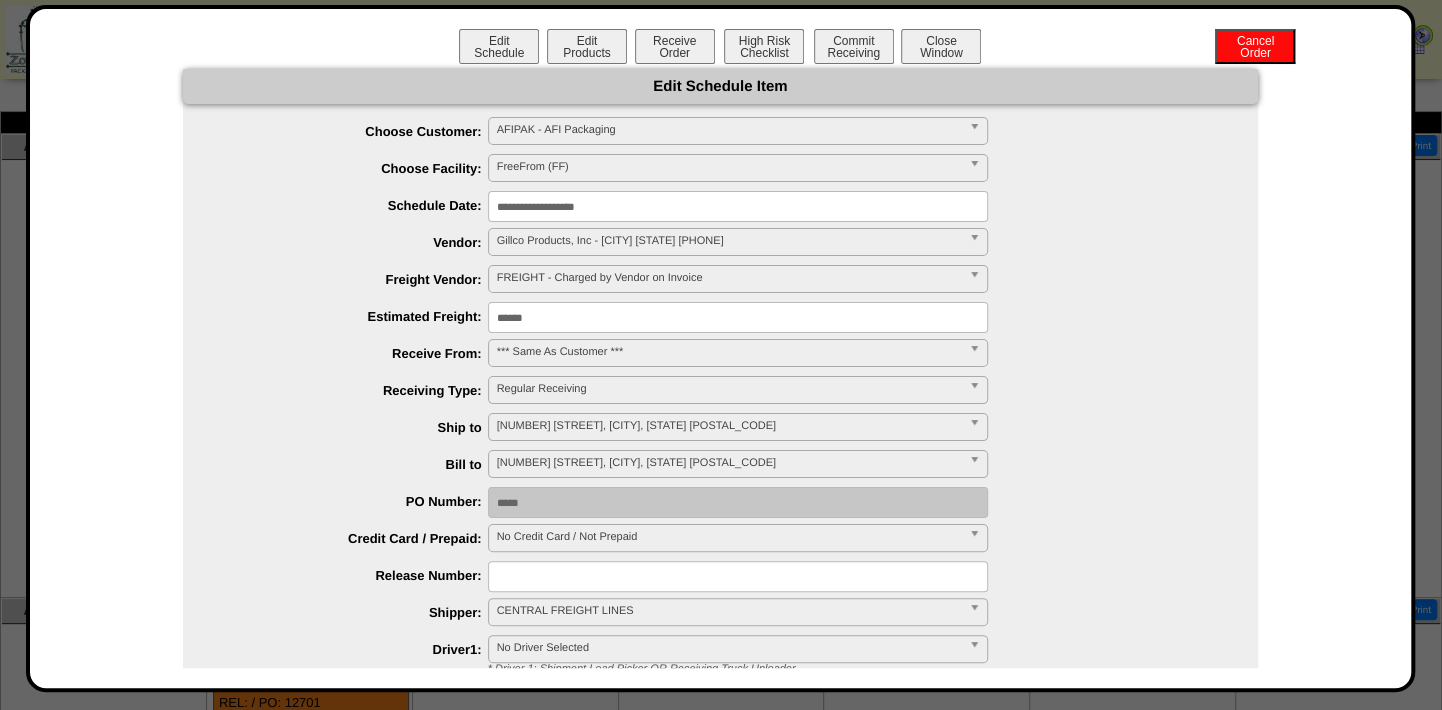 drag, startPoint x: 413, startPoint y: 317, endPoint x: 365, endPoint y: 314, distance: 48.09366 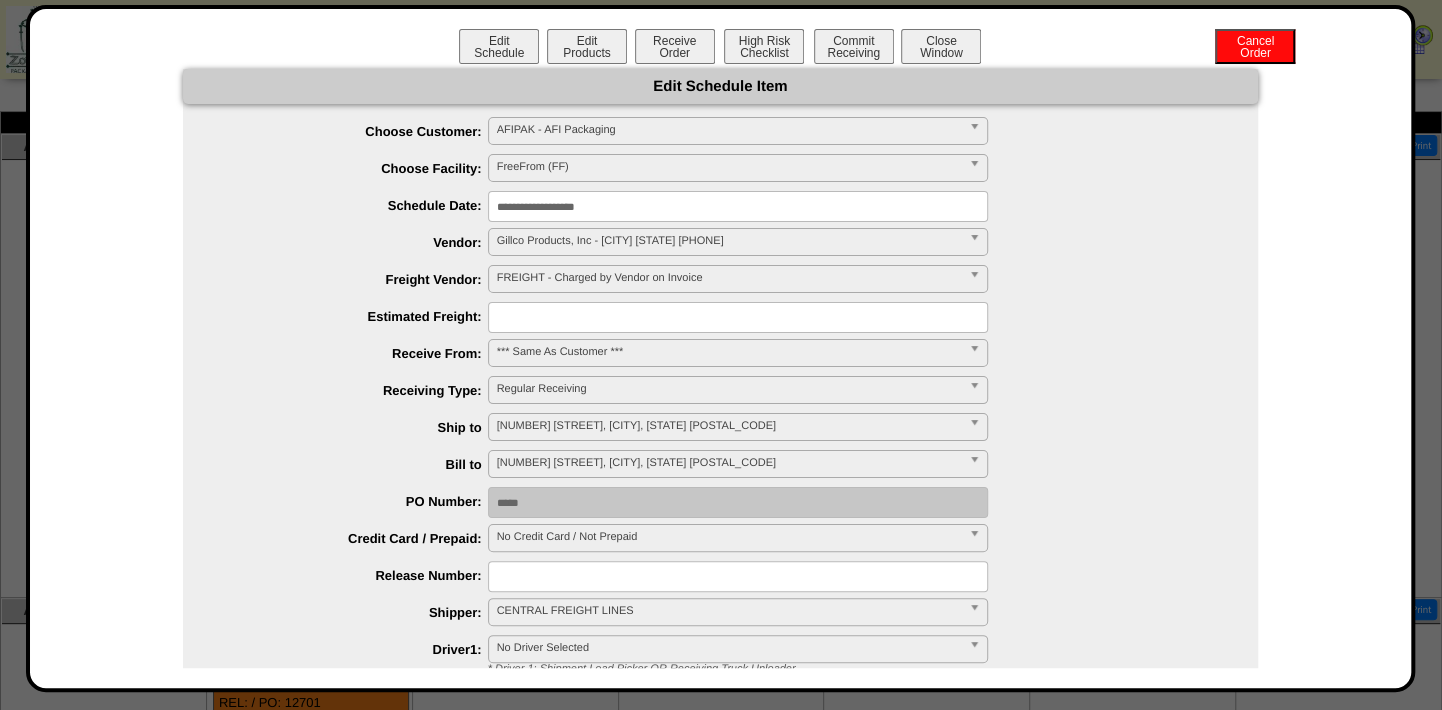 type 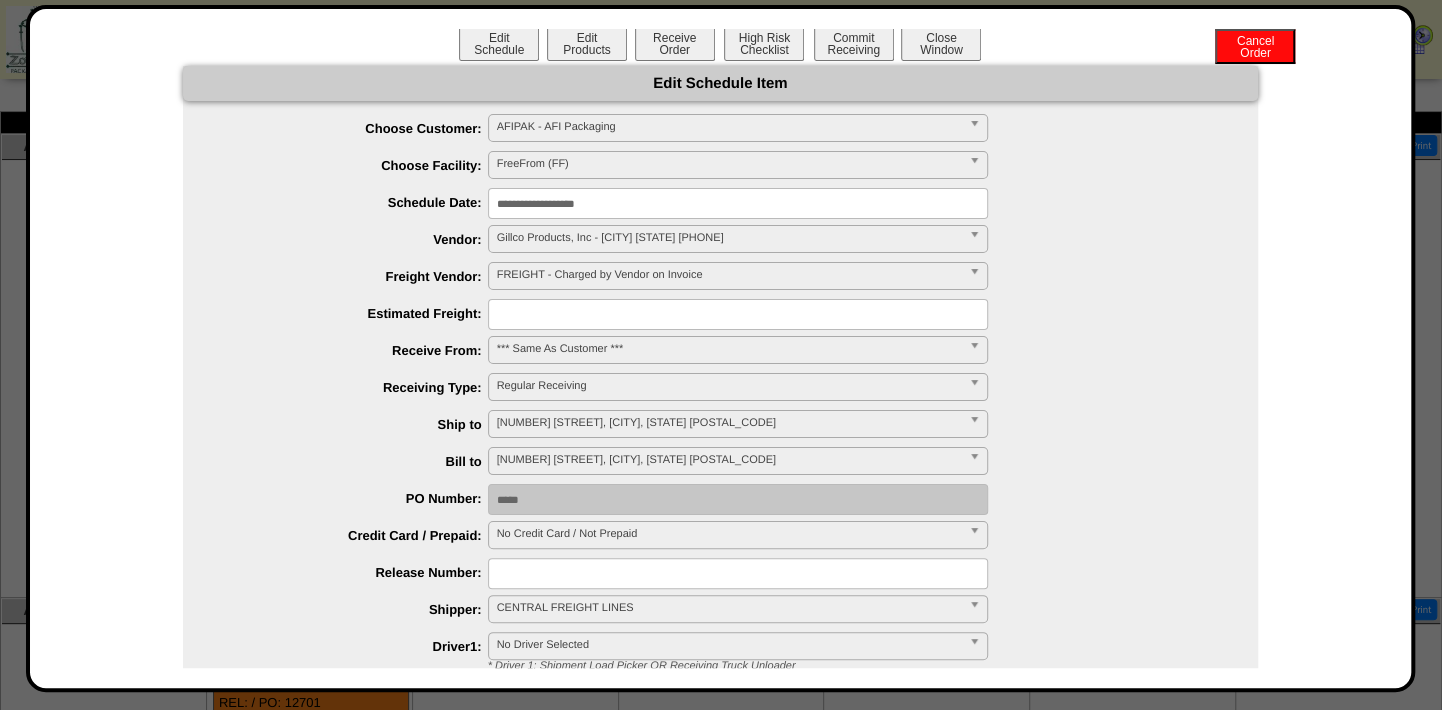 scroll, scrollTop: 0, scrollLeft: 0, axis: both 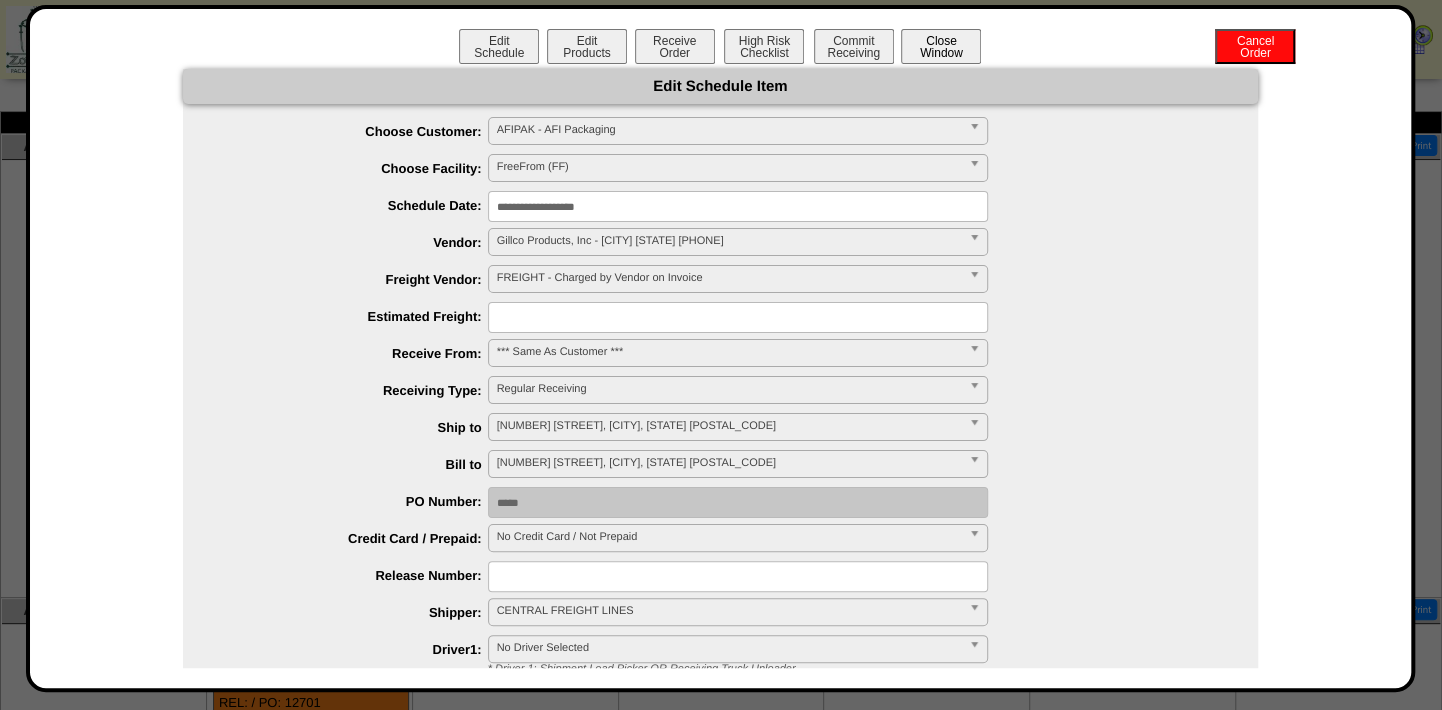 click on "Close Window" at bounding box center (941, 46) 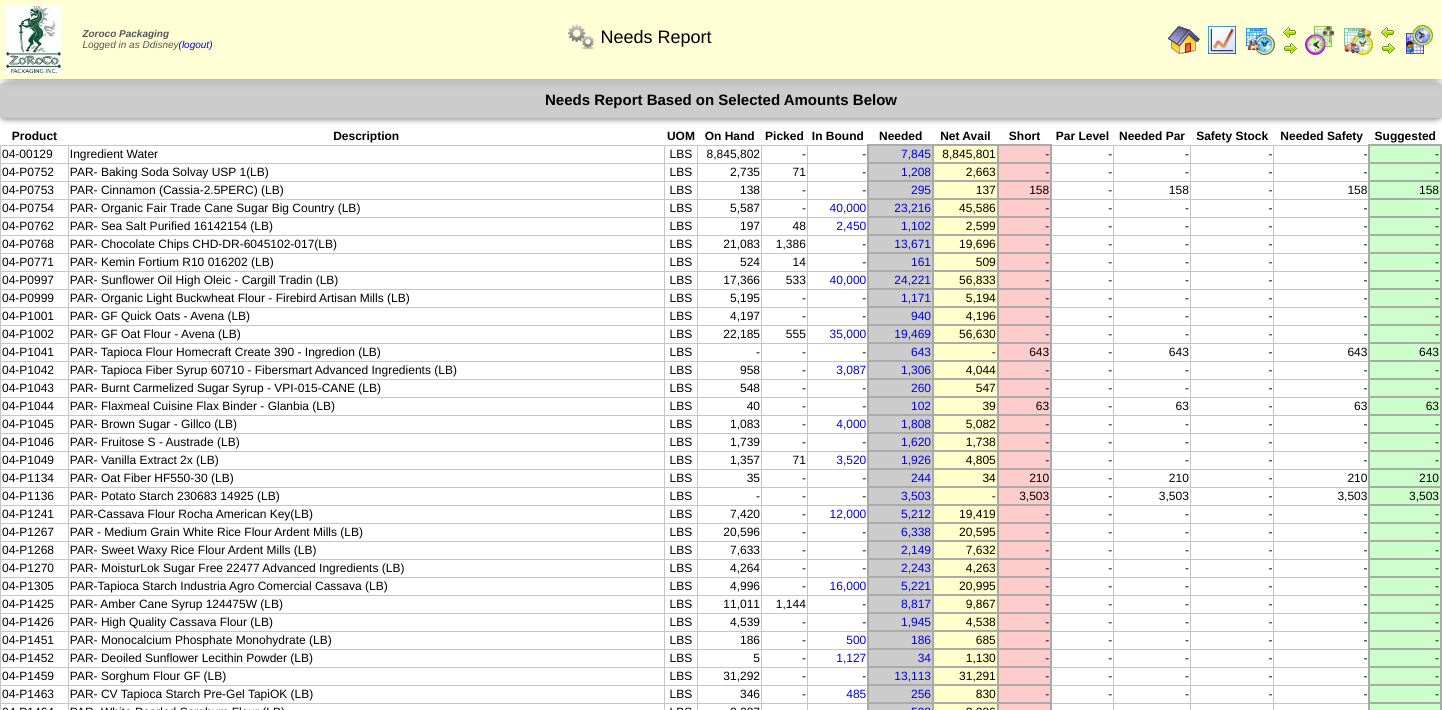 scroll, scrollTop: 0, scrollLeft: 0, axis: both 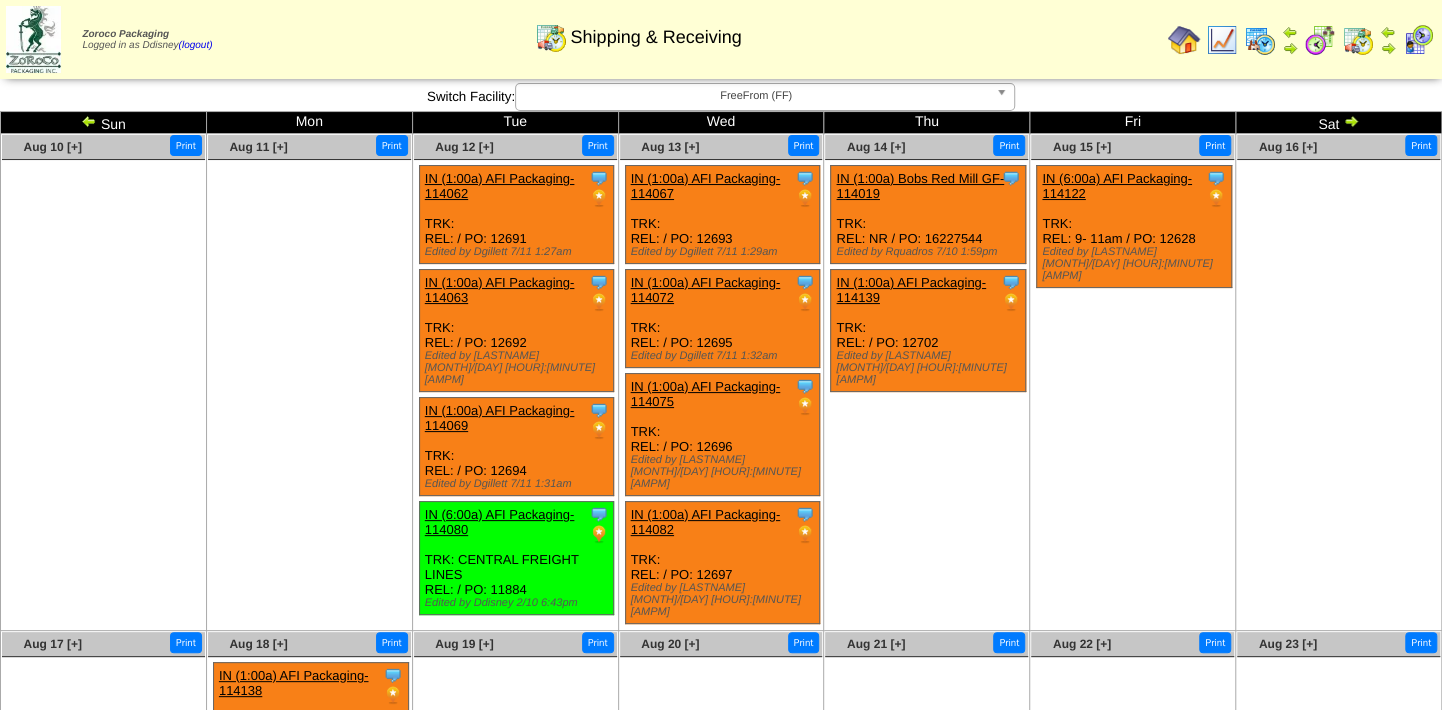 click at bounding box center (89, 121) 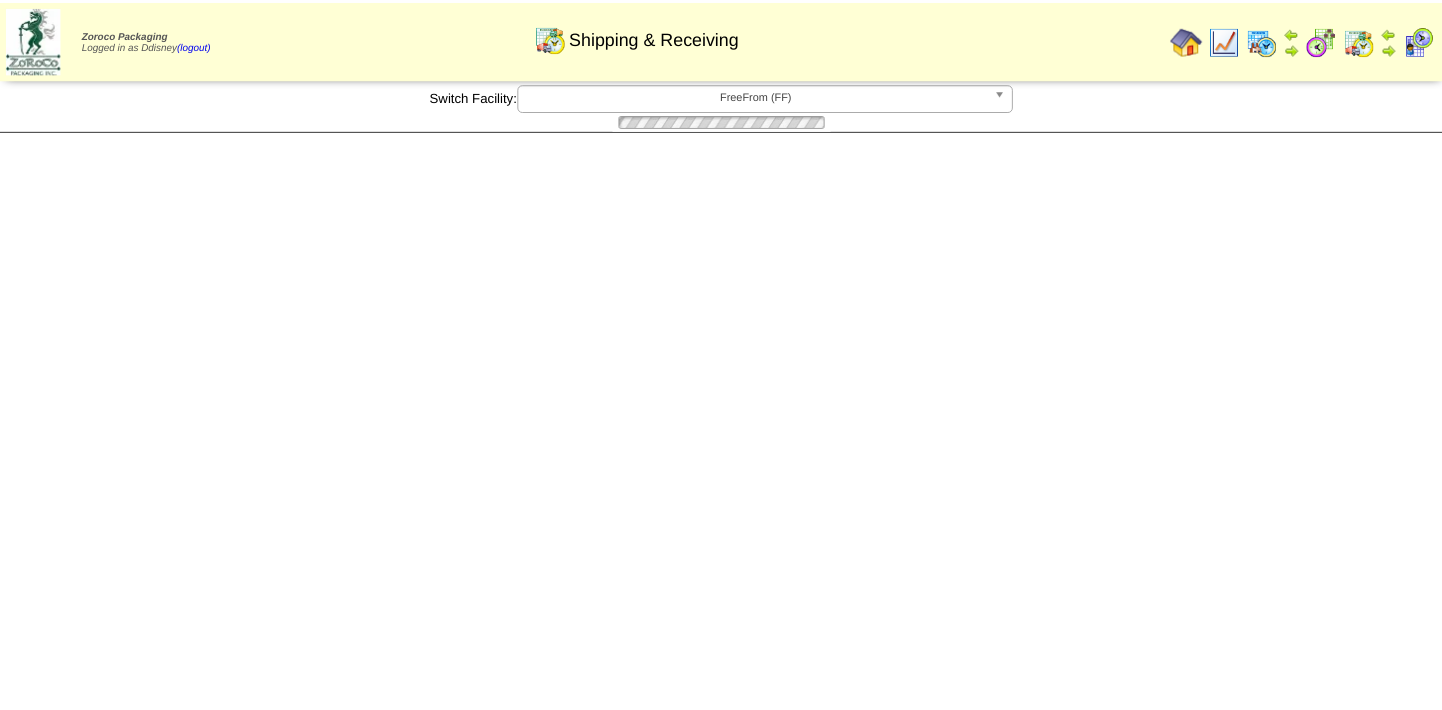 scroll, scrollTop: 0, scrollLeft: 0, axis: both 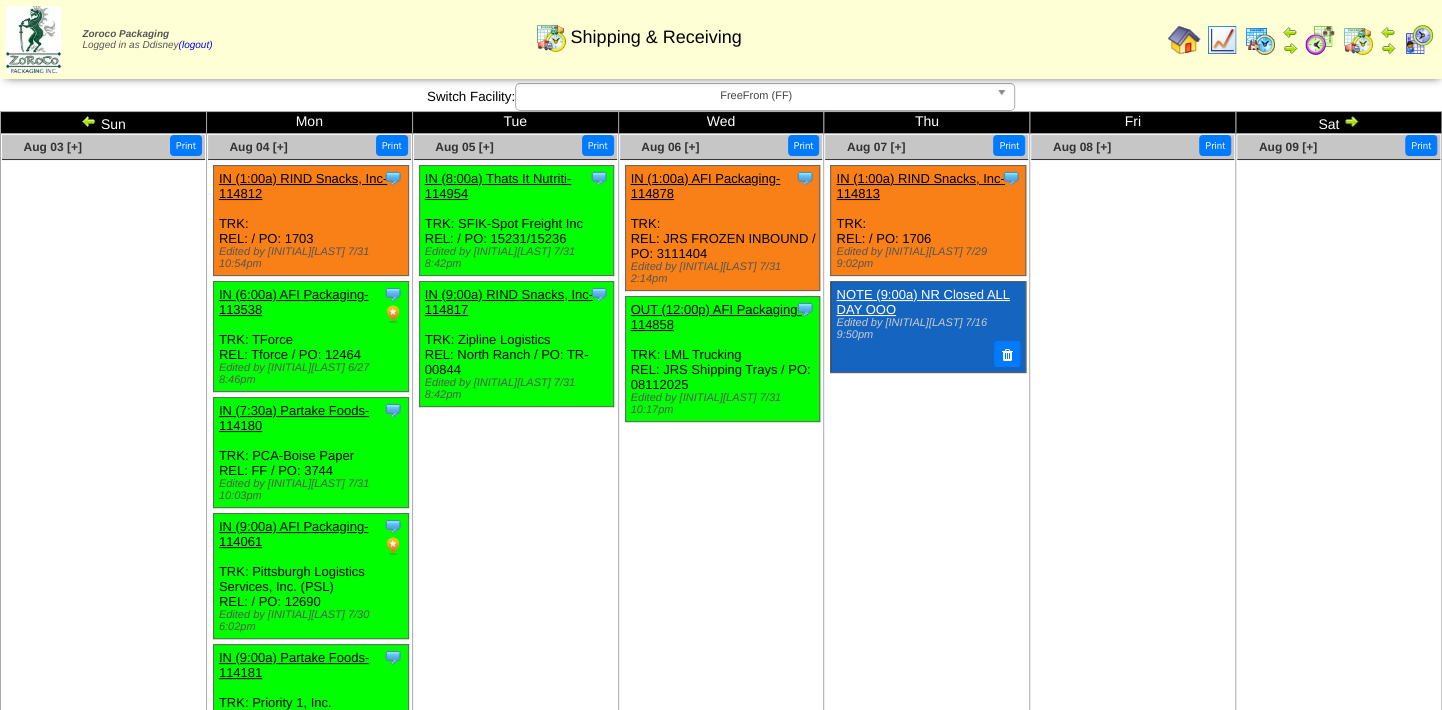 click at bounding box center (89, 121) 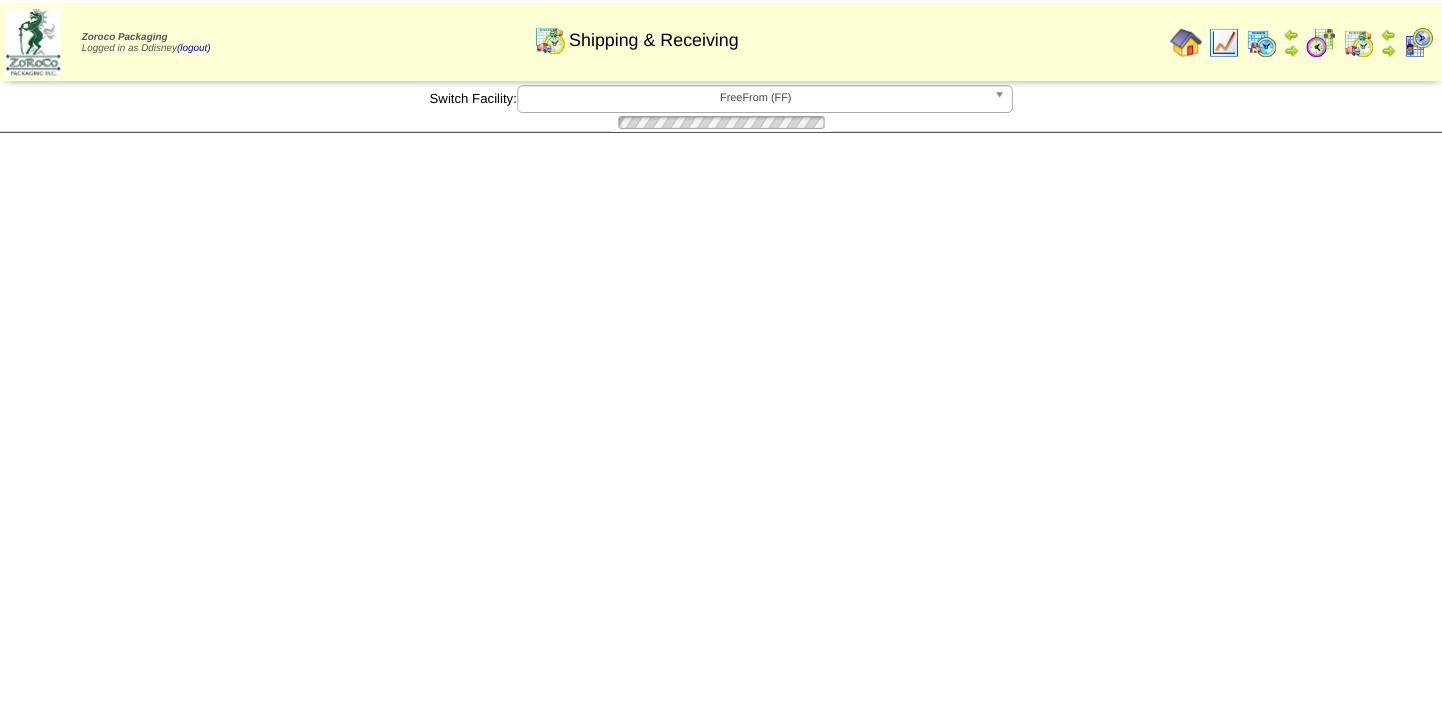 scroll, scrollTop: 0, scrollLeft: 0, axis: both 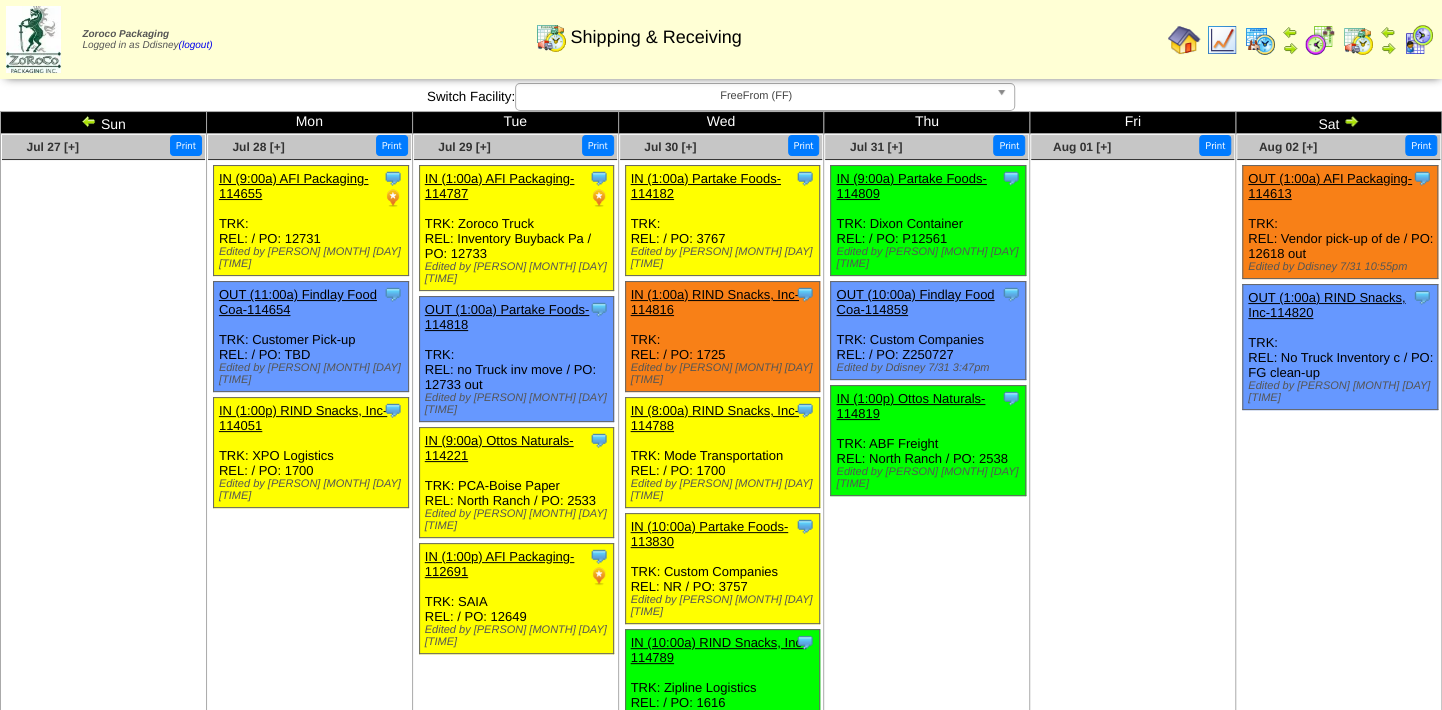 click on "IN
(1:00a)
RIND Snacks, Inc-114816" at bounding box center (715, 302) 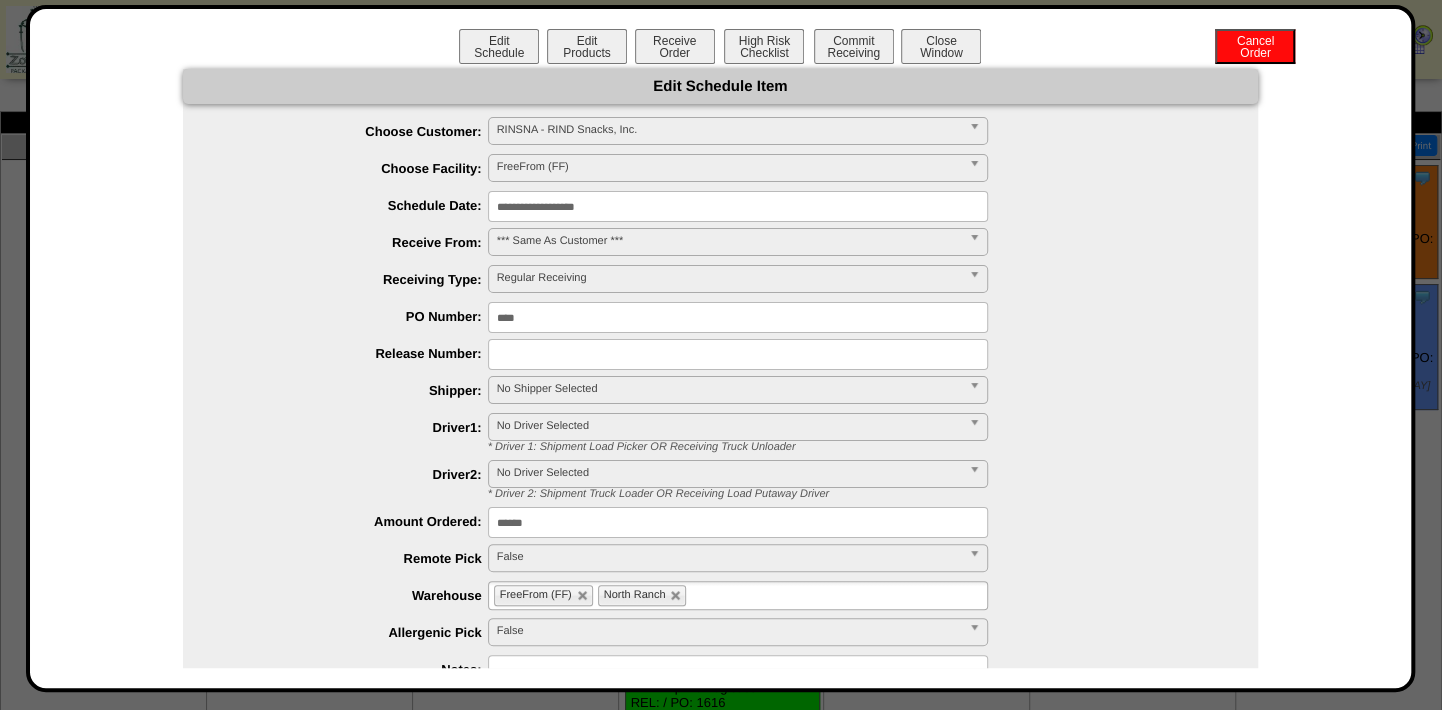 click on "**********" at bounding box center [738, 206] 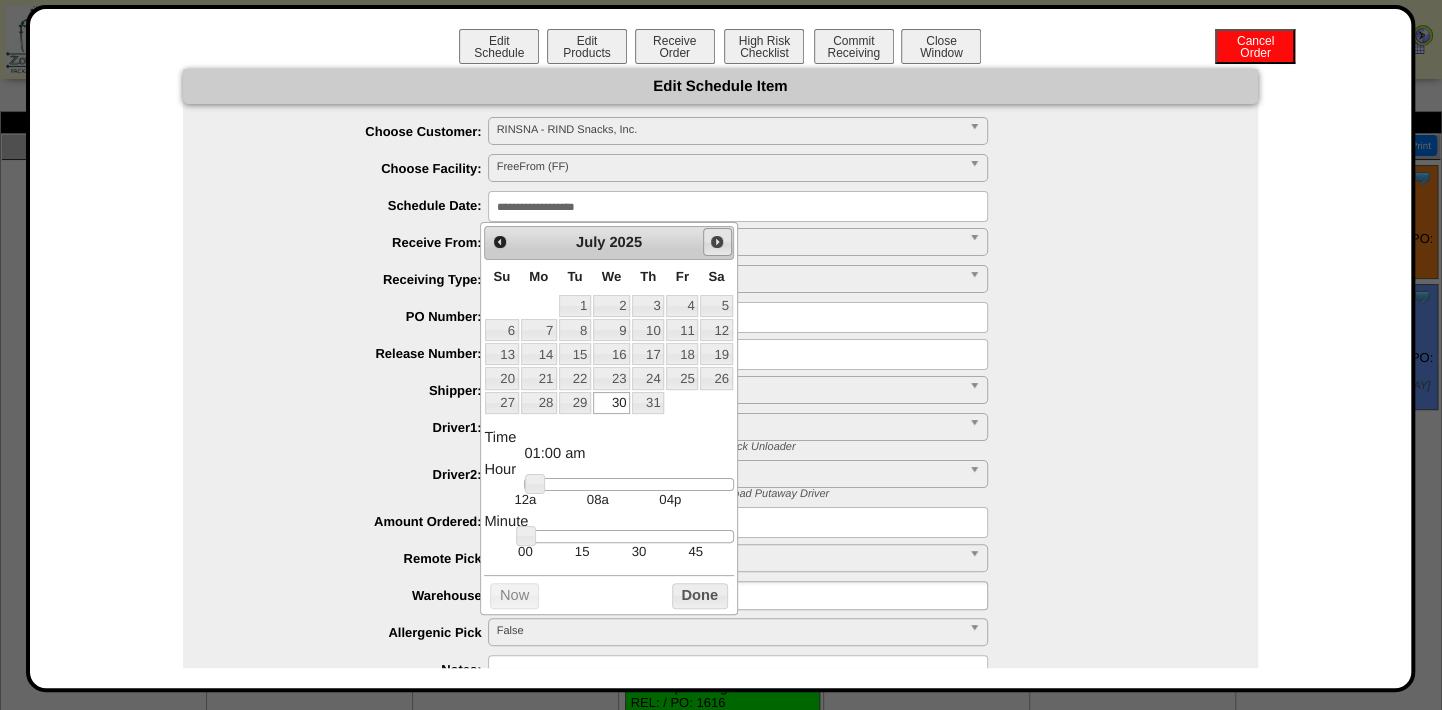 click on "Next" at bounding box center (717, 242) 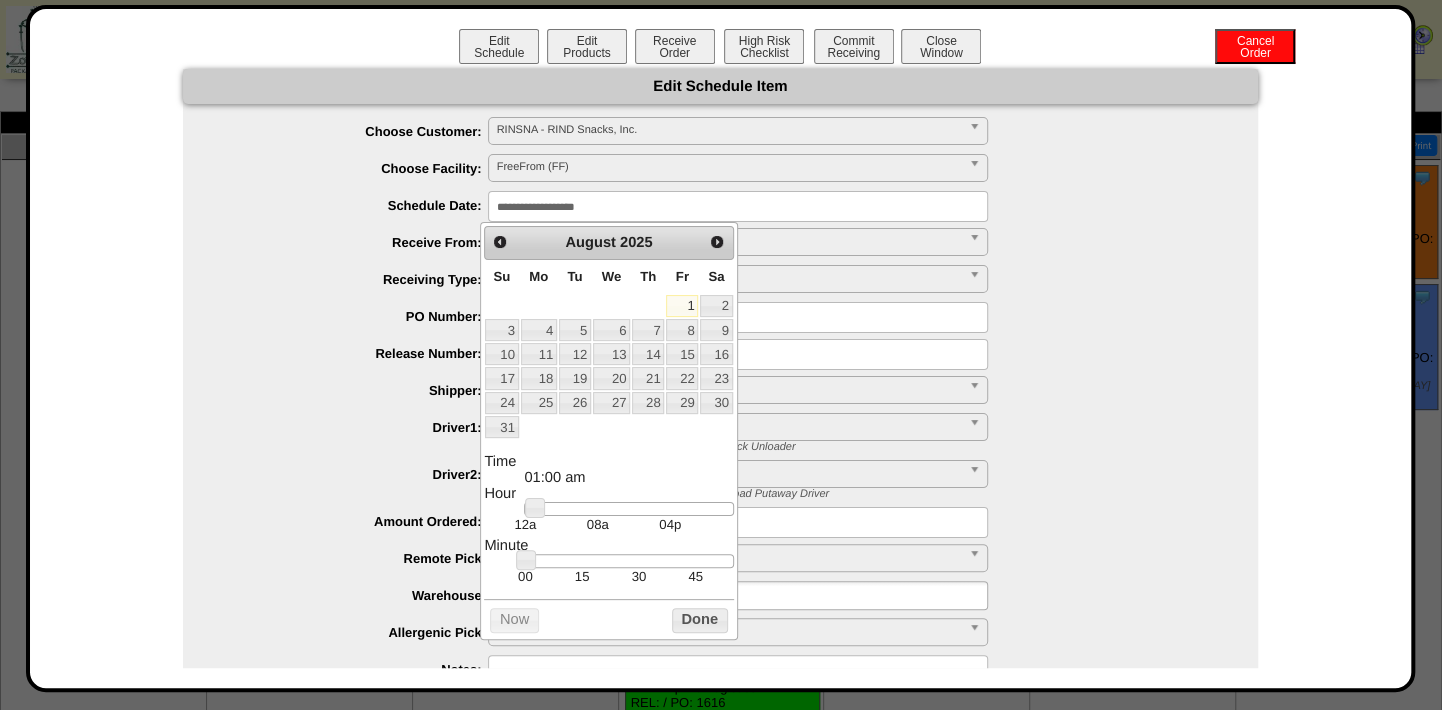 click on "1" at bounding box center (682, 306) 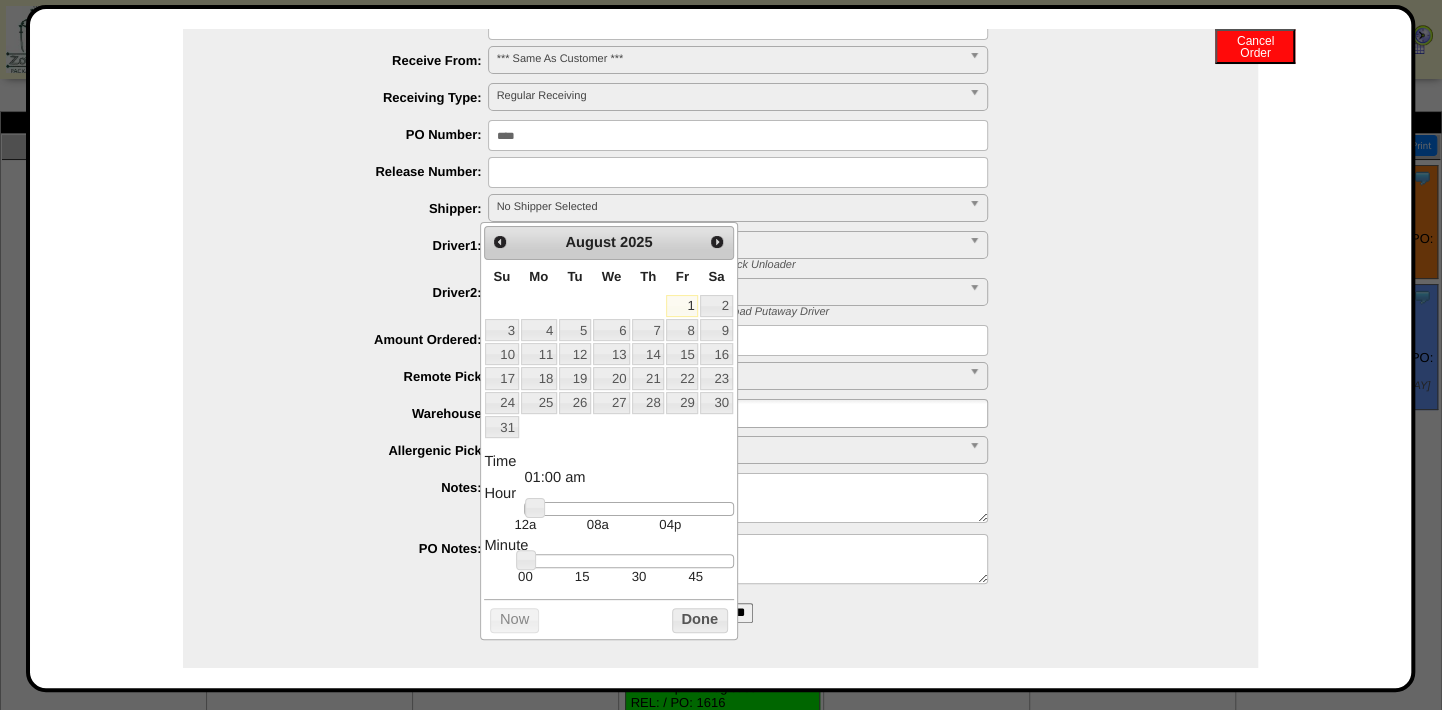 scroll, scrollTop: 183, scrollLeft: 0, axis: vertical 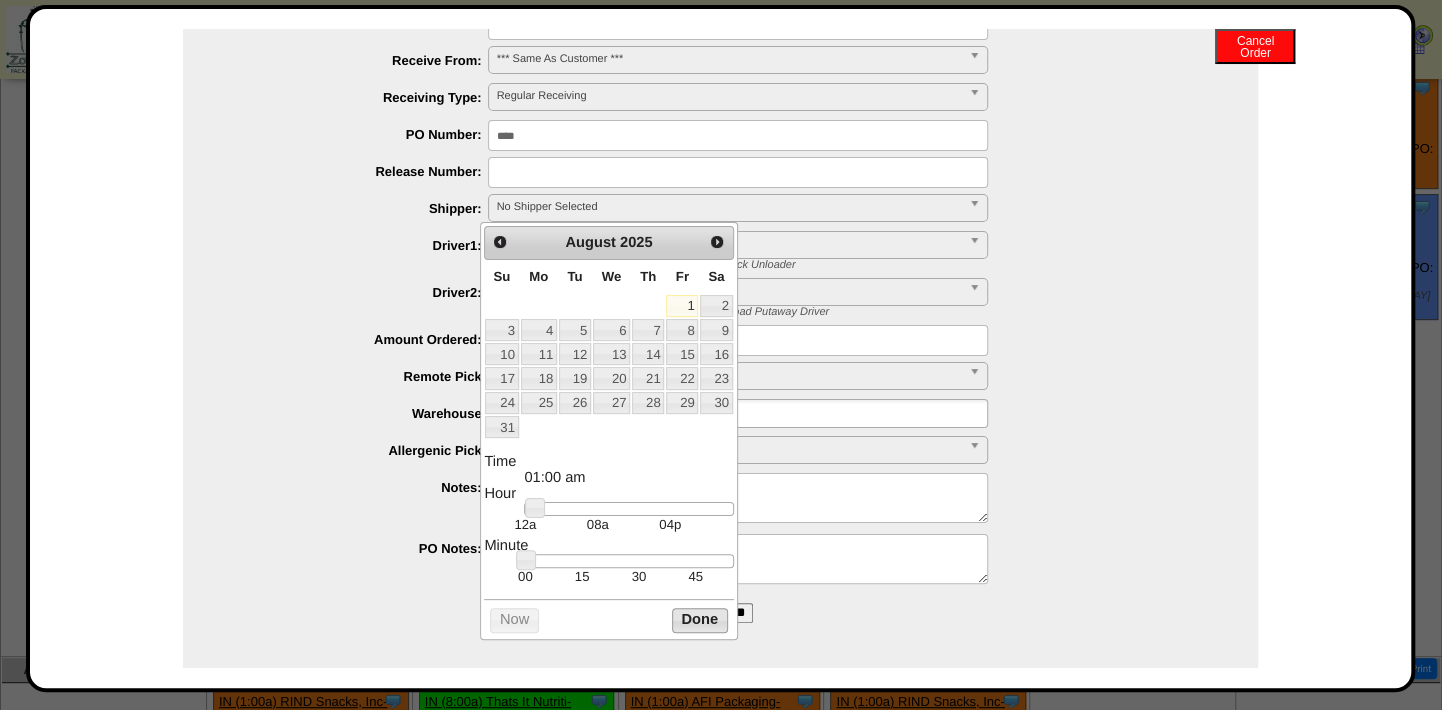 click on "Done" at bounding box center (700, 620) 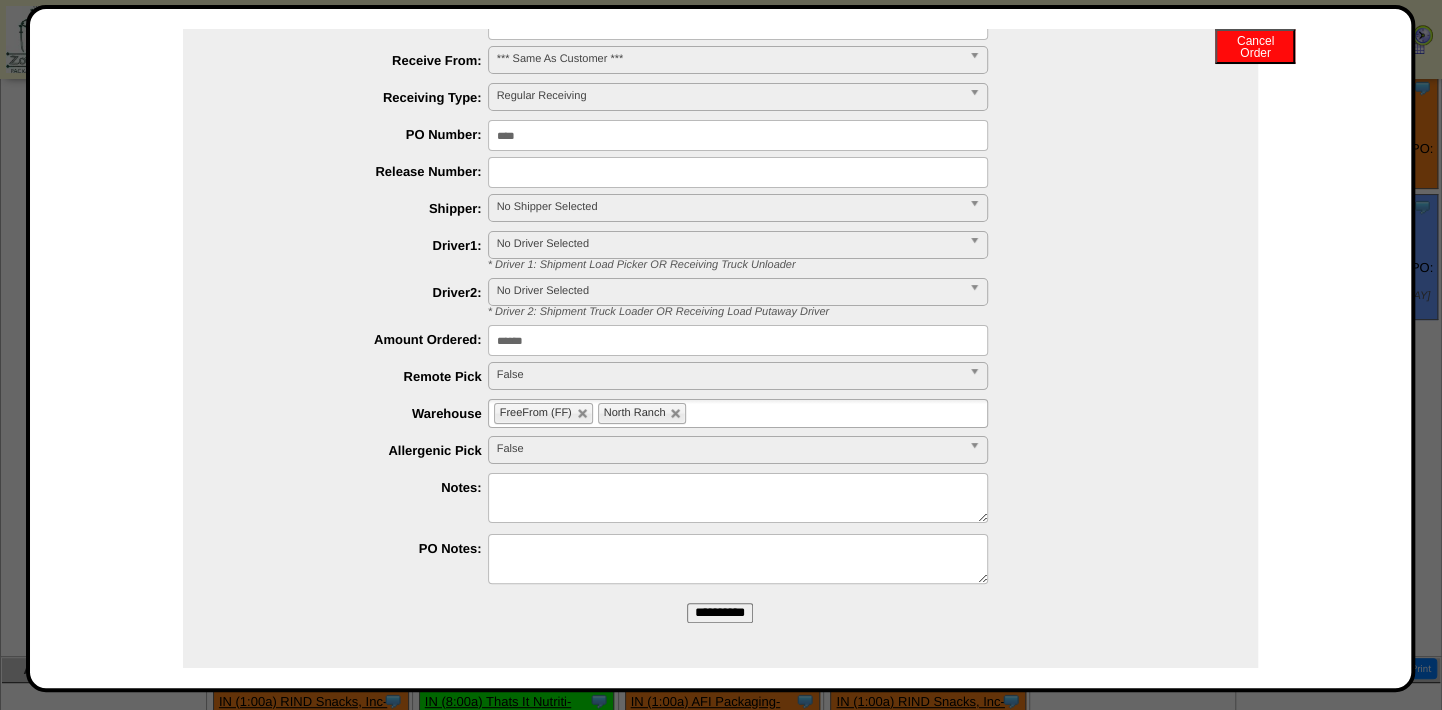 click on "**********" at bounding box center (720, 613) 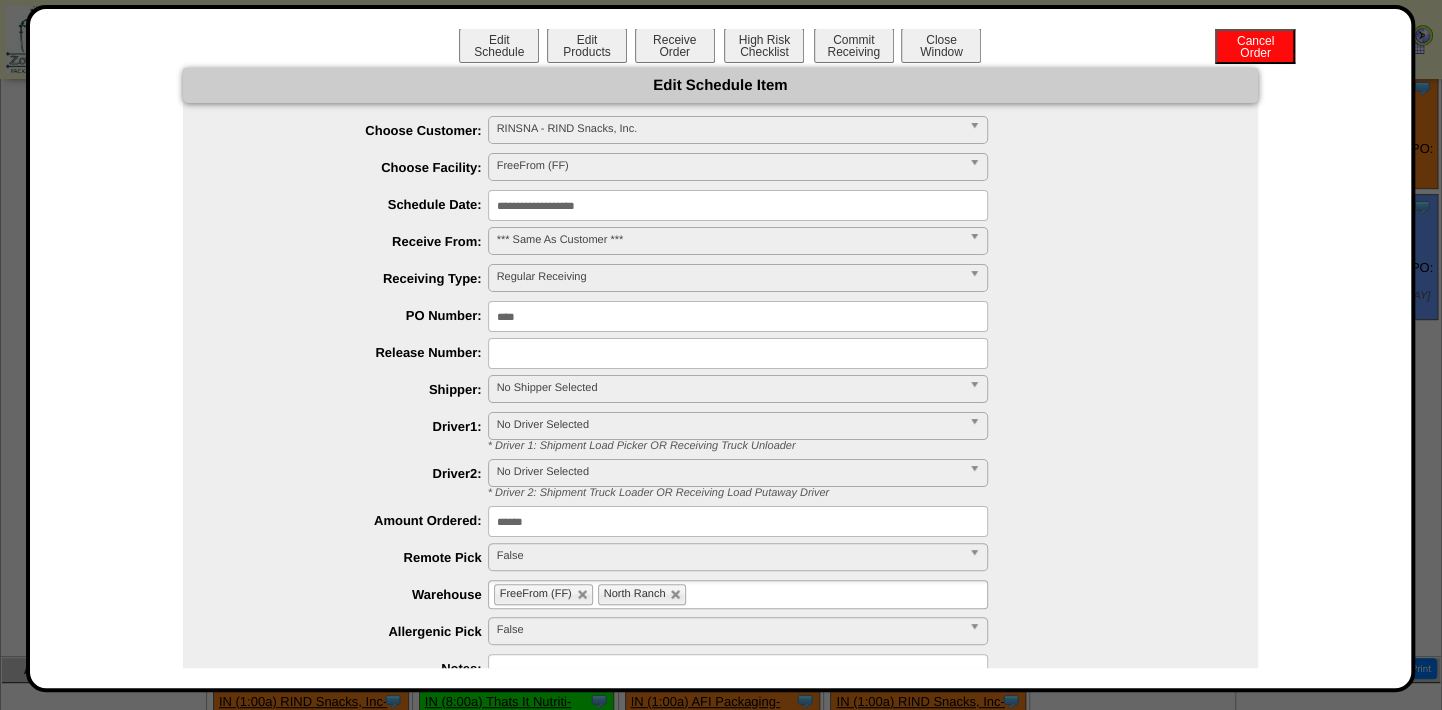 scroll, scrollTop: 0, scrollLeft: 0, axis: both 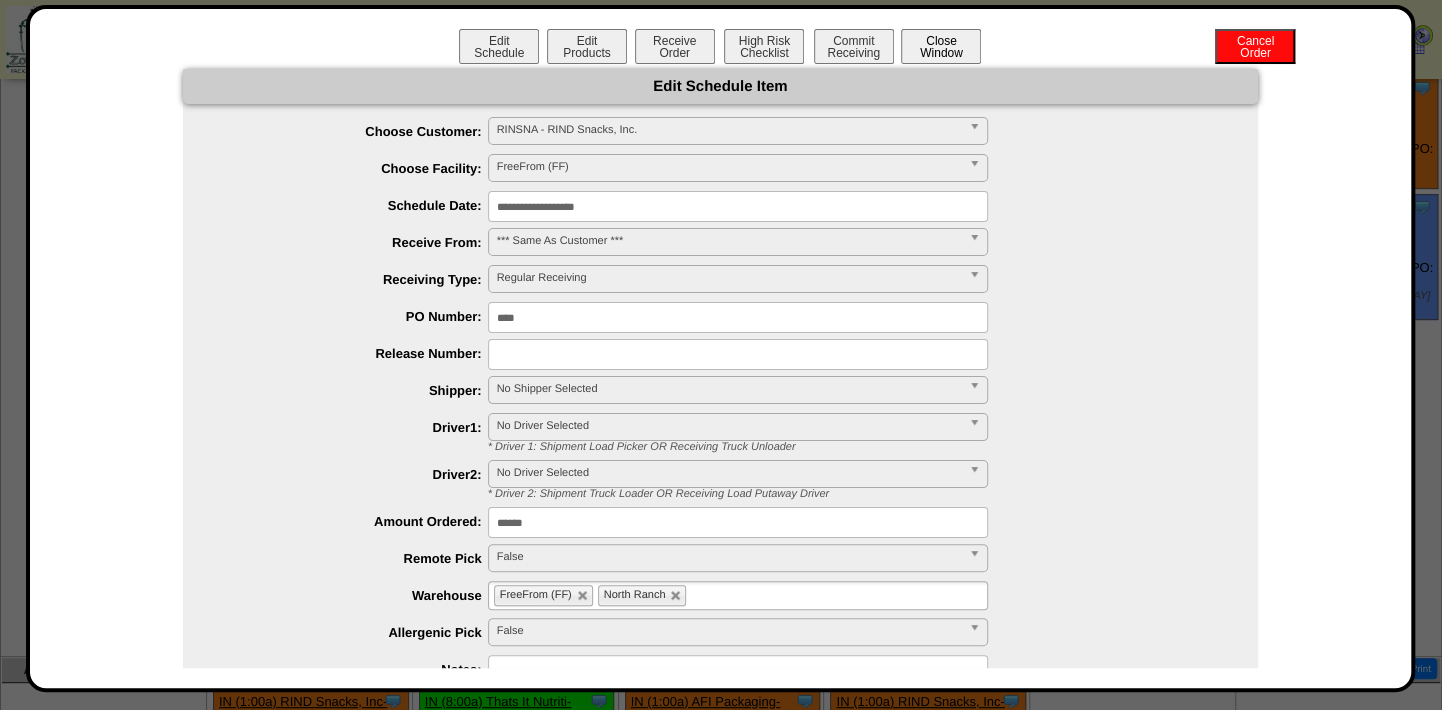 click on "Close Window" at bounding box center [941, 46] 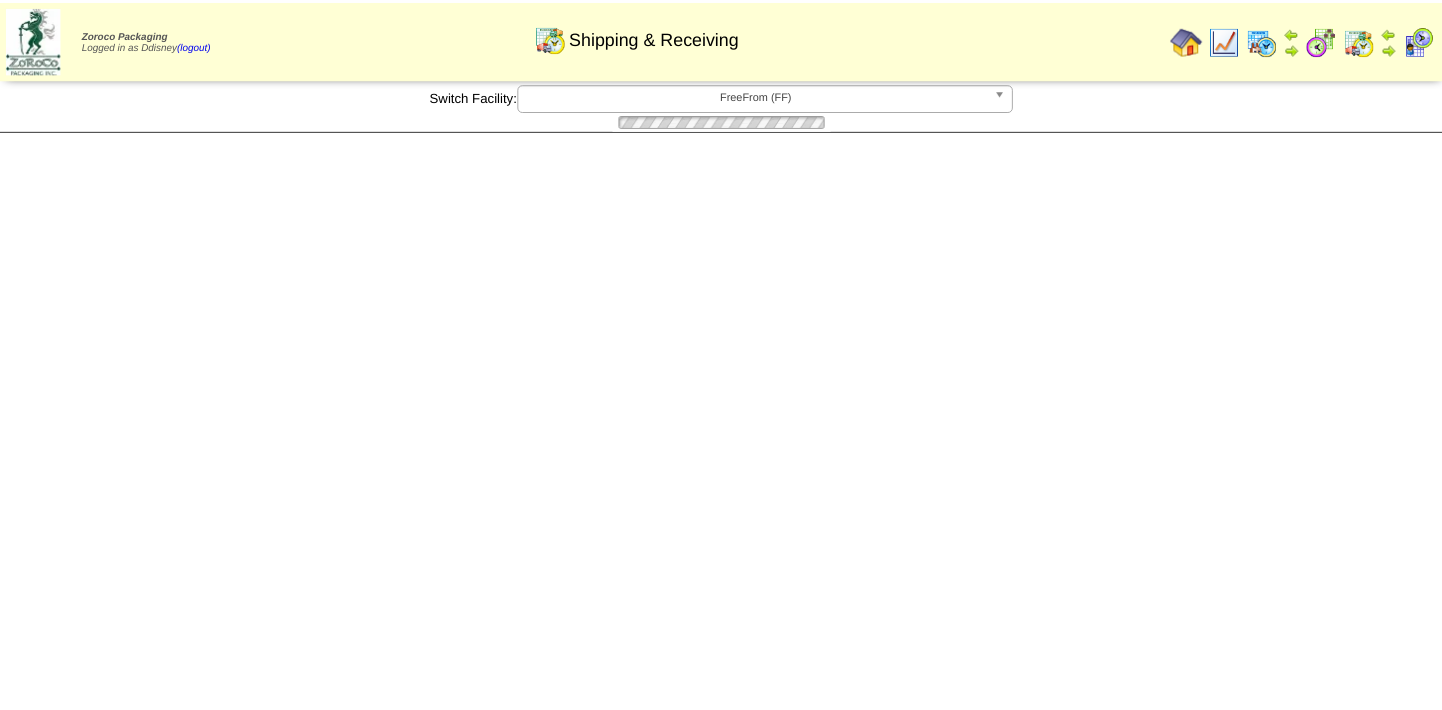 scroll, scrollTop: 0, scrollLeft: 0, axis: both 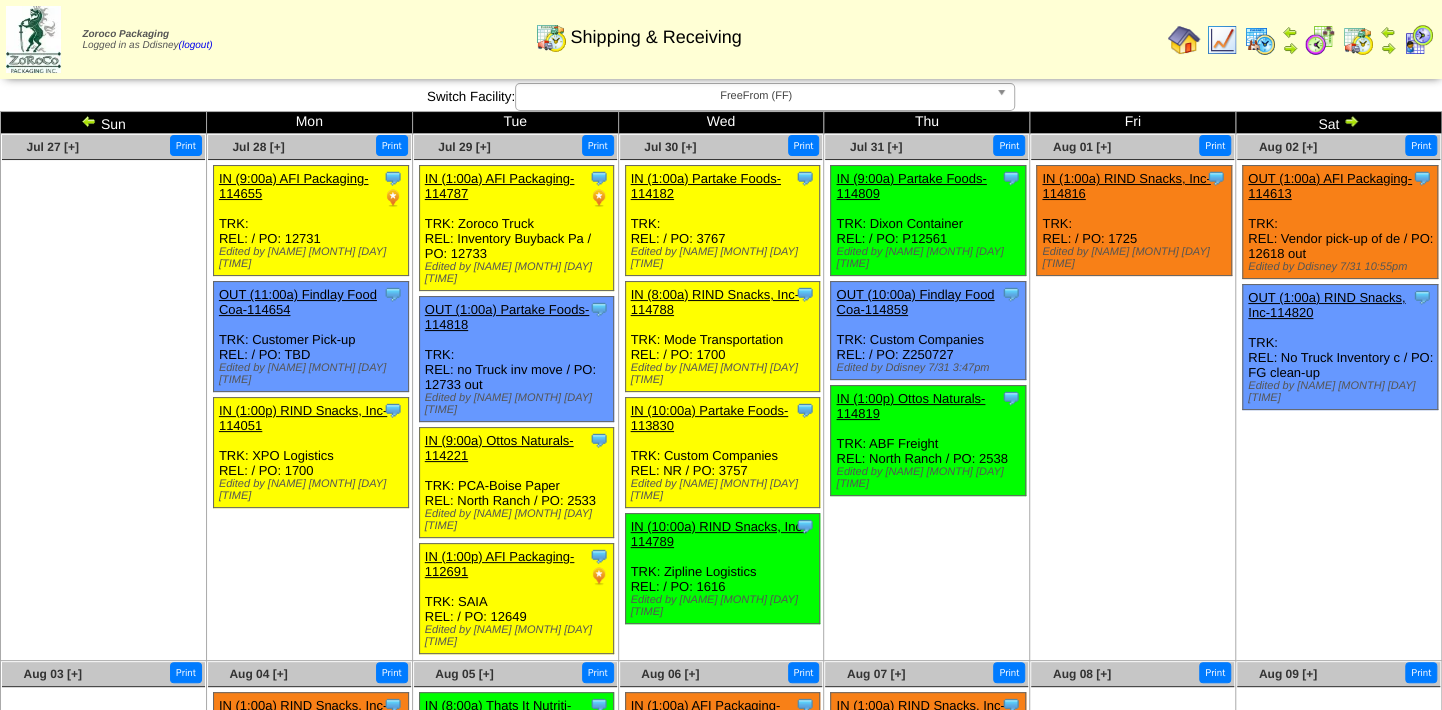 click on "IN
(1:00p)
Ottos Naturals-114819" at bounding box center [910, 406] 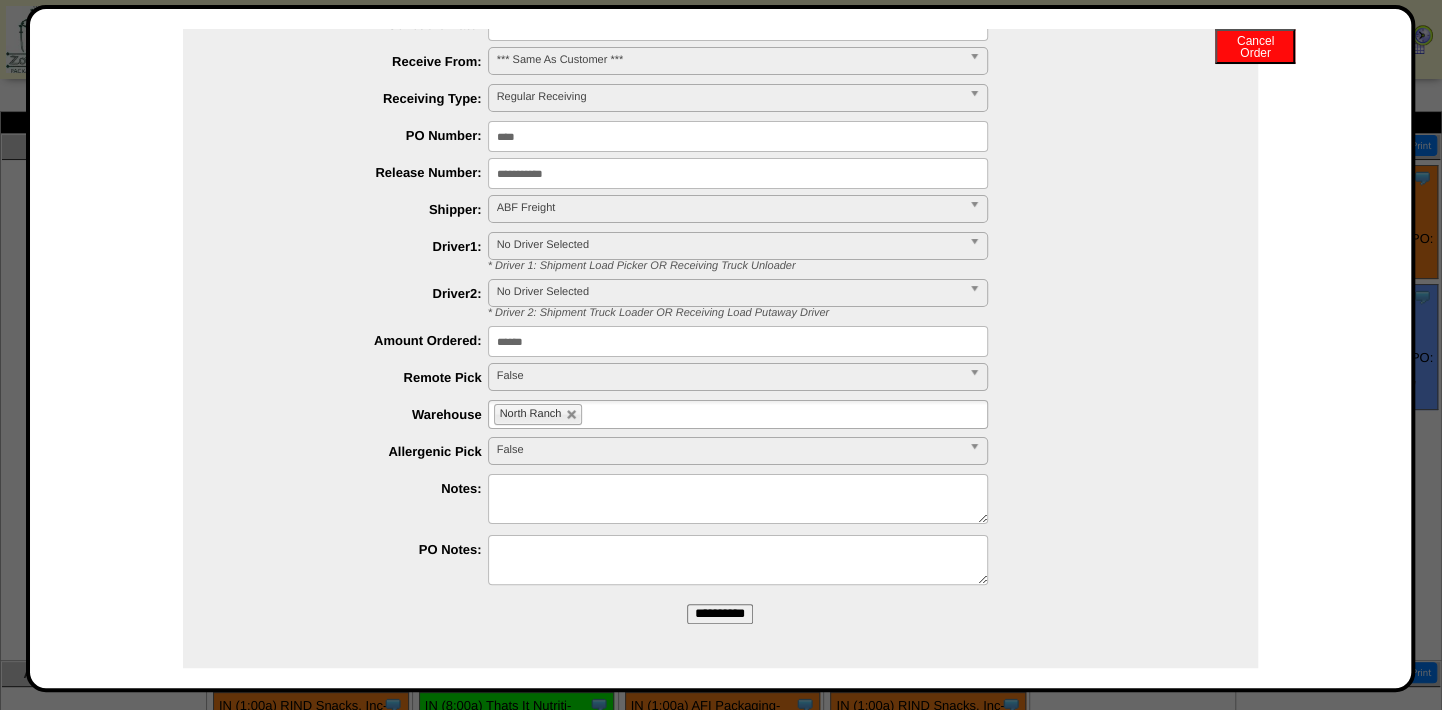 scroll, scrollTop: 0, scrollLeft: 0, axis: both 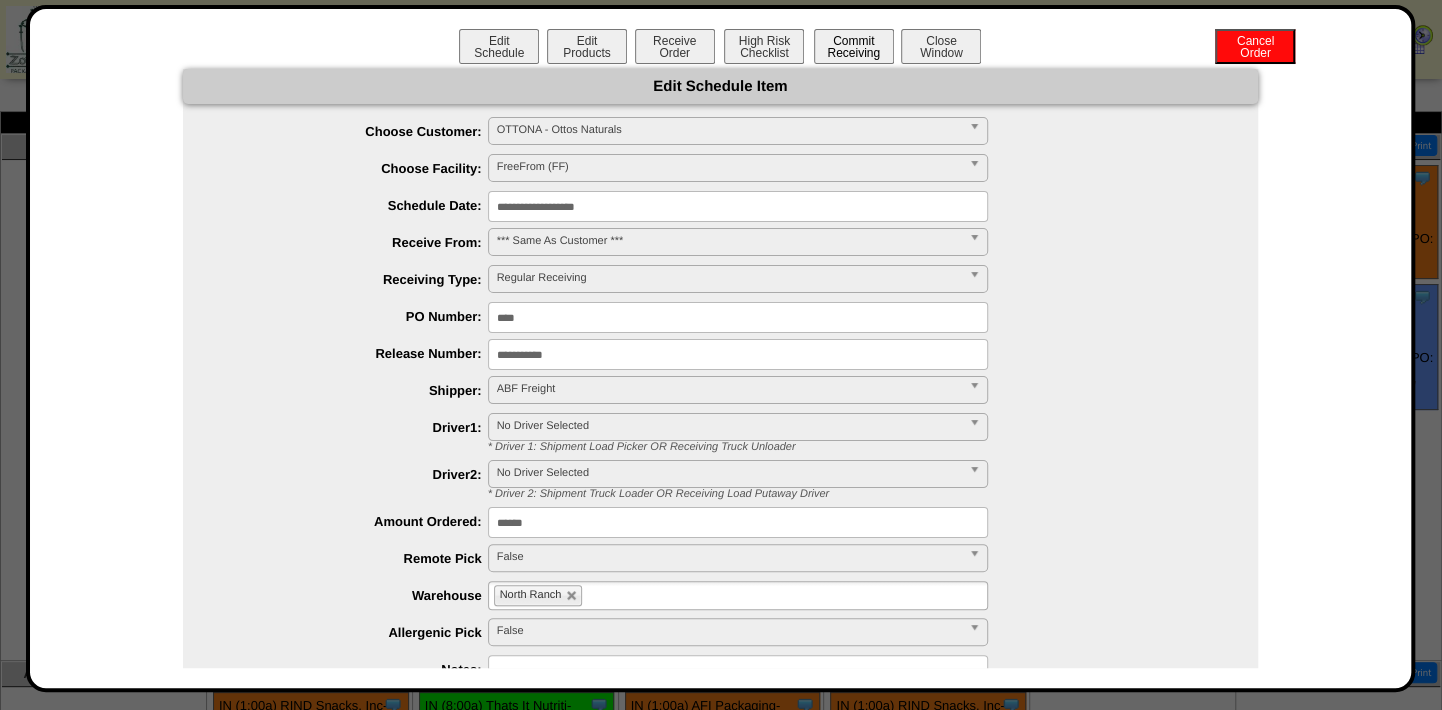 click on "Commit Receiving" at bounding box center (854, 46) 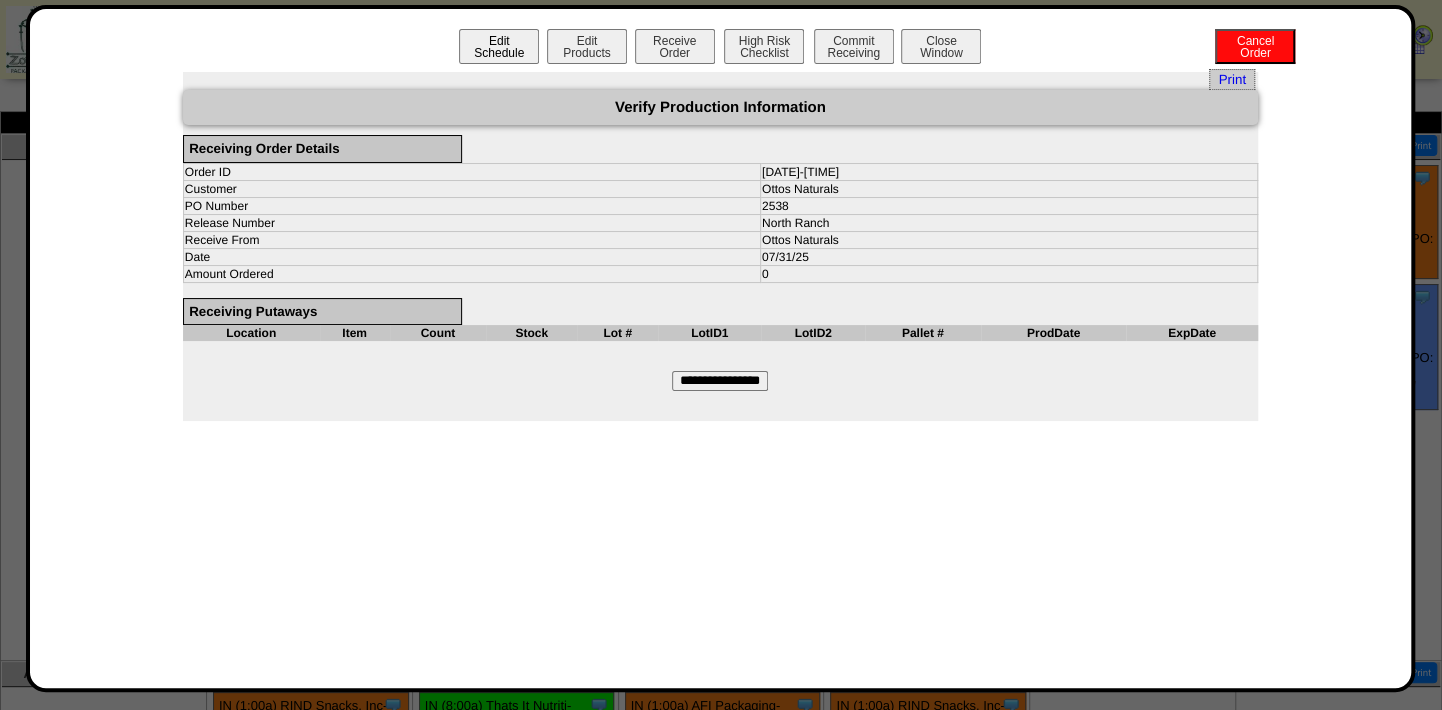 type 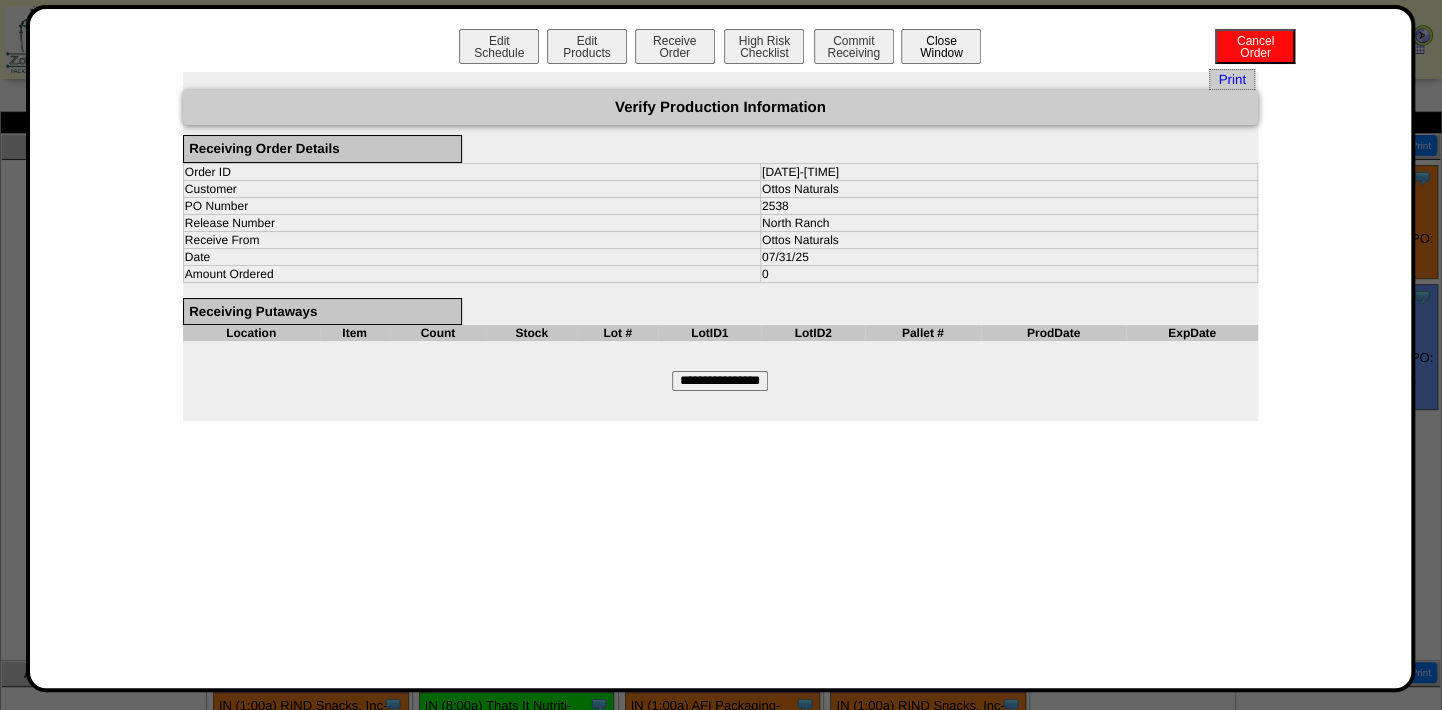 click on "Close Window" at bounding box center [941, 46] 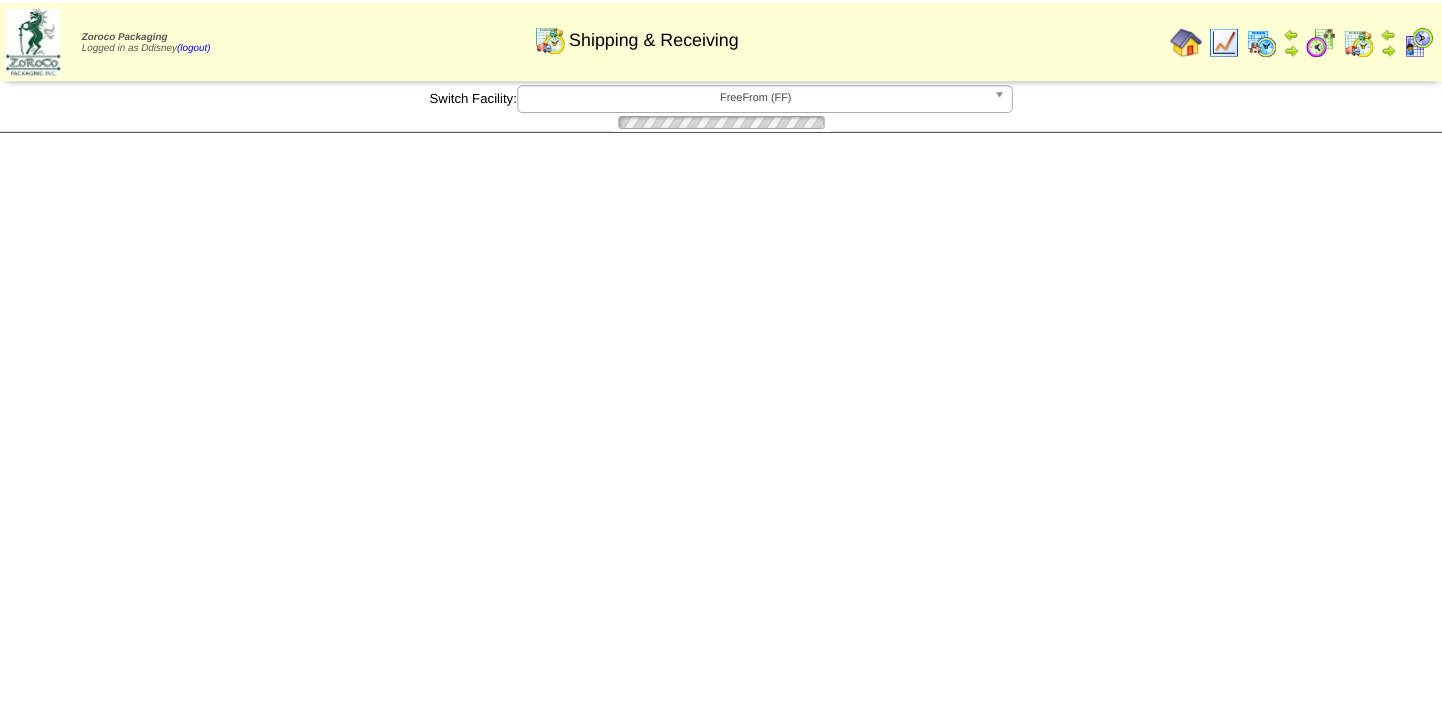 scroll, scrollTop: 0, scrollLeft: 0, axis: both 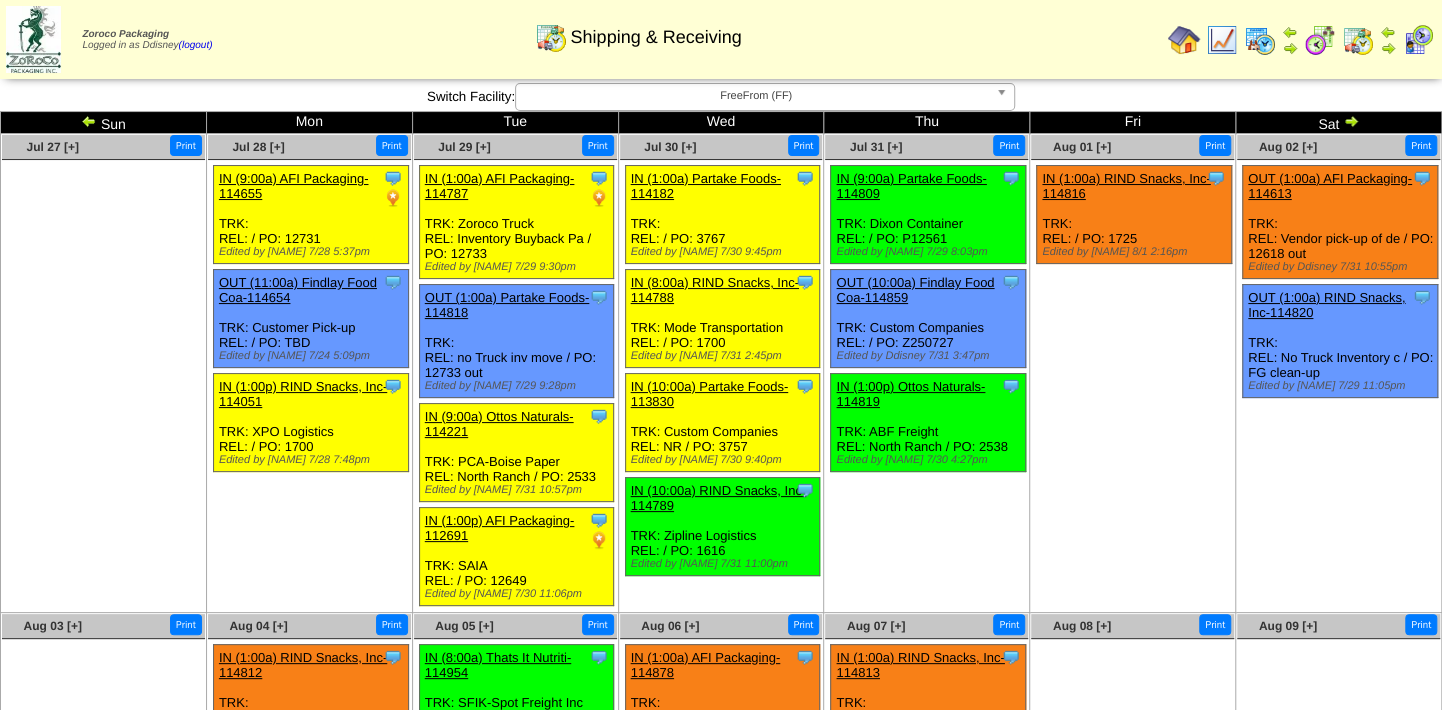 click on "Jul 31                        [+]
Print
Clone Item
IN
(9:00a)
Partake Foods-114809
Partake Foods
ScheduleID: 114809
Total" at bounding box center [927, 373] 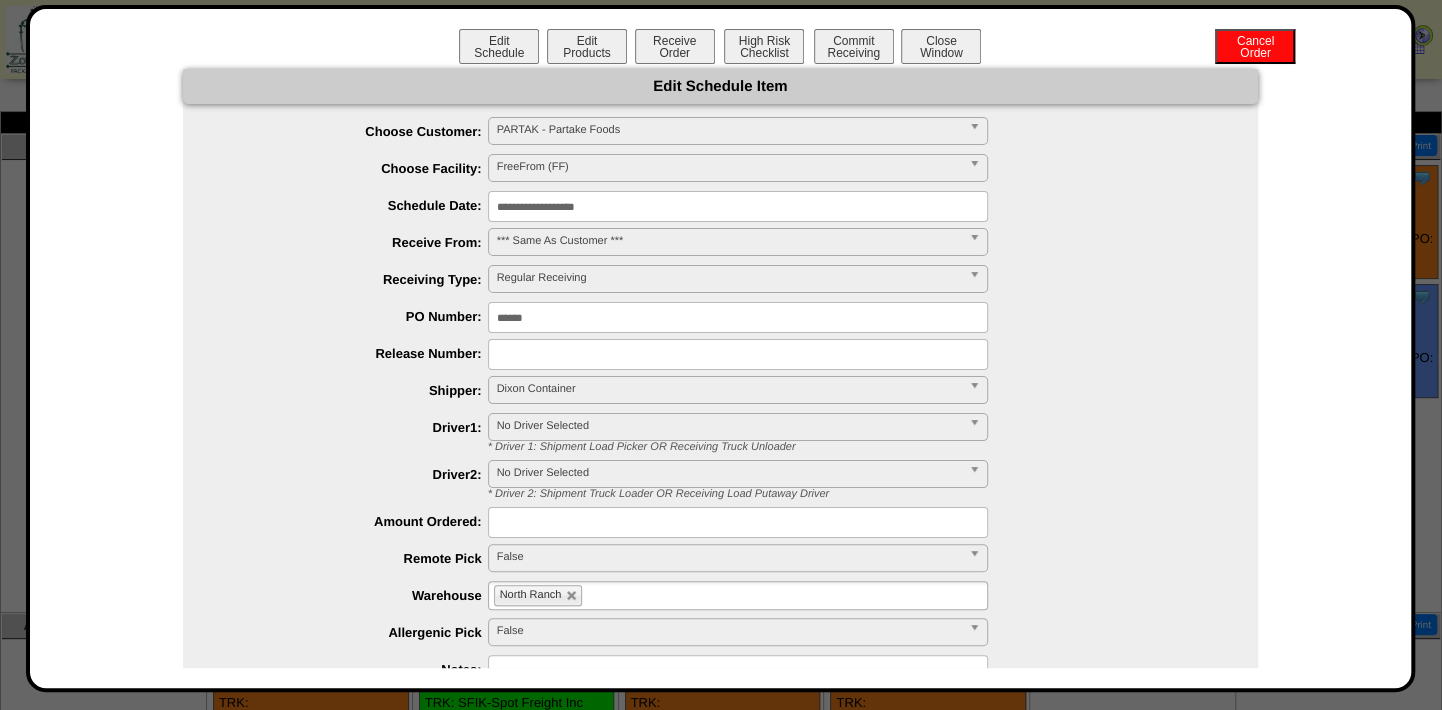 click on "**********" at bounding box center [738, 206] 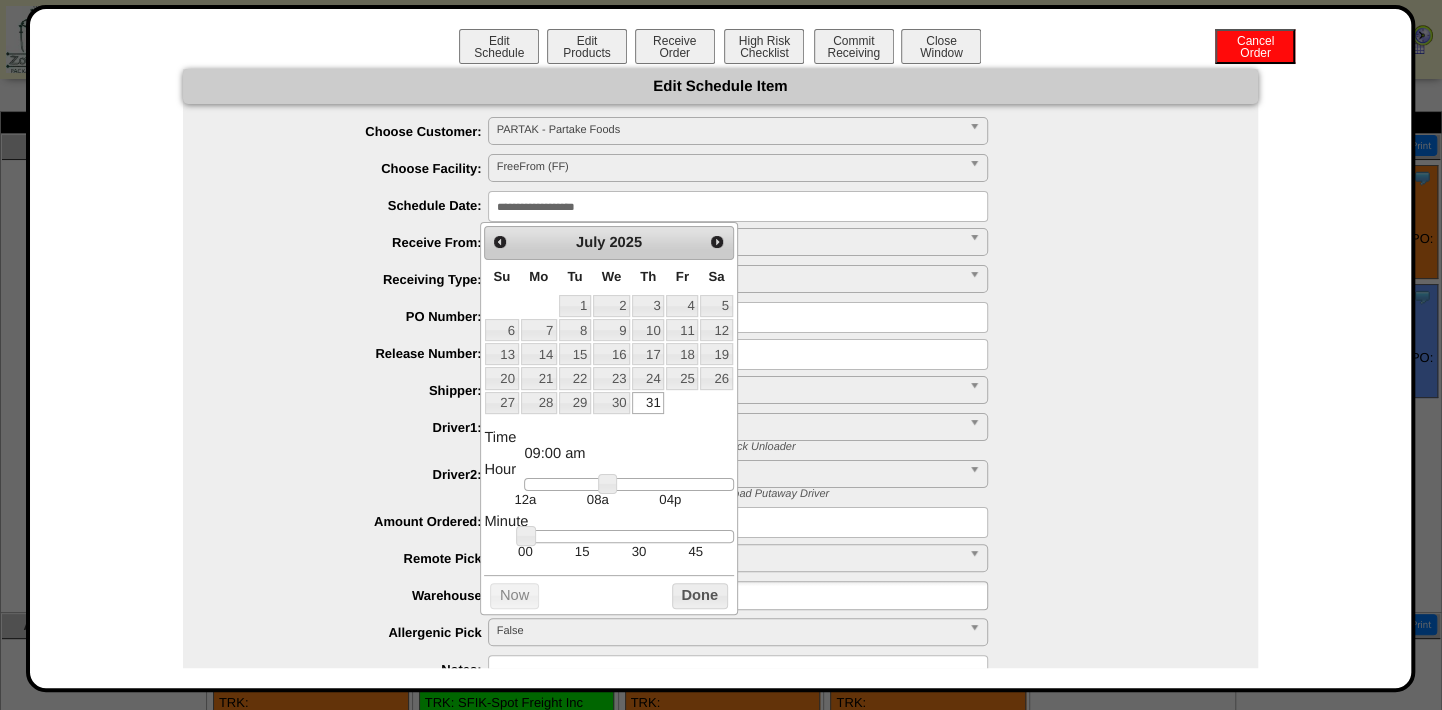click on "**********" at bounding box center (740, 280) 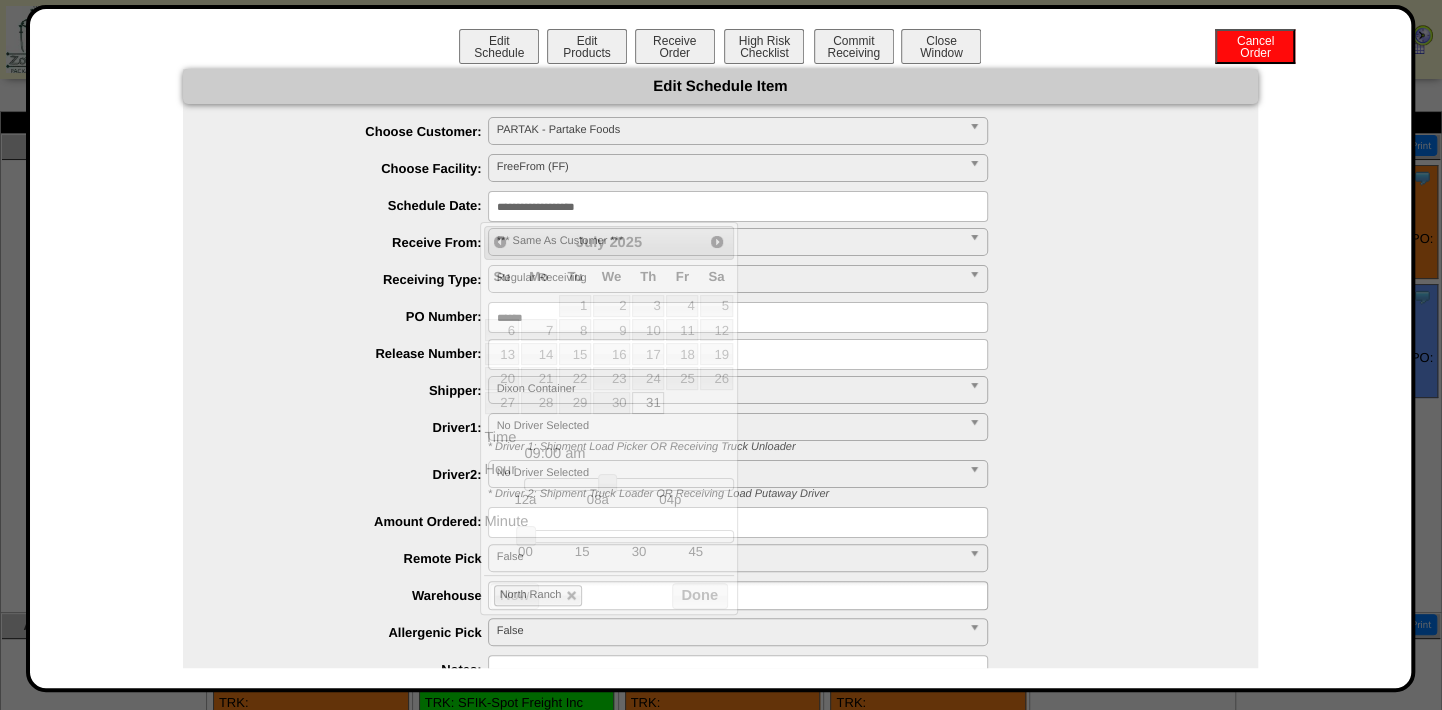 click on "**********" at bounding box center [738, 206] 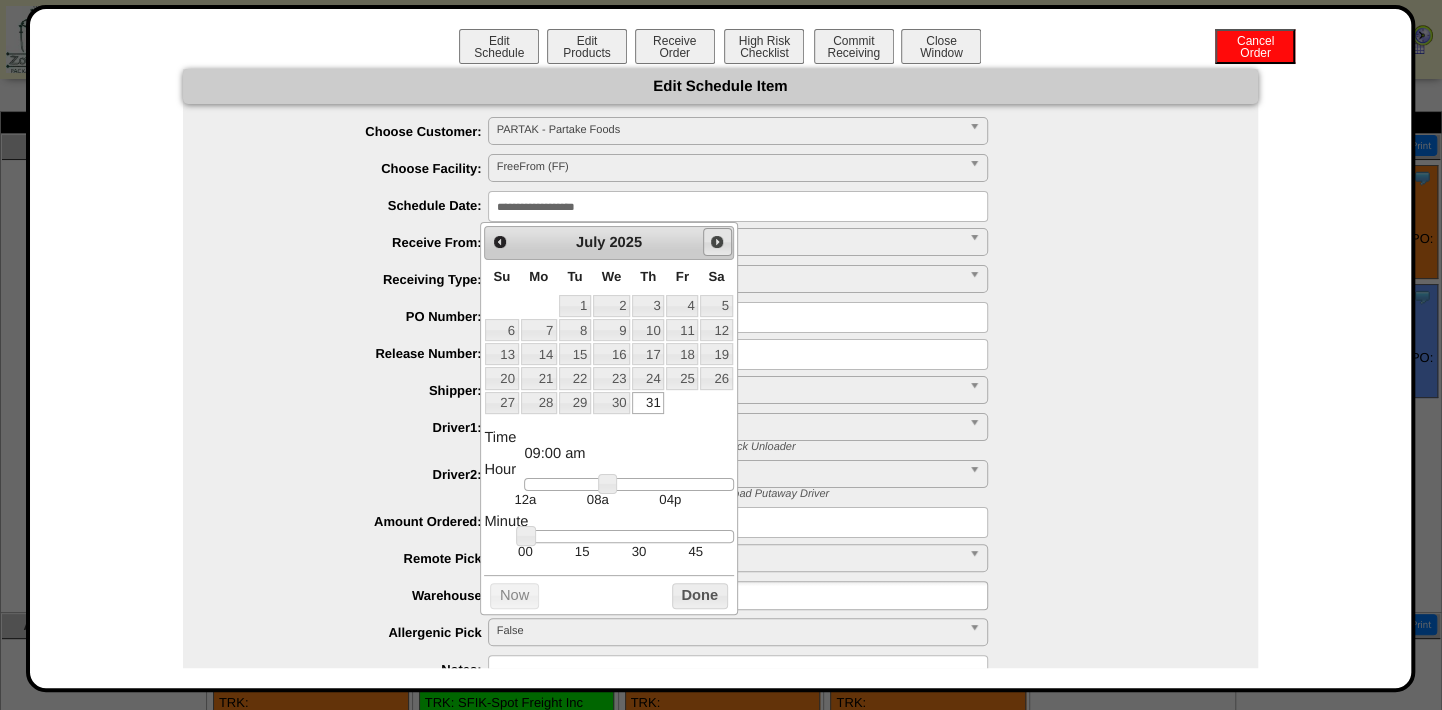 click on "Next" at bounding box center (717, 242) 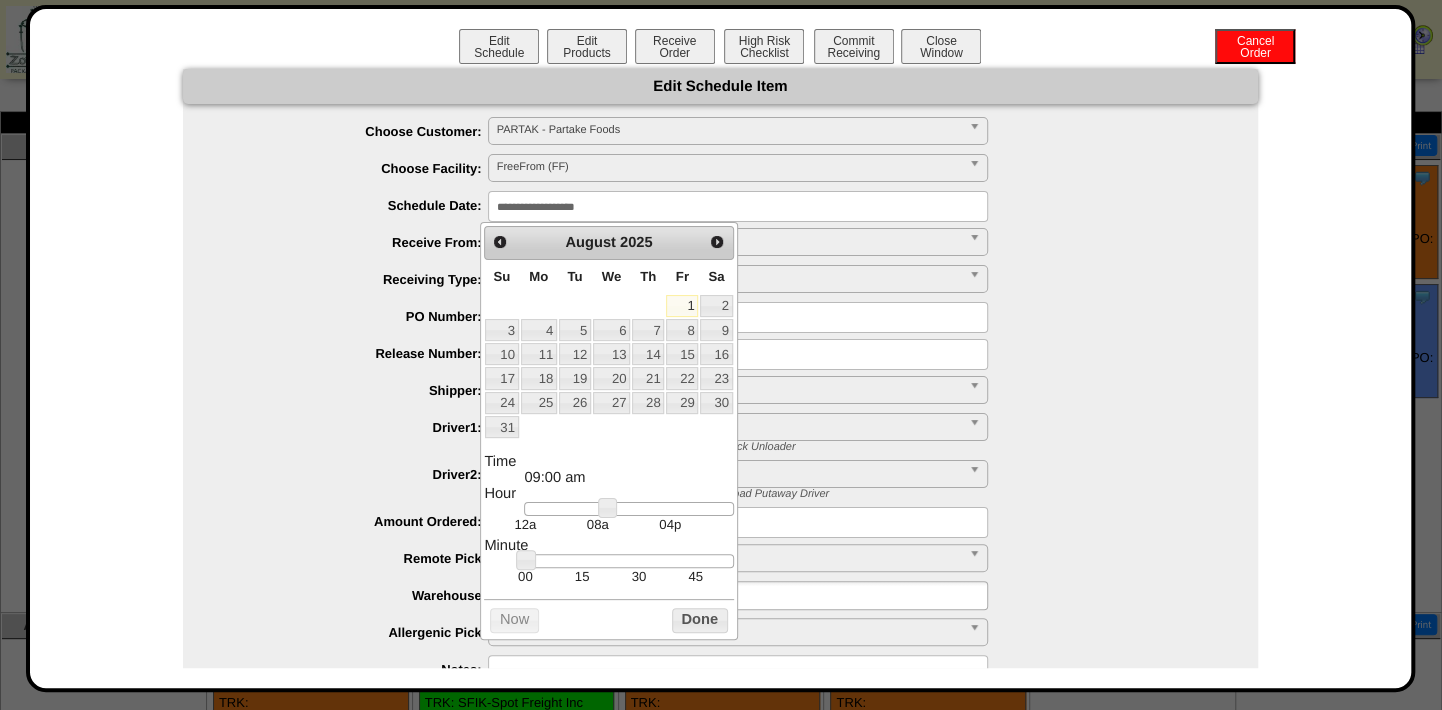 click on "1" at bounding box center (682, 306) 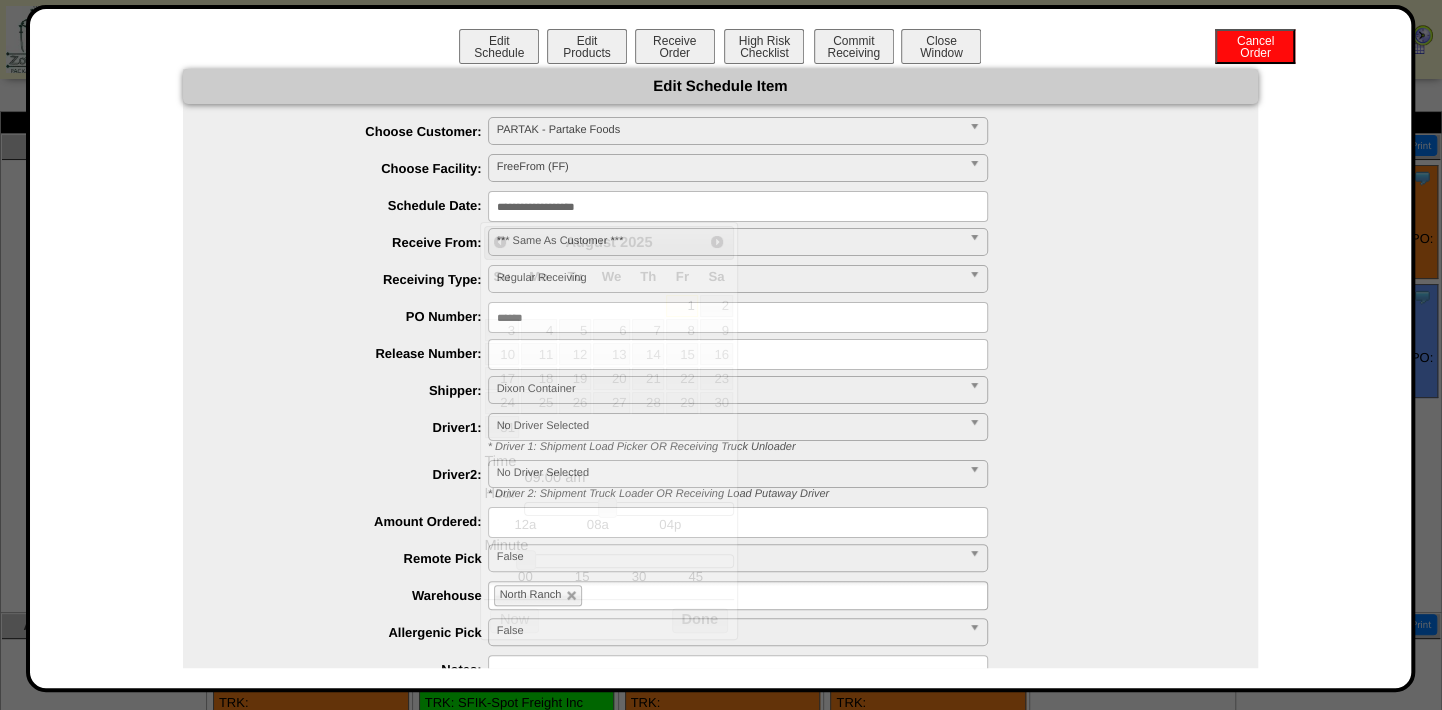 click on "**********" at bounding box center (740, 206) 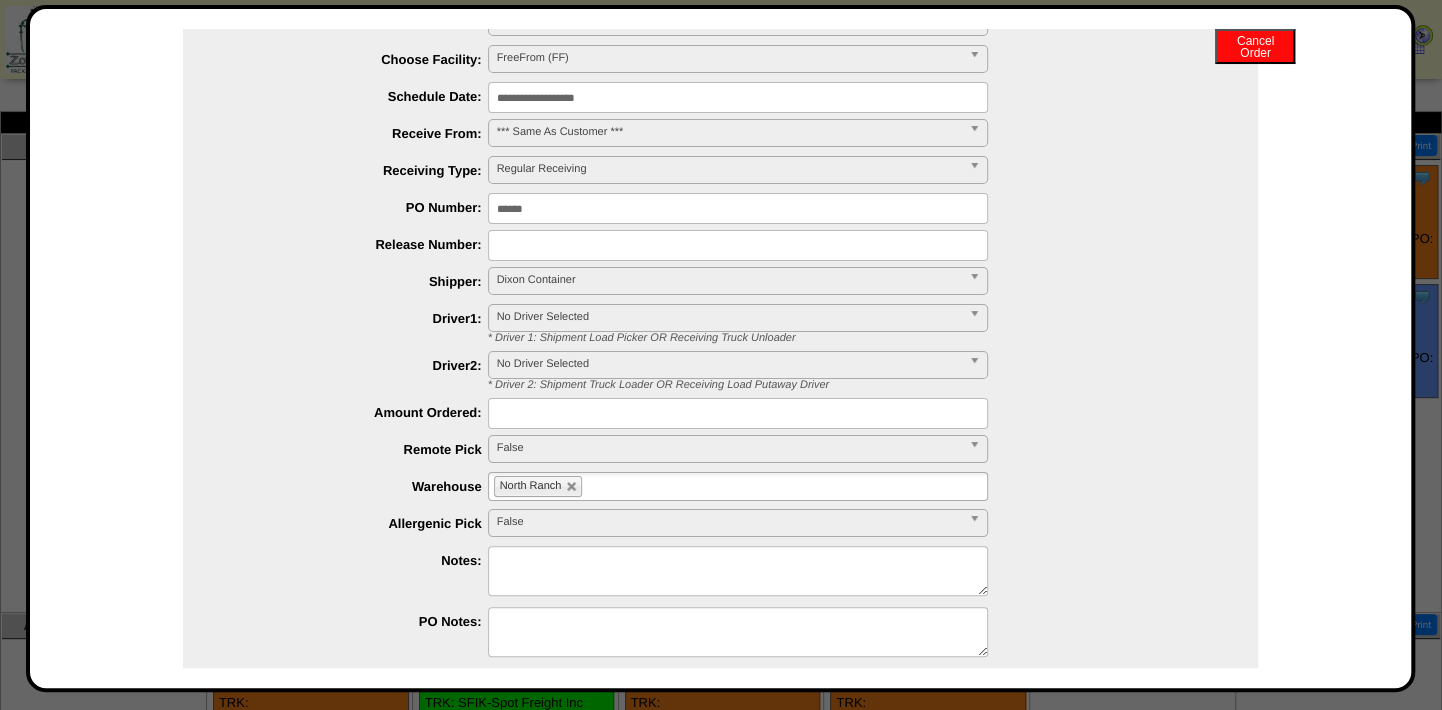 scroll, scrollTop: 183, scrollLeft: 0, axis: vertical 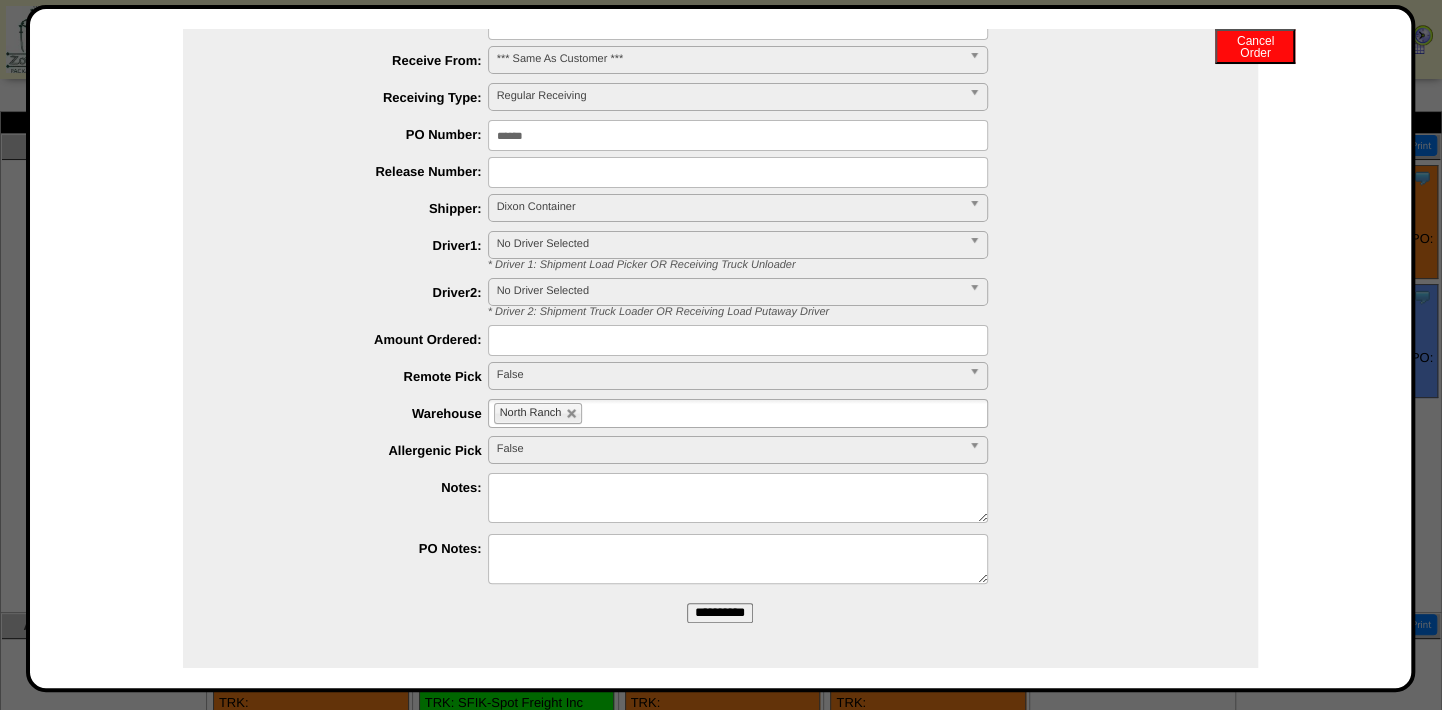click on "**********" at bounding box center [720, 613] 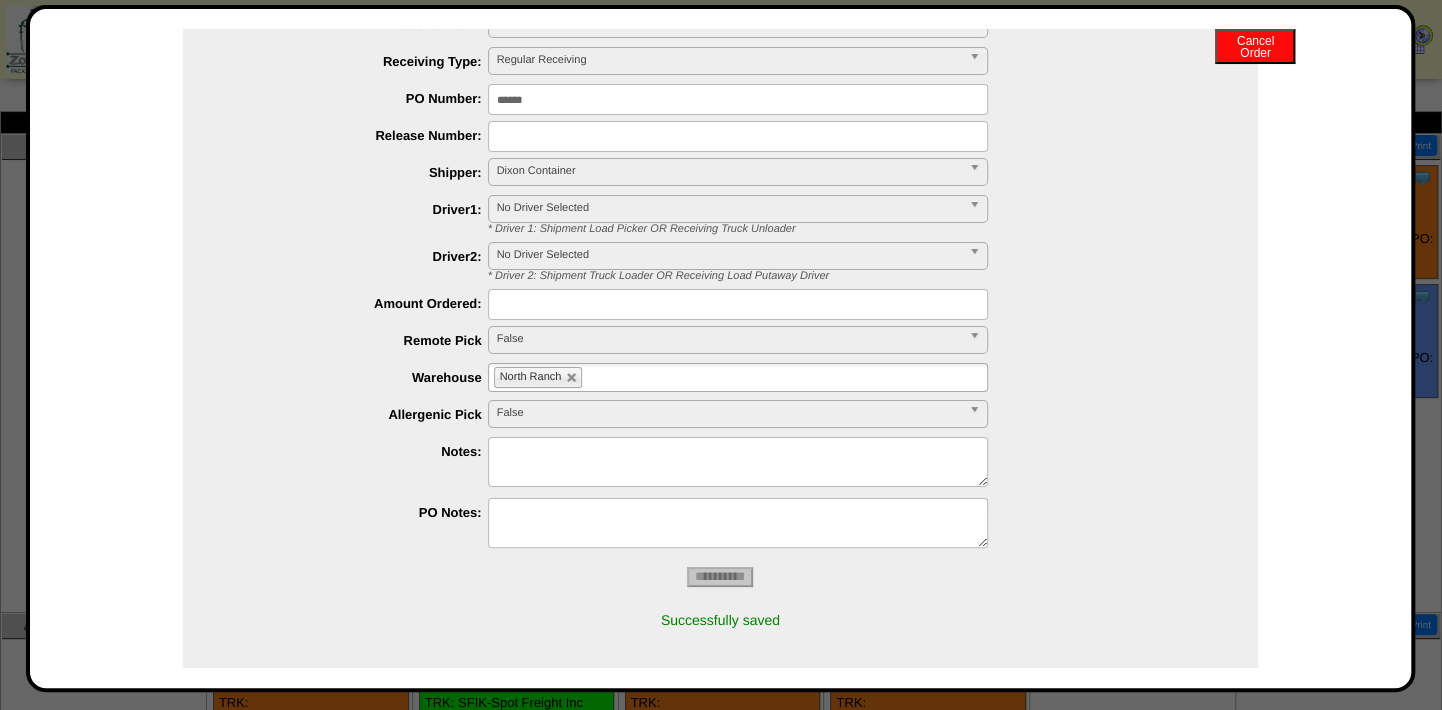 scroll, scrollTop: 0, scrollLeft: 0, axis: both 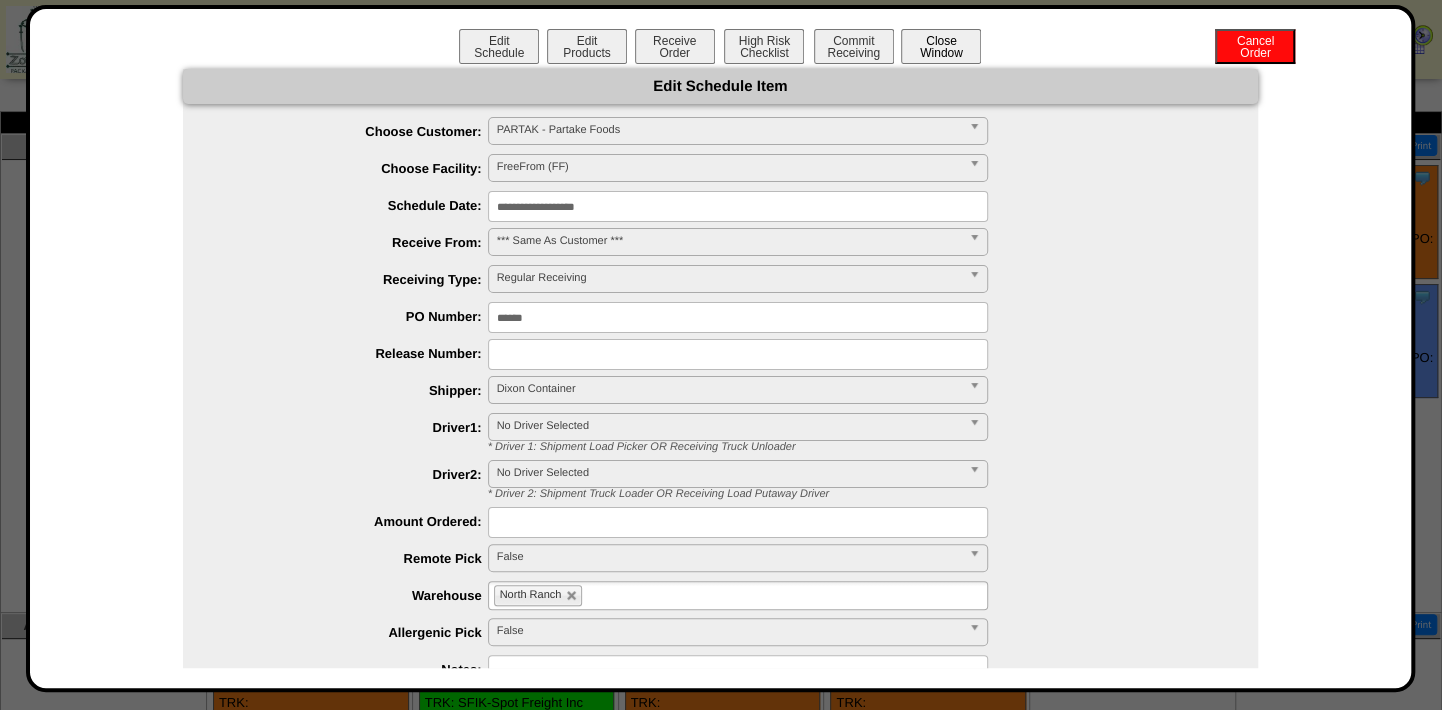 click on "Close Window" at bounding box center [941, 46] 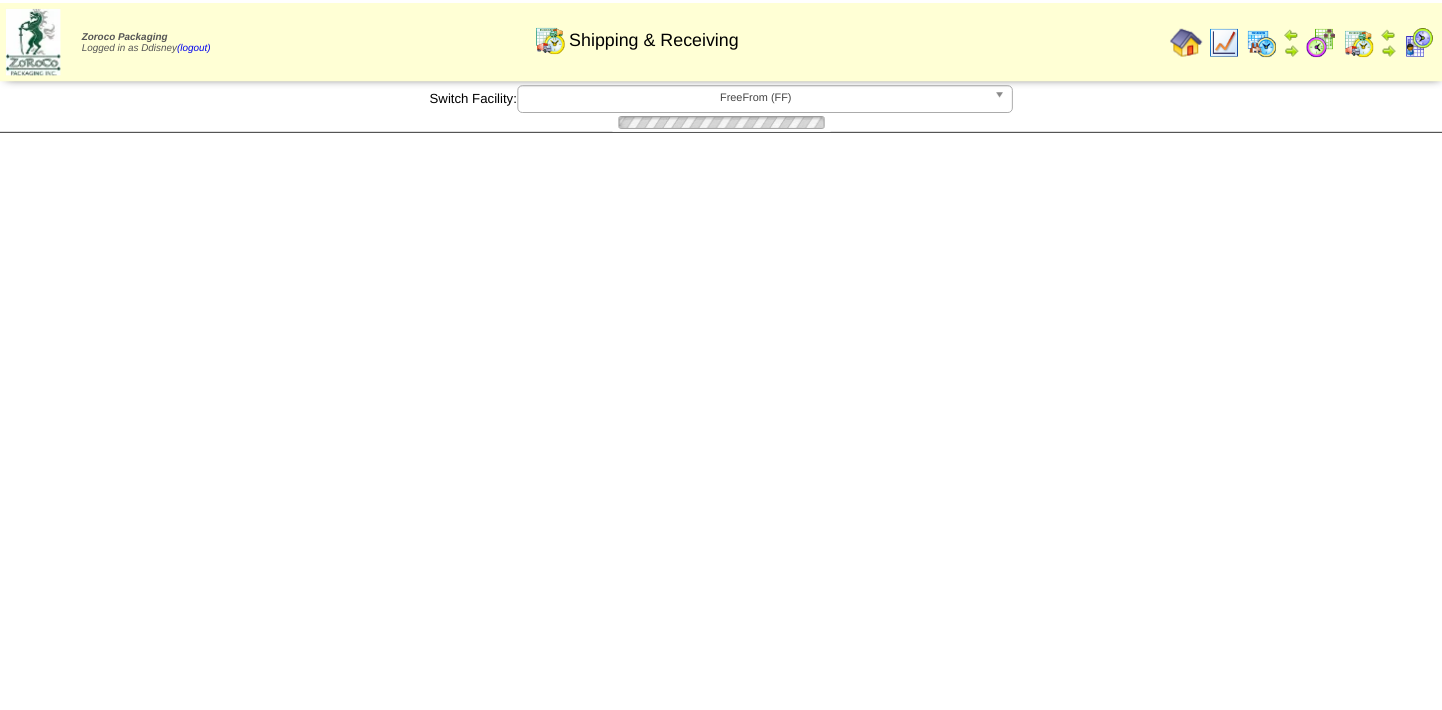 scroll, scrollTop: 0, scrollLeft: 0, axis: both 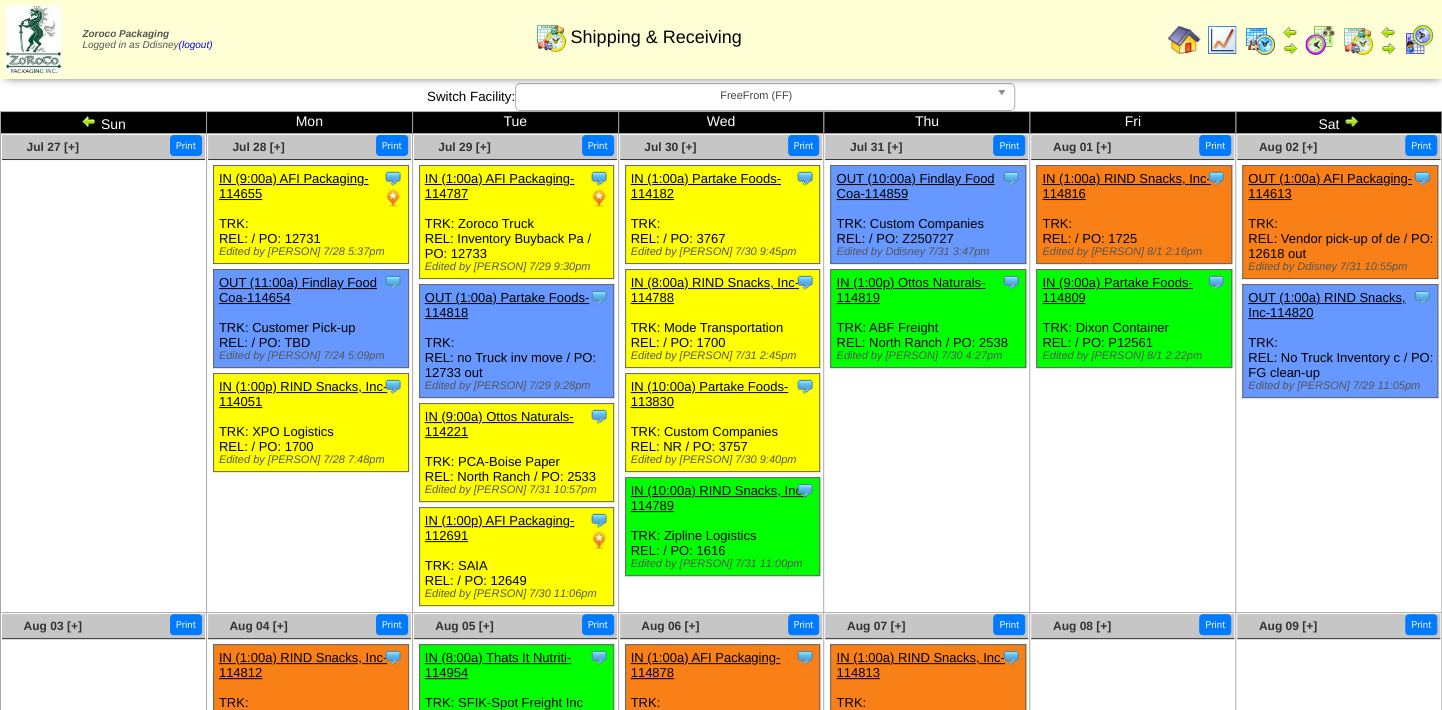 click on "IN
(1:00p)
Ottos Naturals-114819" at bounding box center [910, 290] 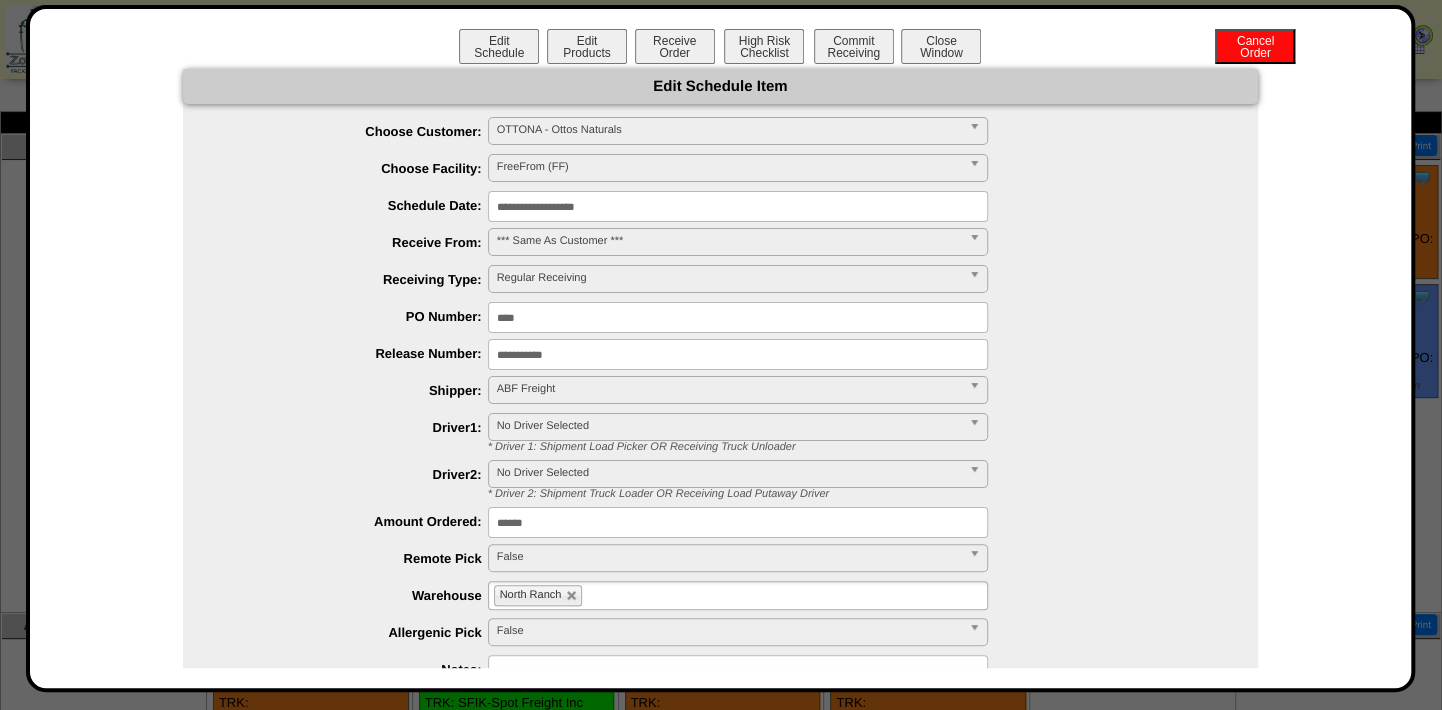 click on "**********" at bounding box center [738, 206] 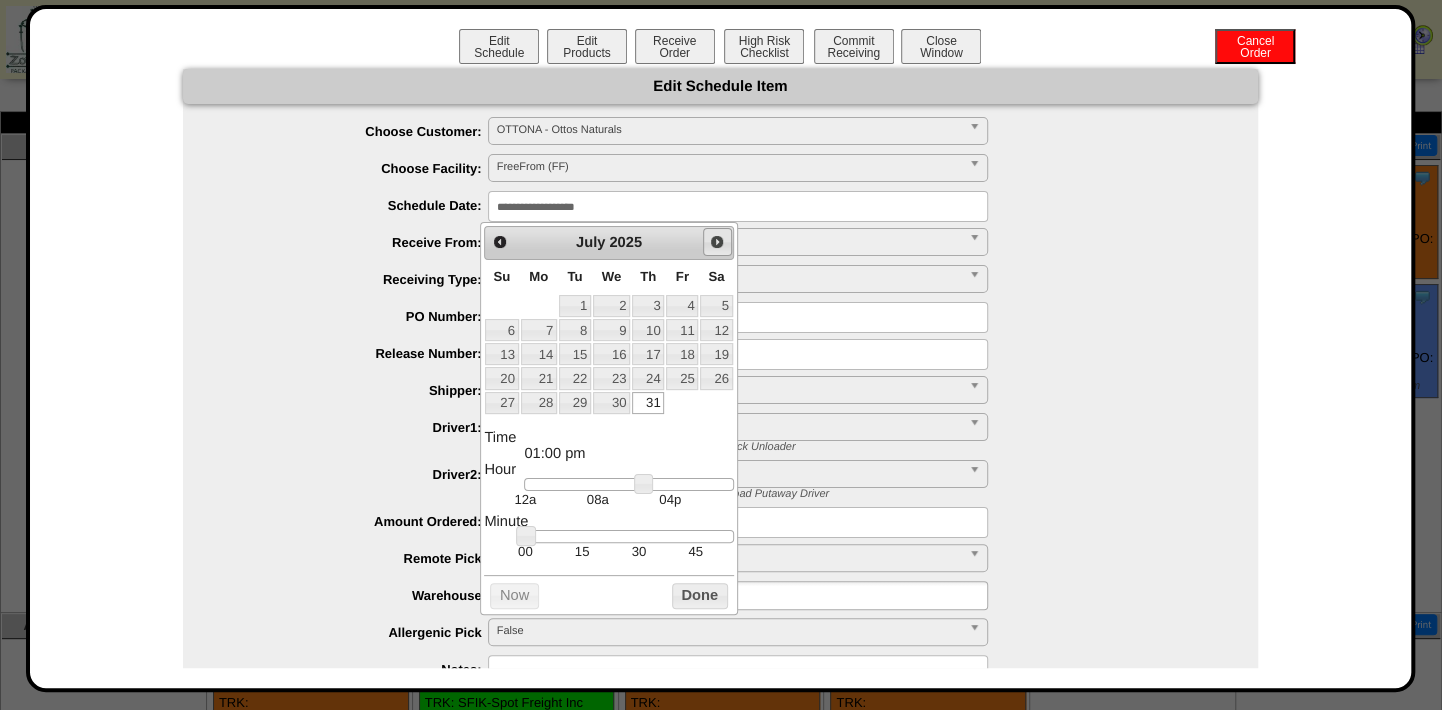 click on "Next" at bounding box center (717, 242) 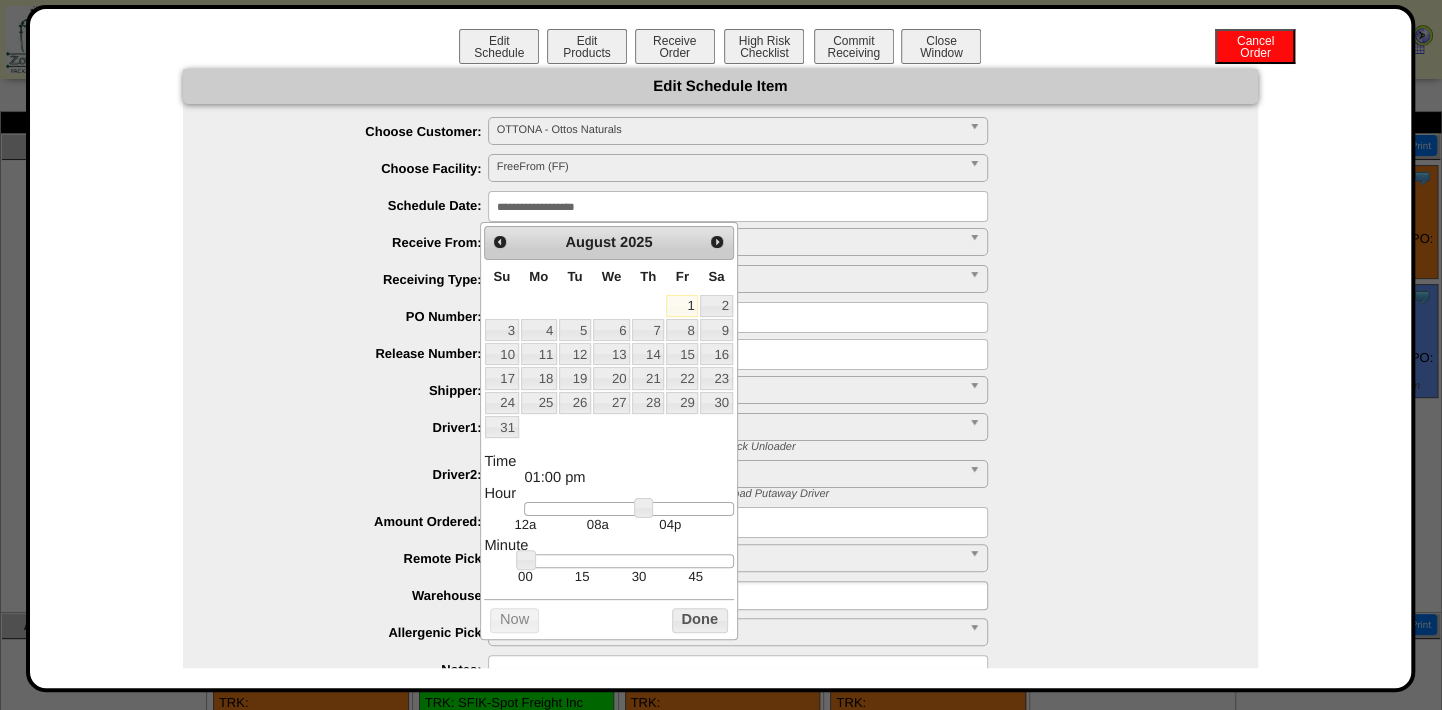 click on "1" at bounding box center [682, 306] 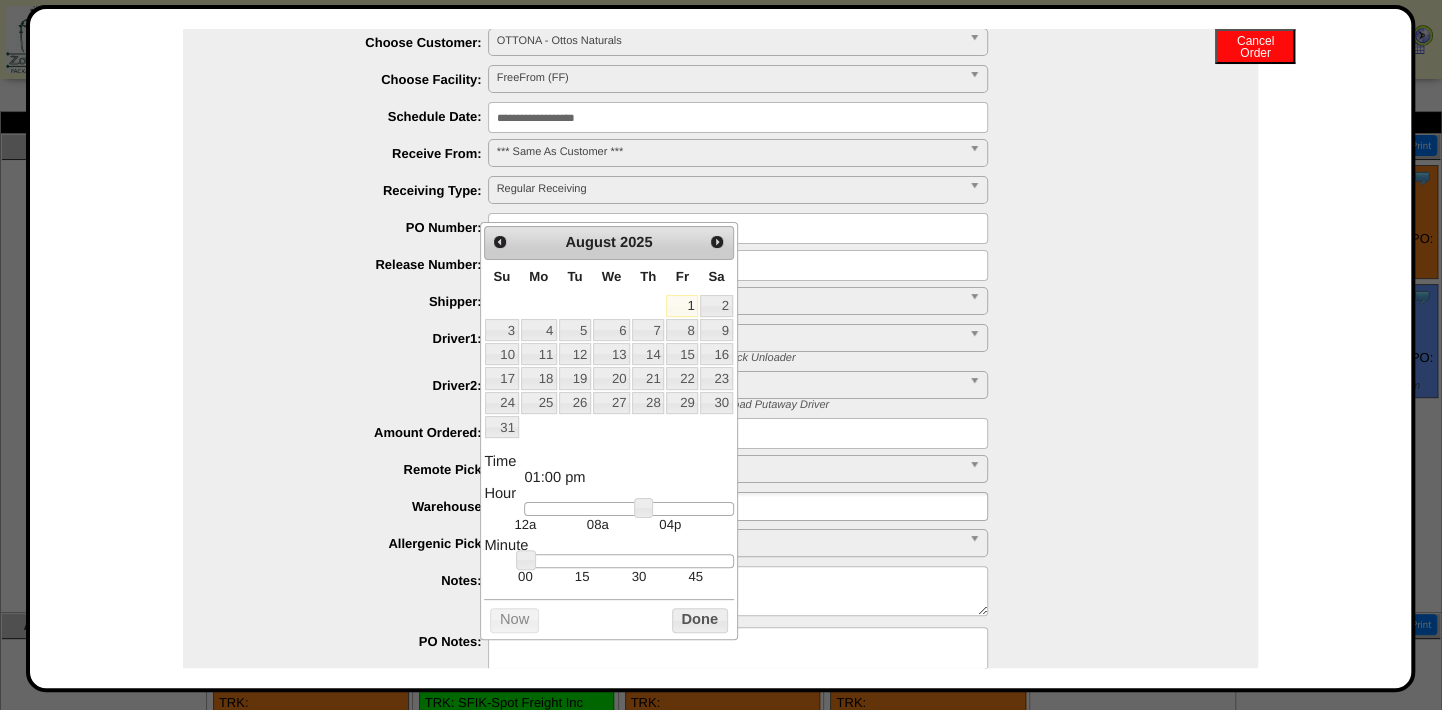 scroll, scrollTop: 183, scrollLeft: 0, axis: vertical 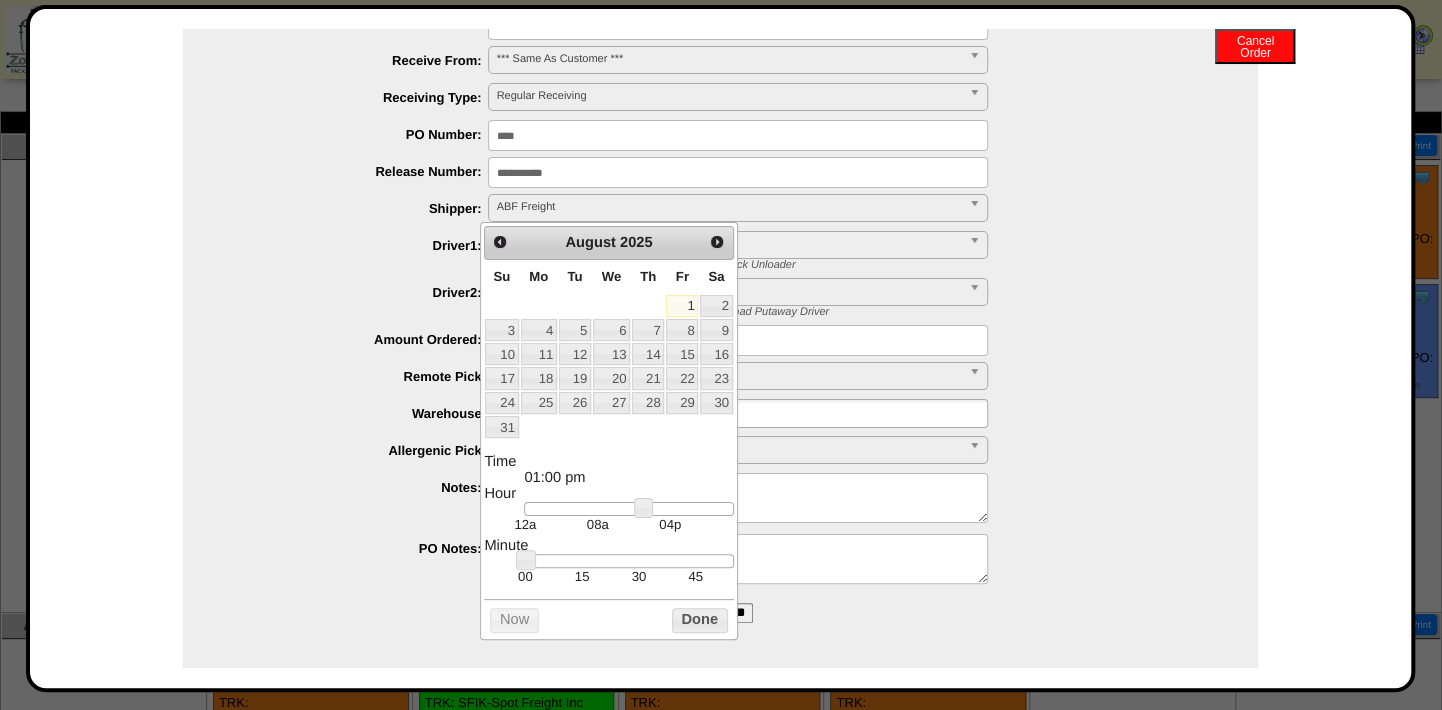 click on "******" at bounding box center [740, 340] 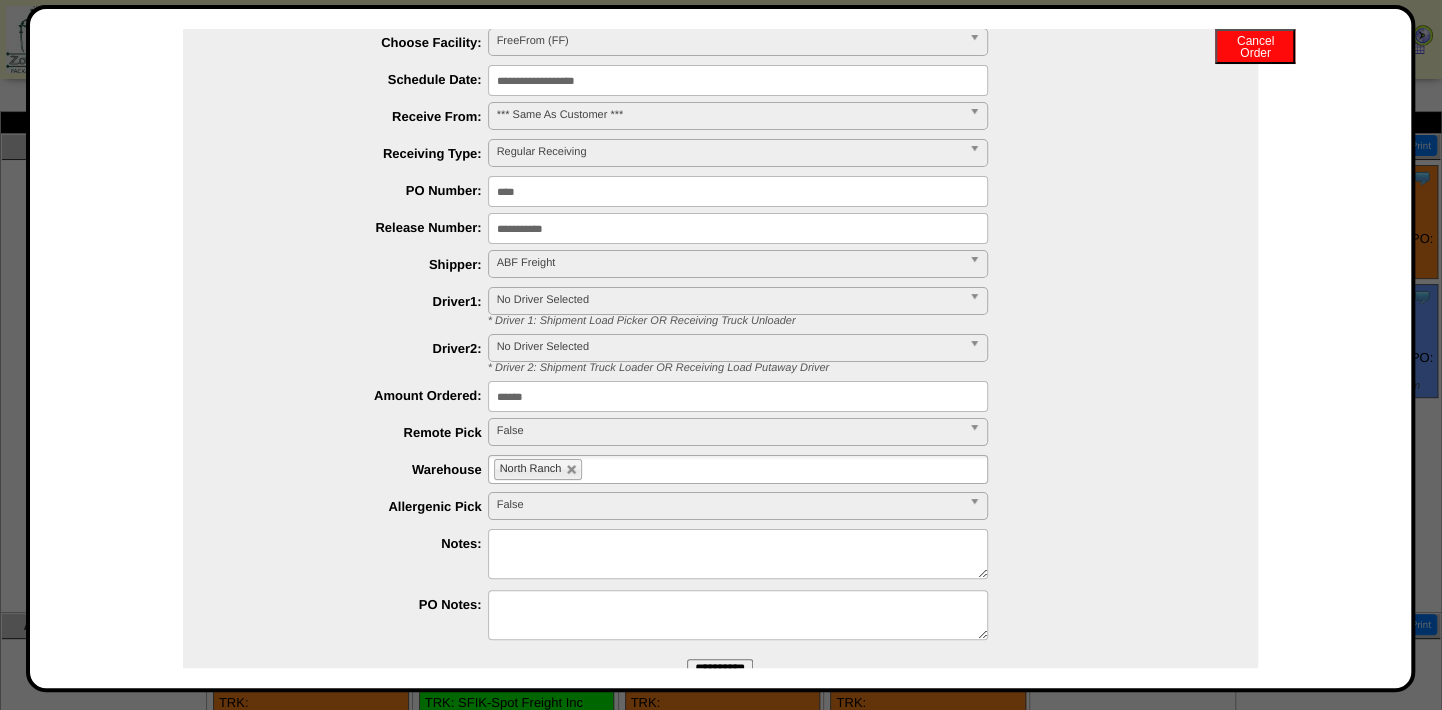scroll, scrollTop: 183, scrollLeft: 0, axis: vertical 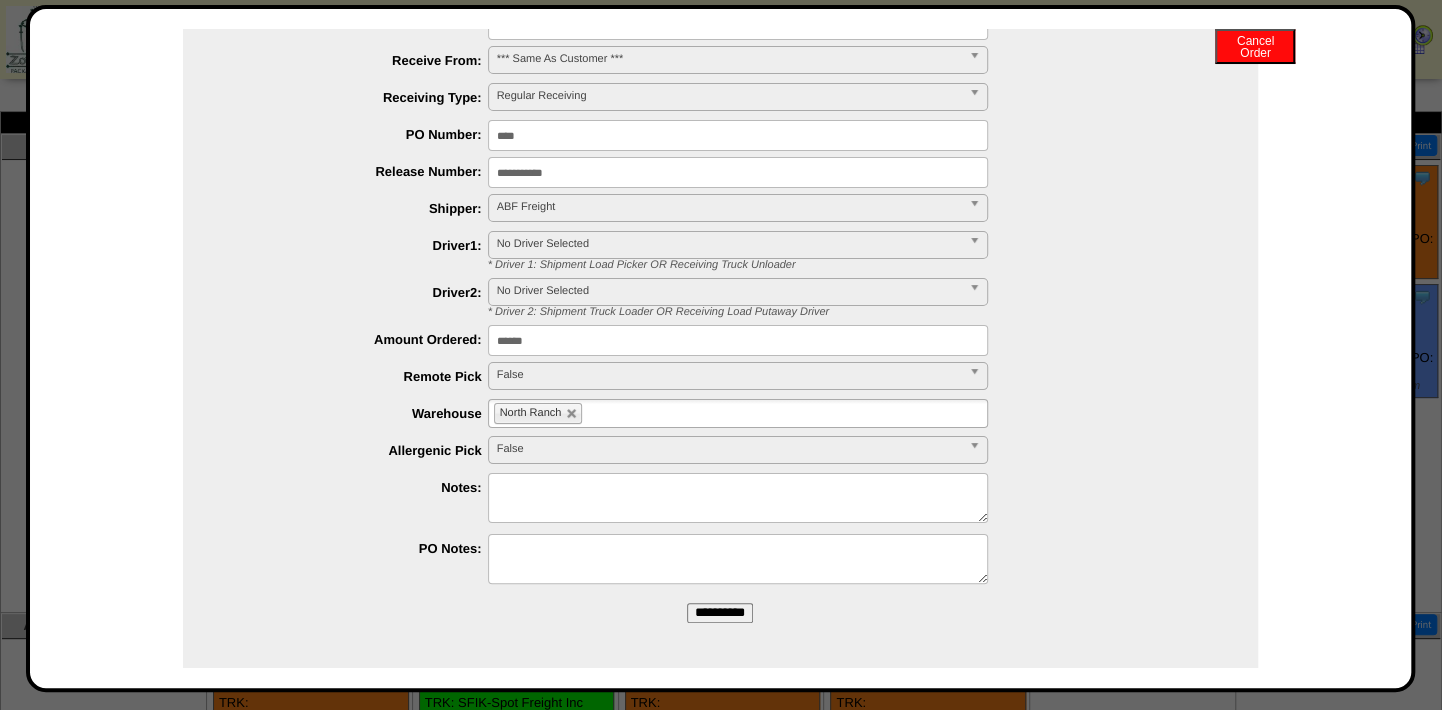 click on "**********" at bounding box center [720, 613] 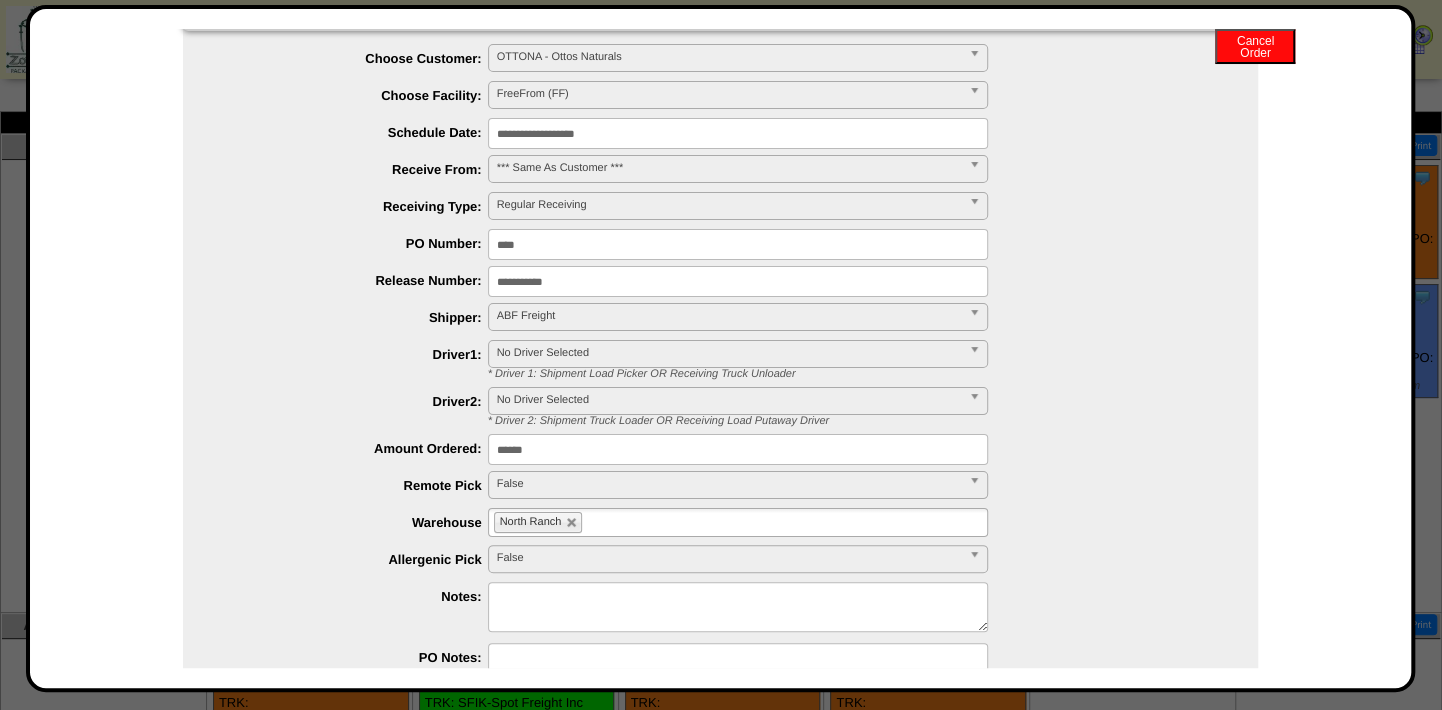 scroll, scrollTop: 0, scrollLeft: 0, axis: both 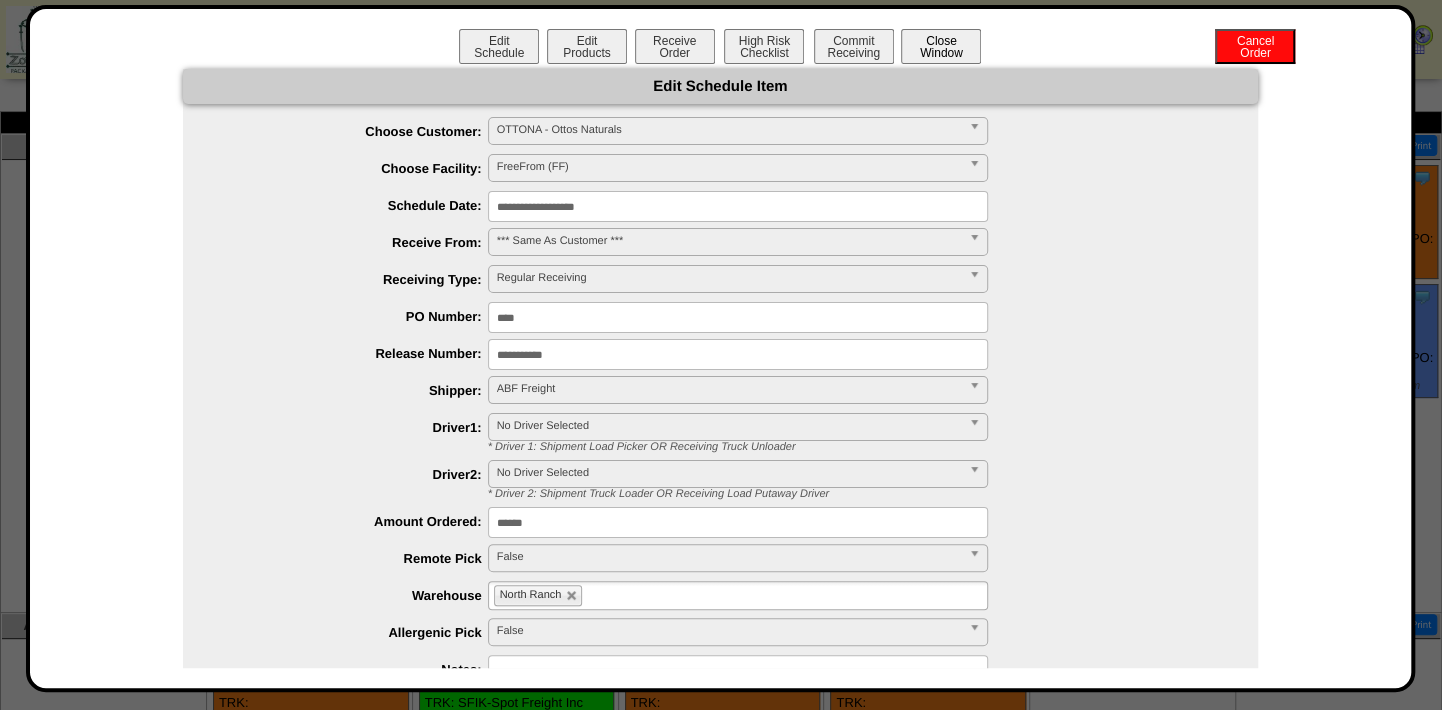click on "Close Window" at bounding box center [941, 46] 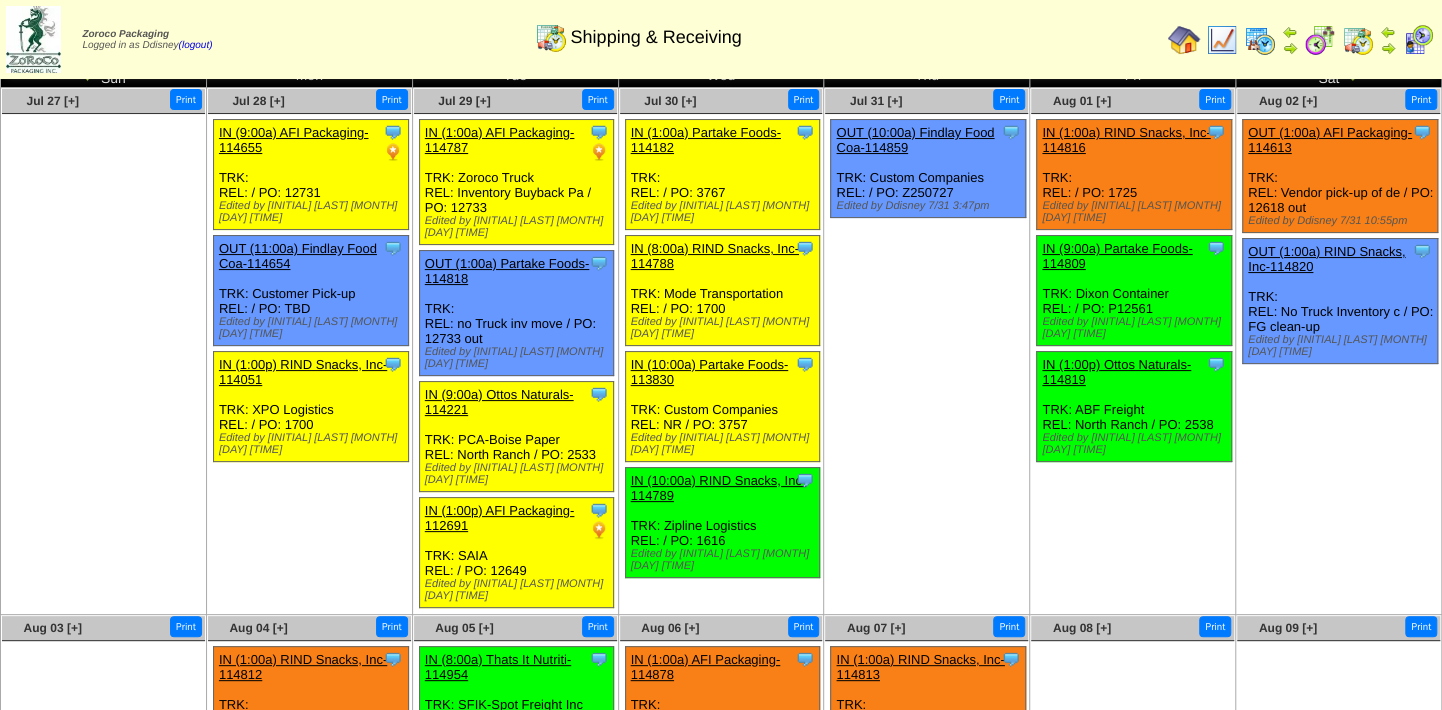 scroll, scrollTop: 90, scrollLeft: 0, axis: vertical 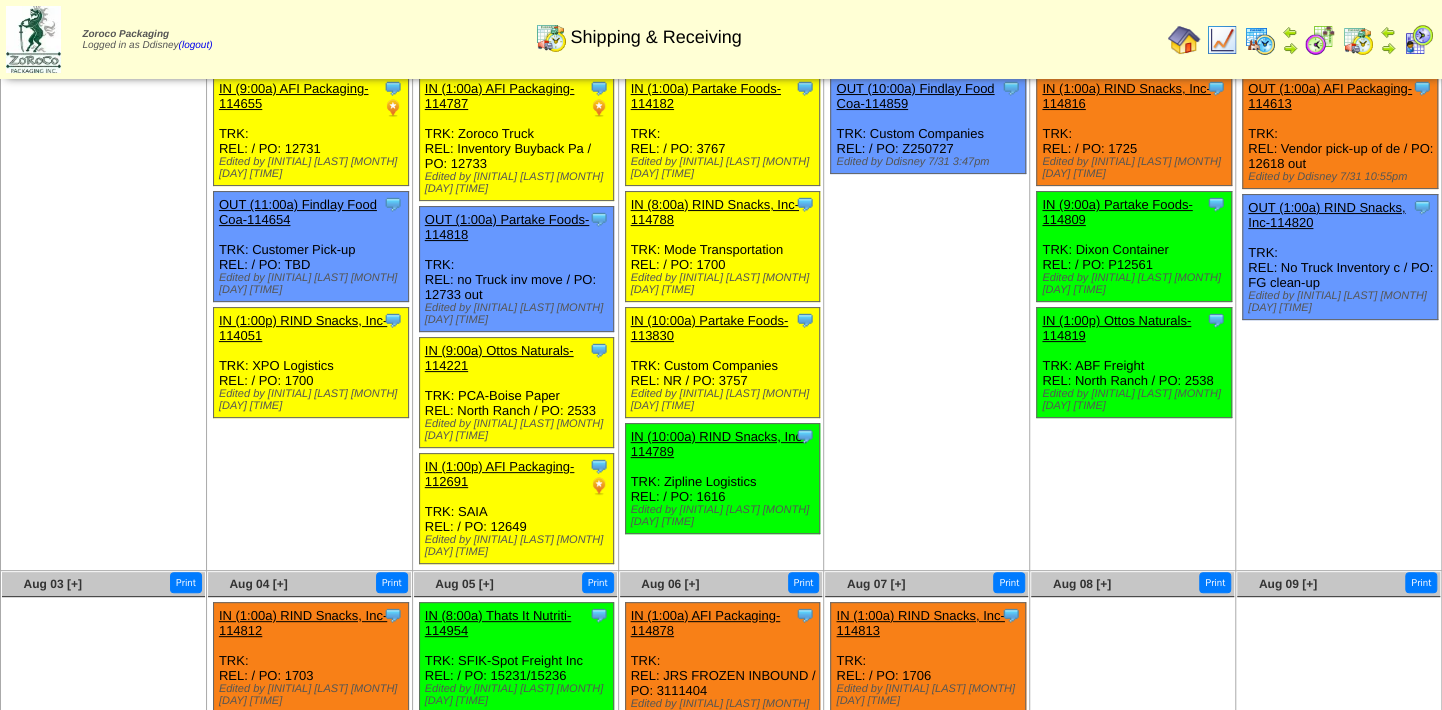 click on "Clone Item
OUT
([TIME])
Findlay Food Coa-[NUMBER]
Findlay Food Coatings Limited
ScheduleID: [NUMBER]
[NUMBER] BAG:
PPM[NUMBER]
* [NUMBER]
Shipped
Total" at bounding box center [926, 225] 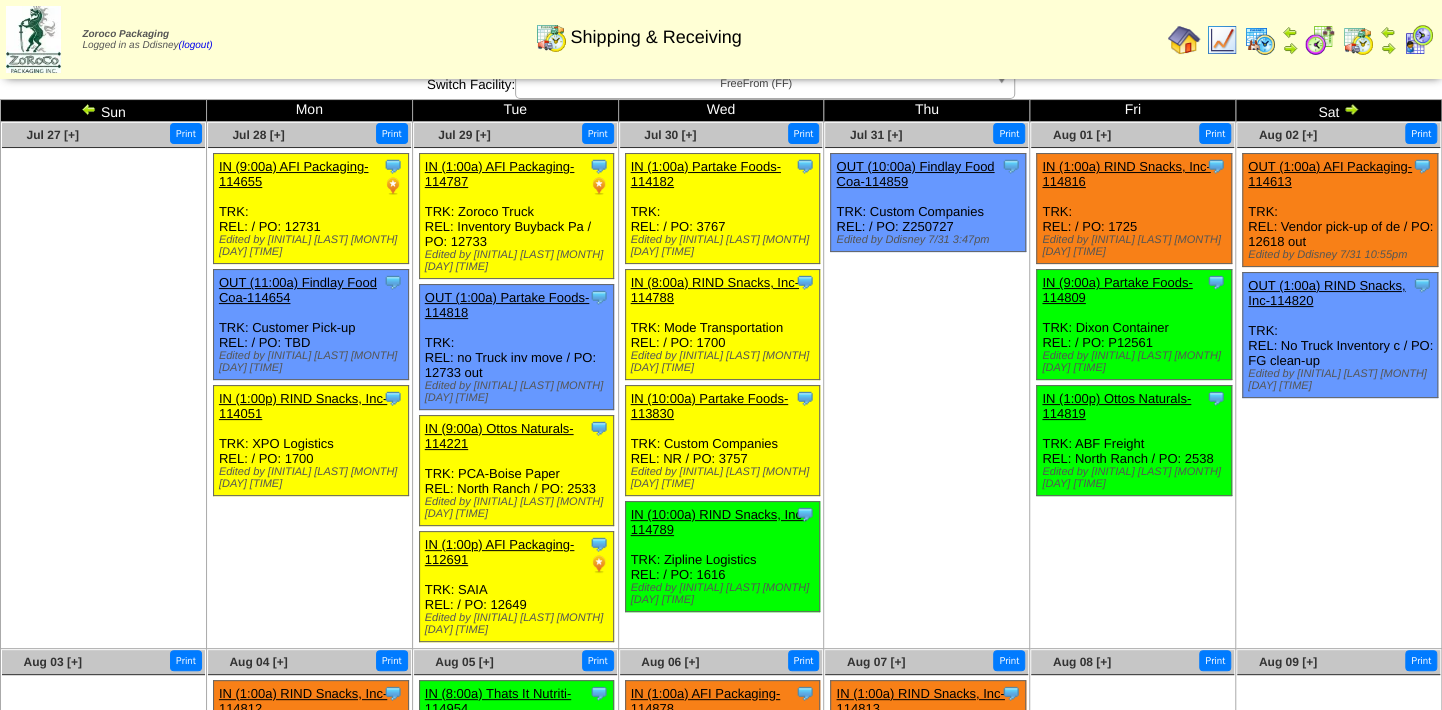 scroll, scrollTop: 0, scrollLeft: 0, axis: both 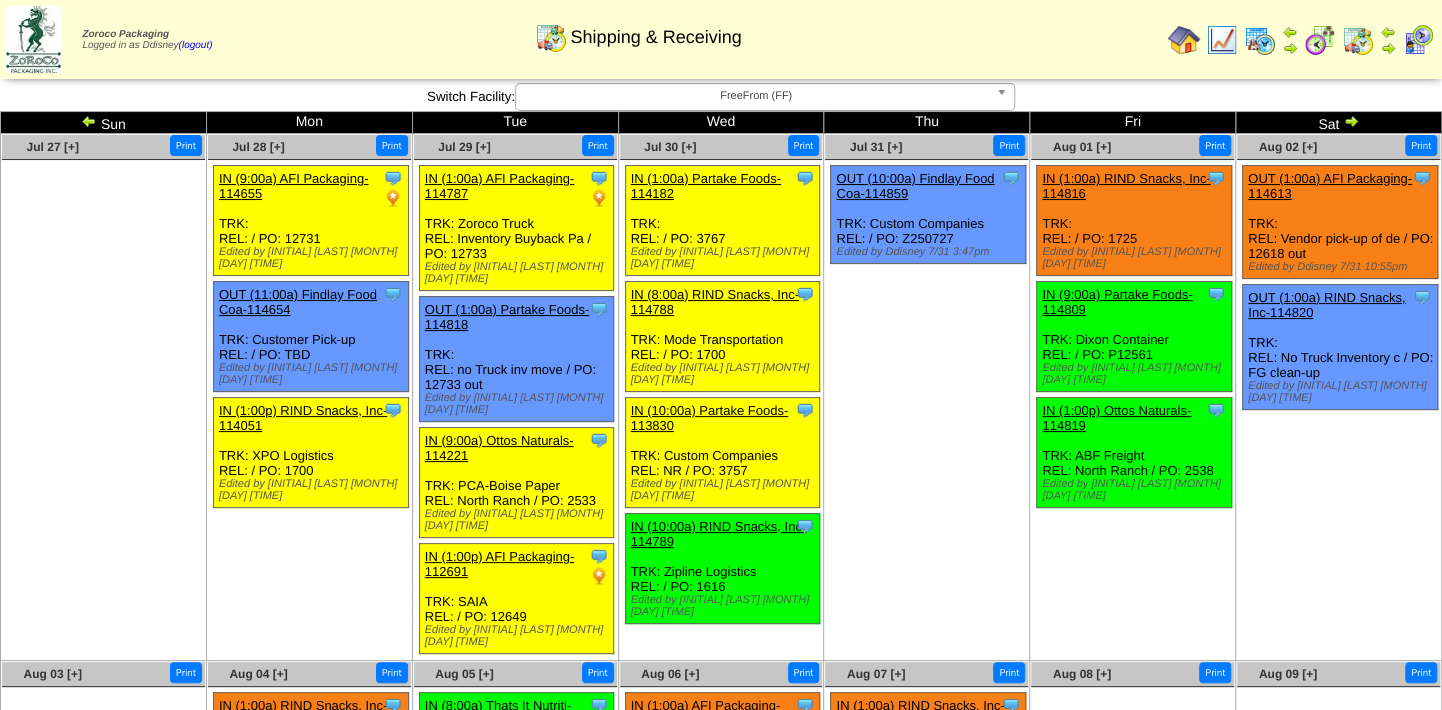 click at bounding box center [1260, 40] 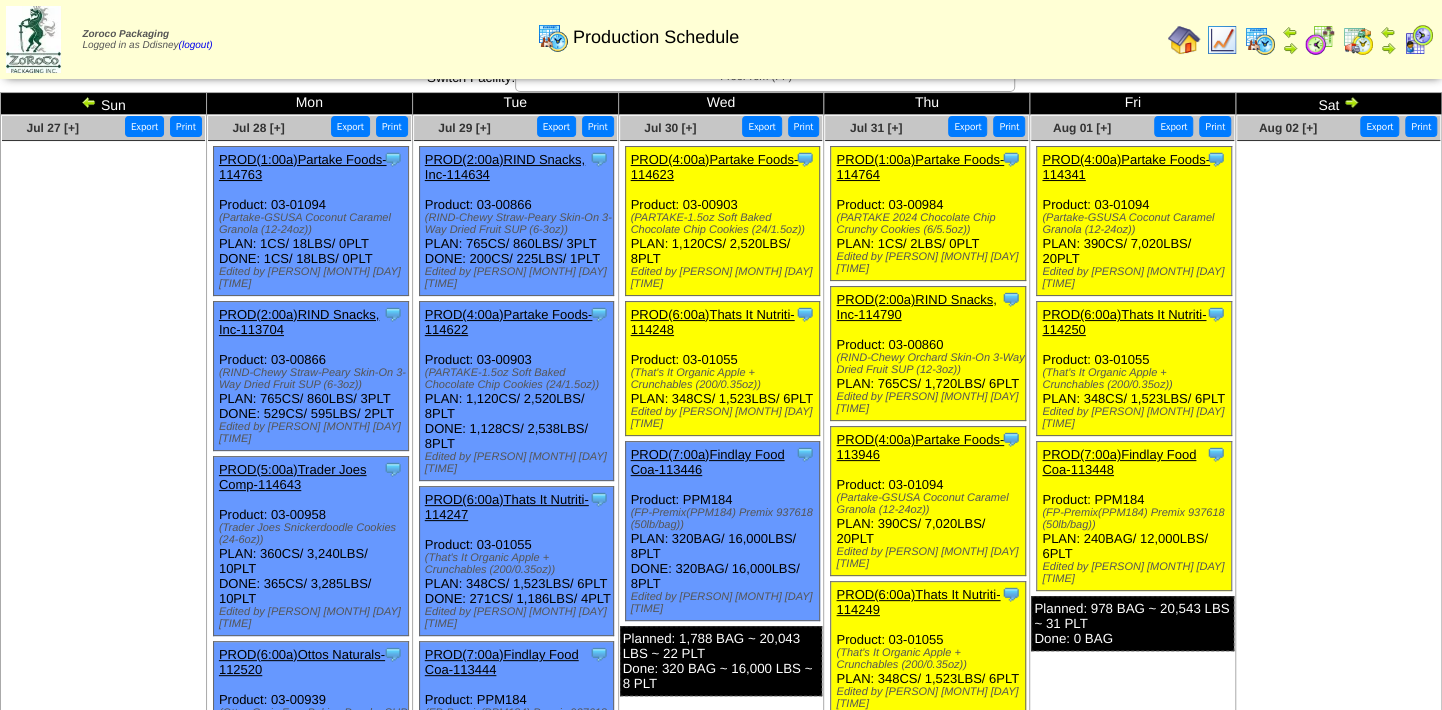 scroll, scrollTop: 0, scrollLeft: 0, axis: both 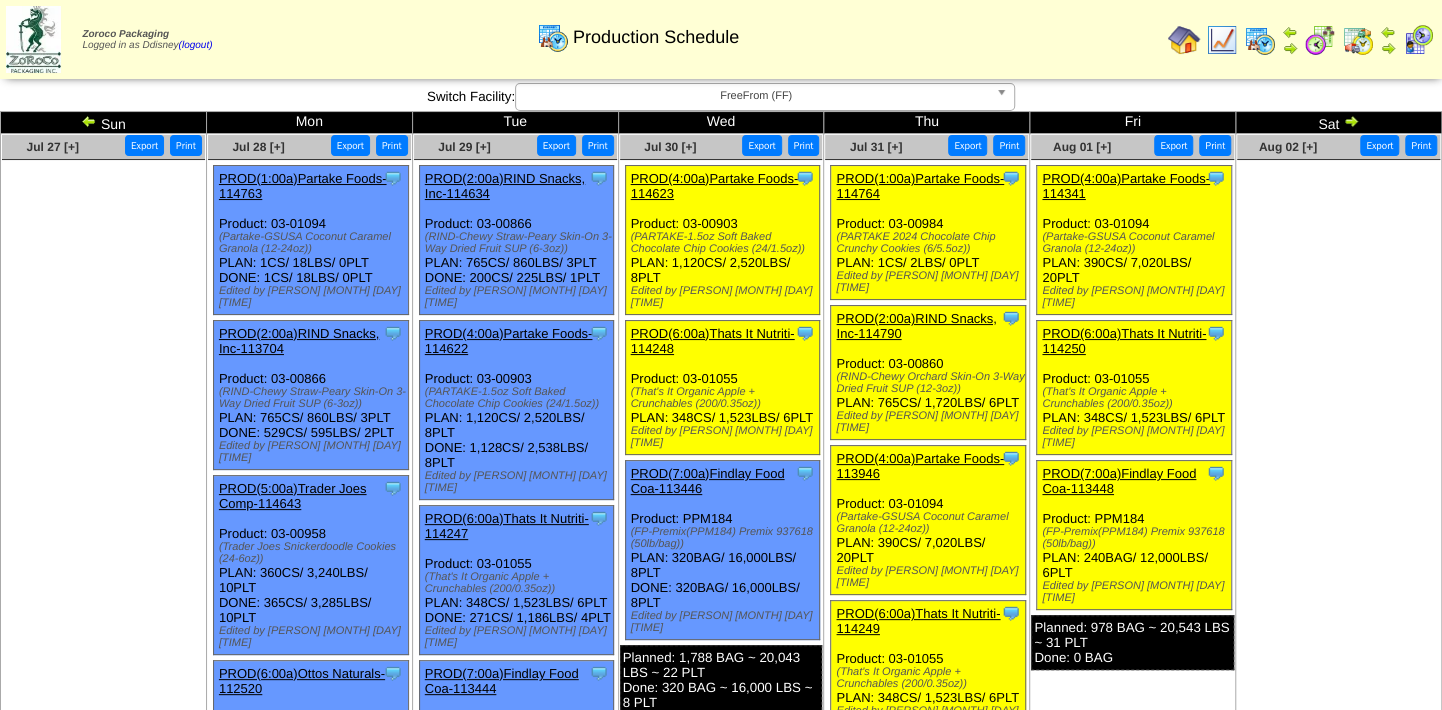 click at bounding box center (1338, 310) 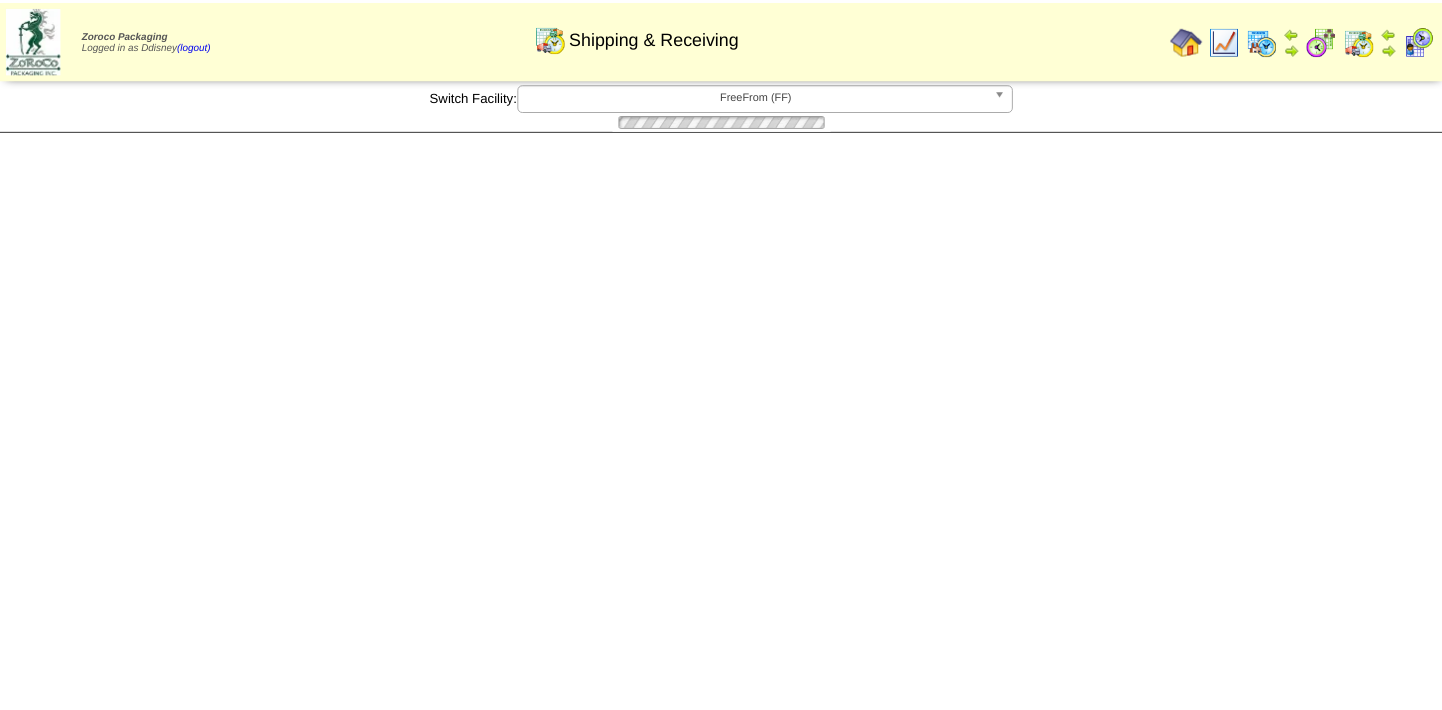 scroll, scrollTop: 0, scrollLeft: 0, axis: both 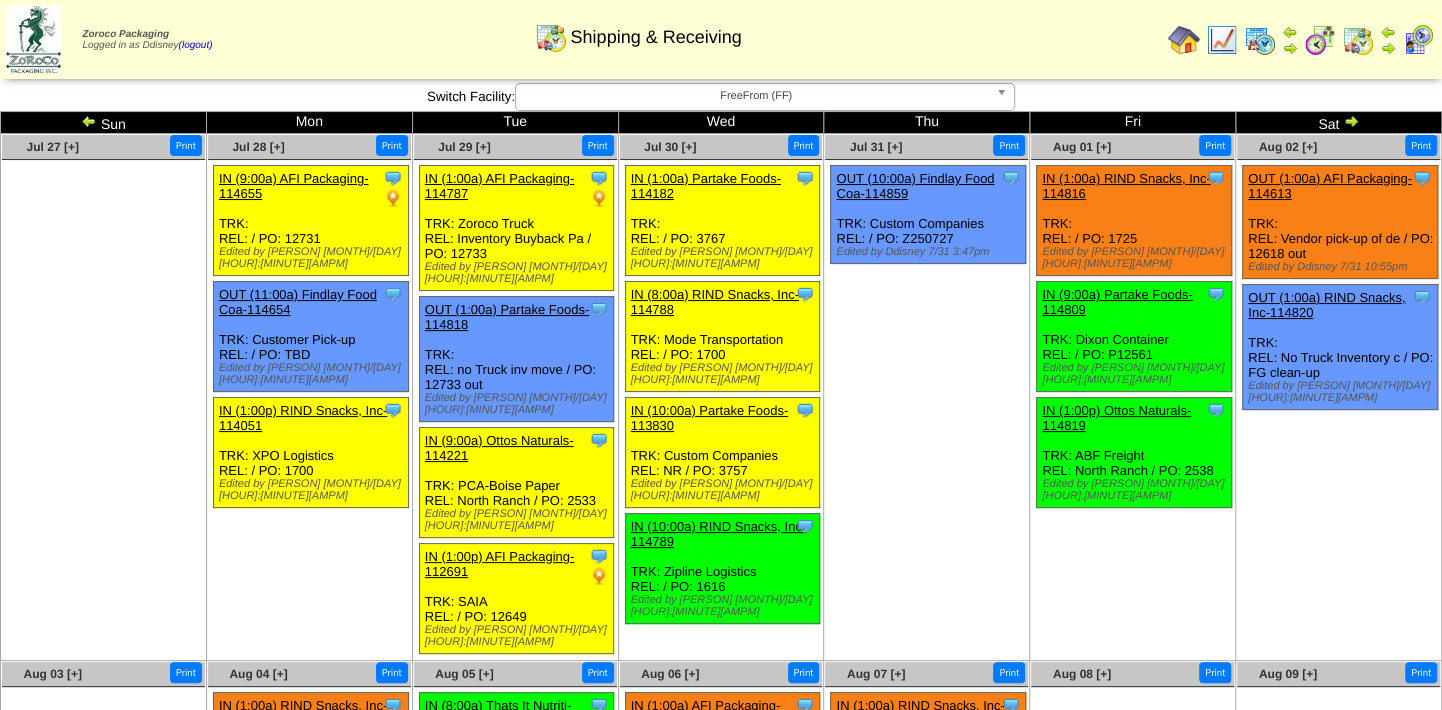 click on "IN
(10:00a)
RIND Snacks, Inc-114789" at bounding box center [719, 534] 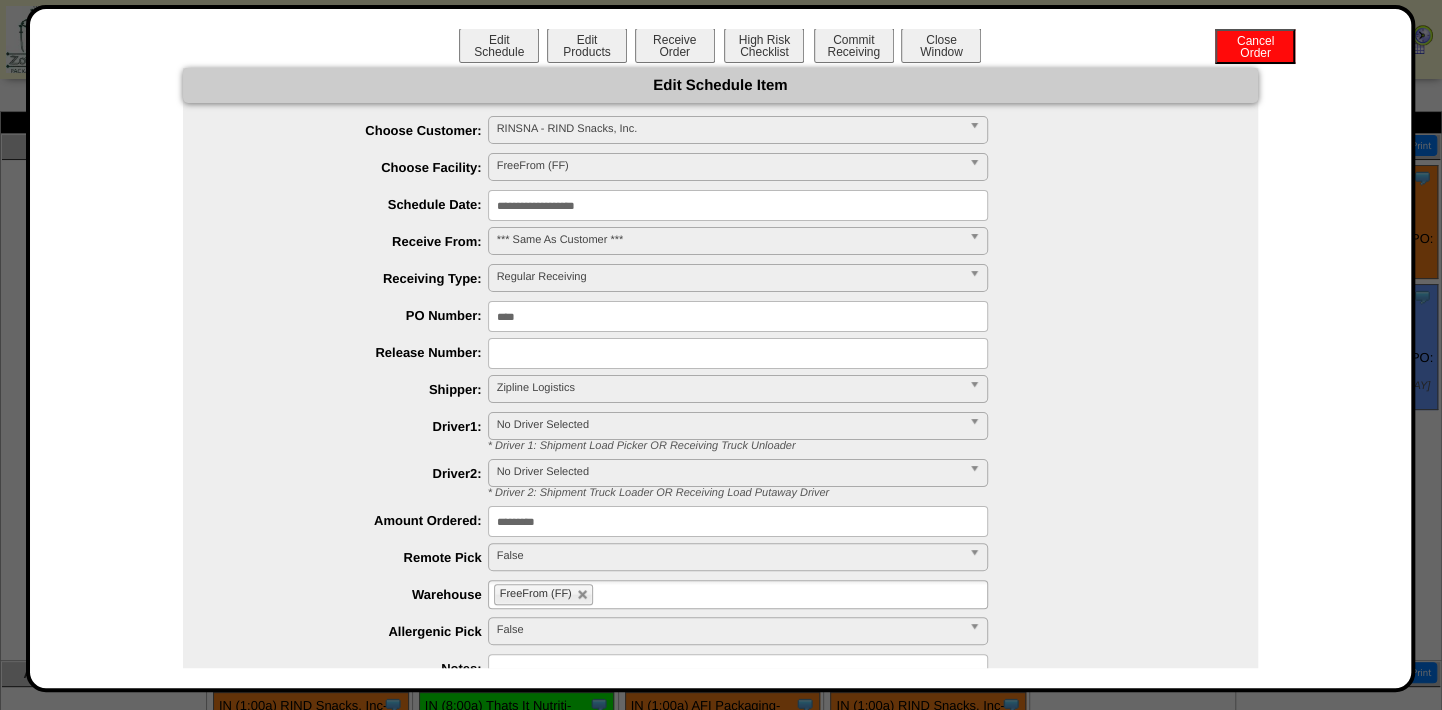 scroll, scrollTop: 0, scrollLeft: 0, axis: both 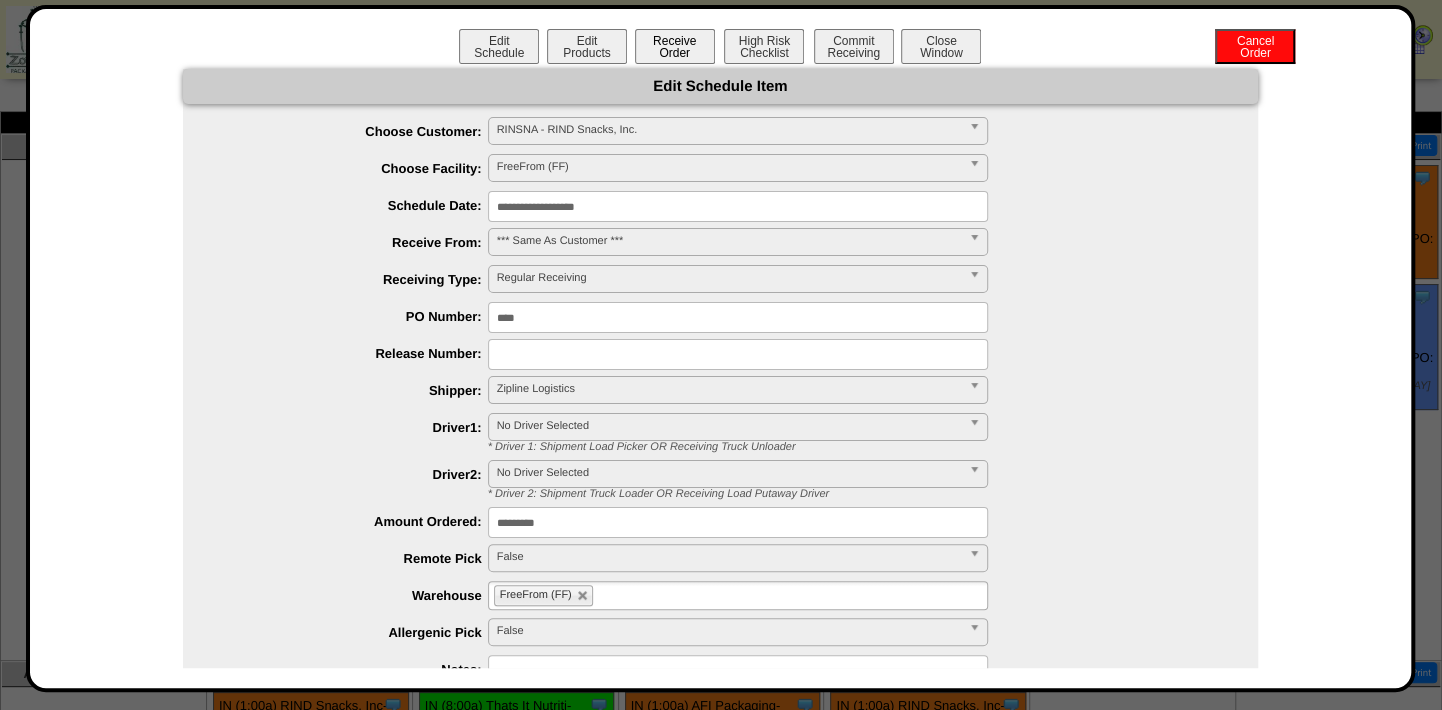 click on "Receive Order" at bounding box center [675, 46] 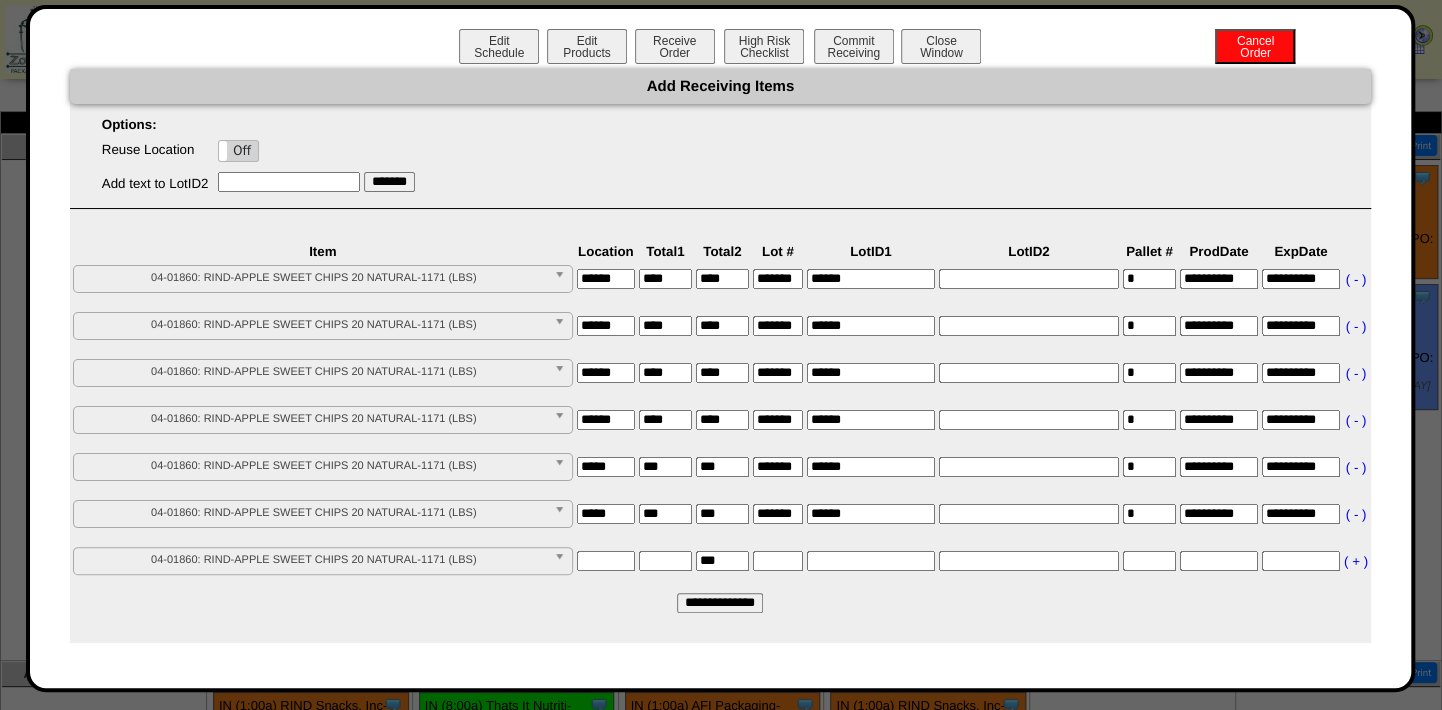 click on "**********" at bounding box center (720, 603) 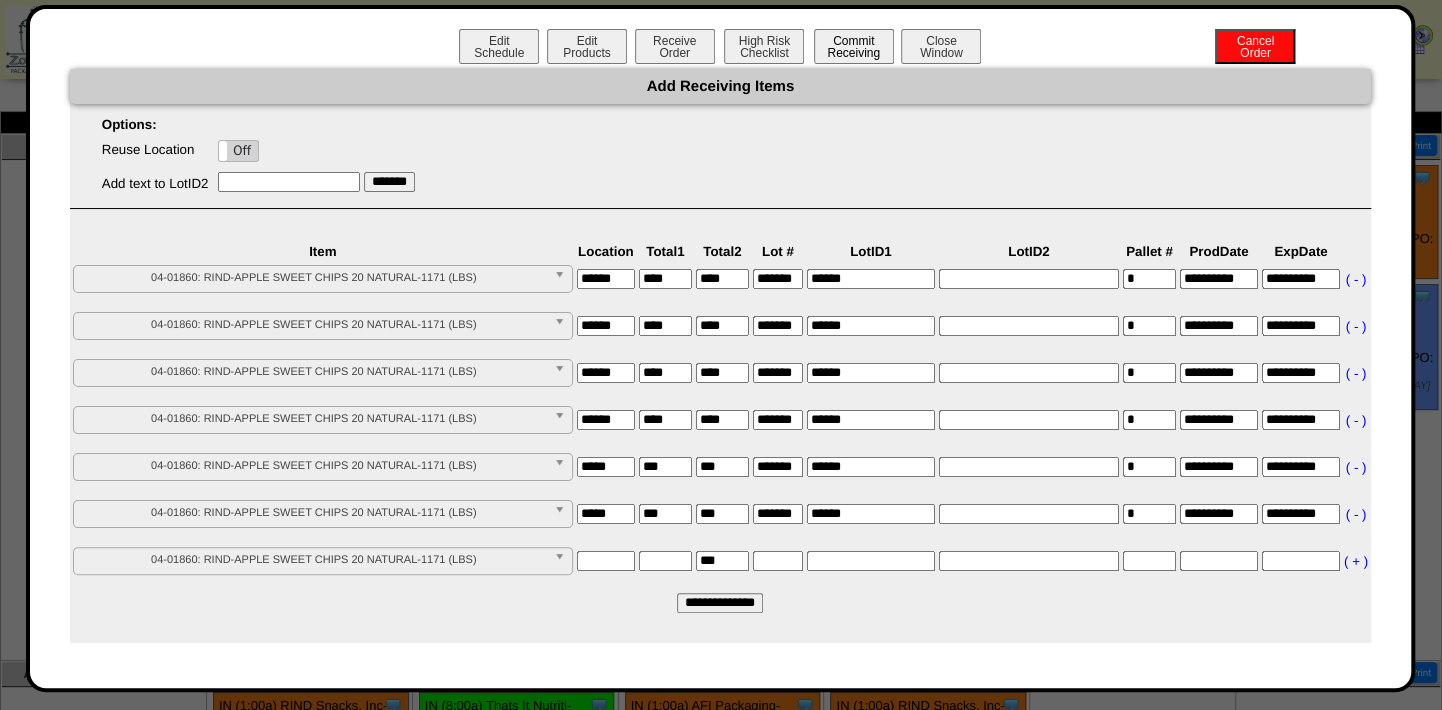 click on "Commit Receiving" at bounding box center [854, 46] 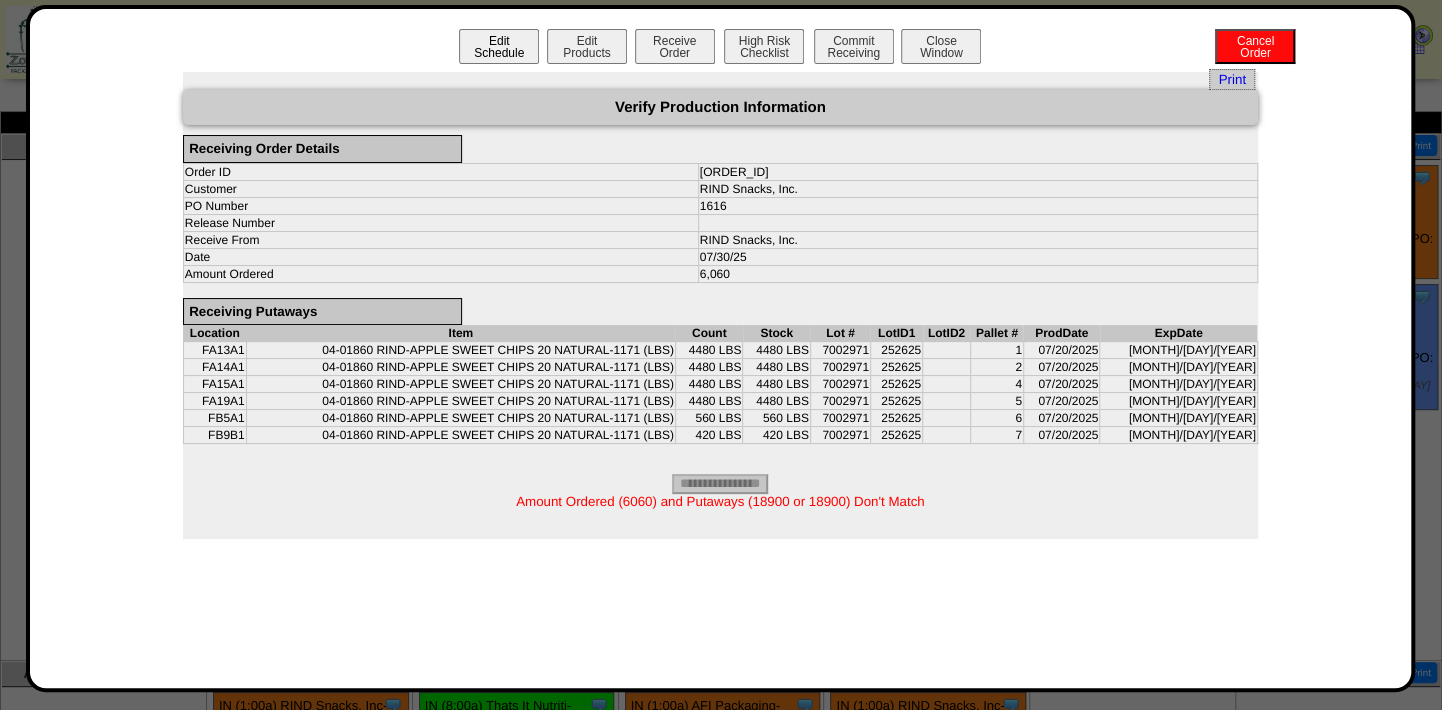 click on "Edit Schedule" at bounding box center (499, 46) 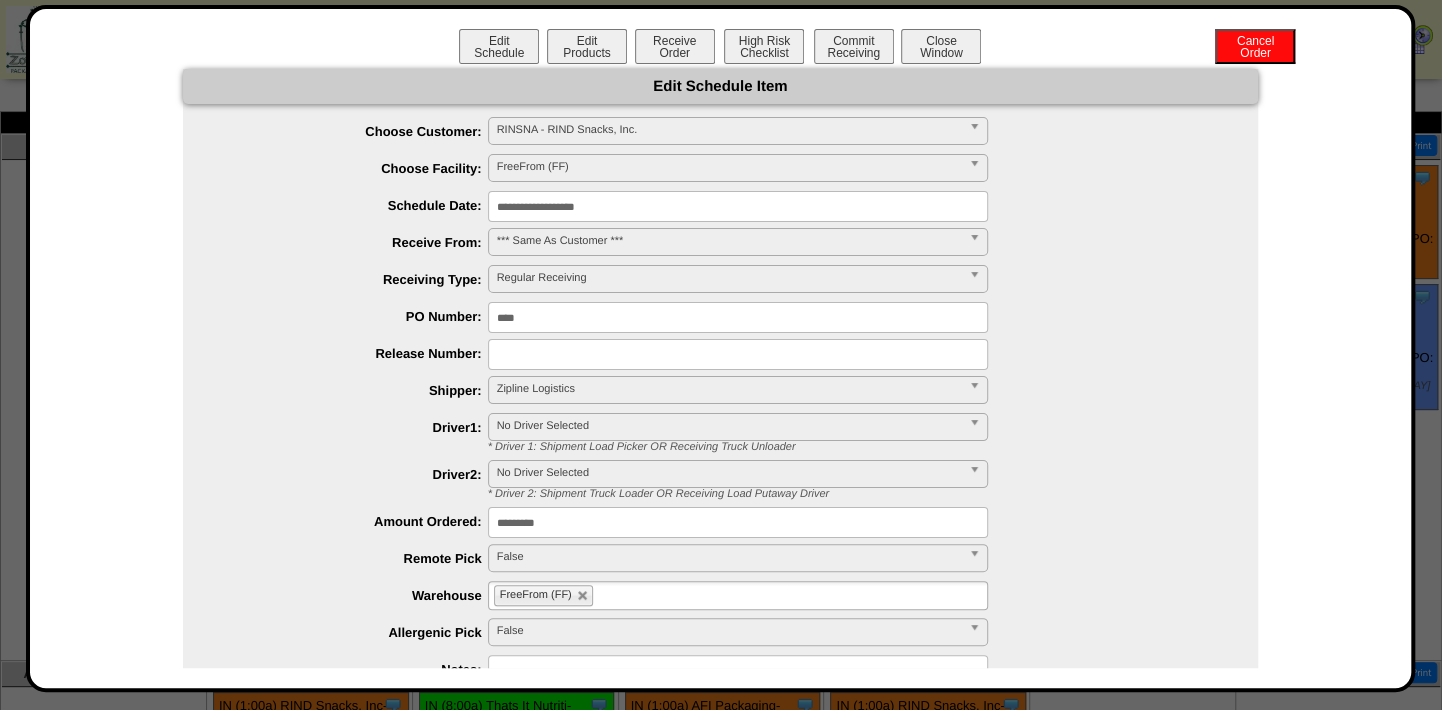drag, startPoint x: 577, startPoint y: 520, endPoint x: 291, endPoint y: 481, distance: 288.64685 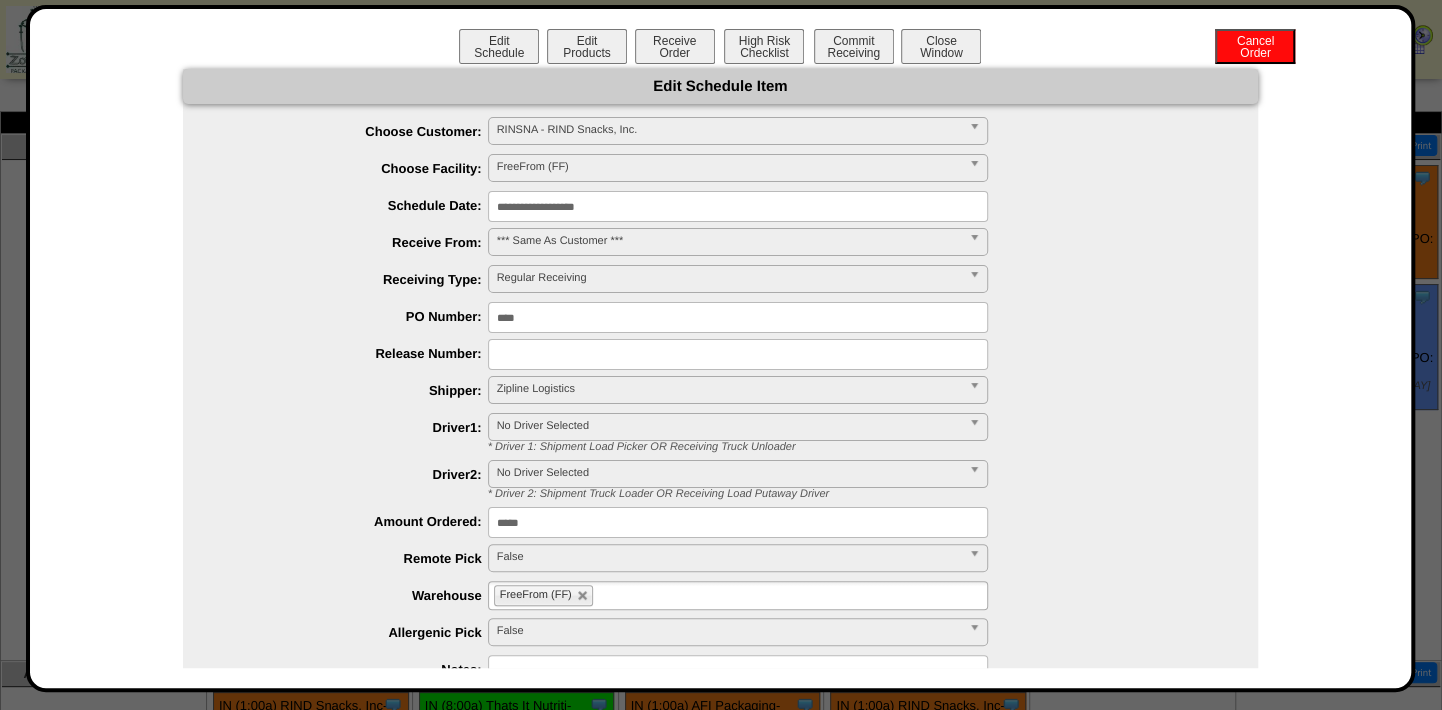 type on "*****" 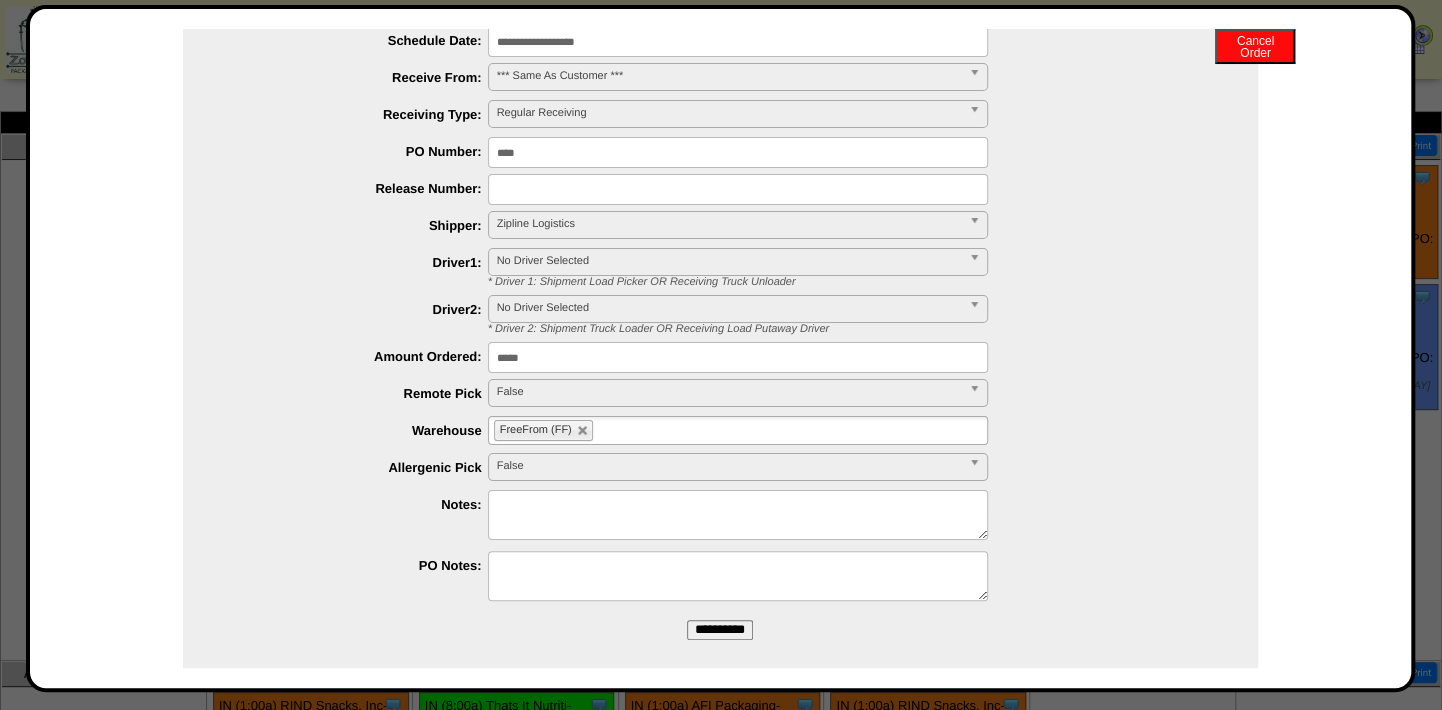 scroll, scrollTop: 183, scrollLeft: 0, axis: vertical 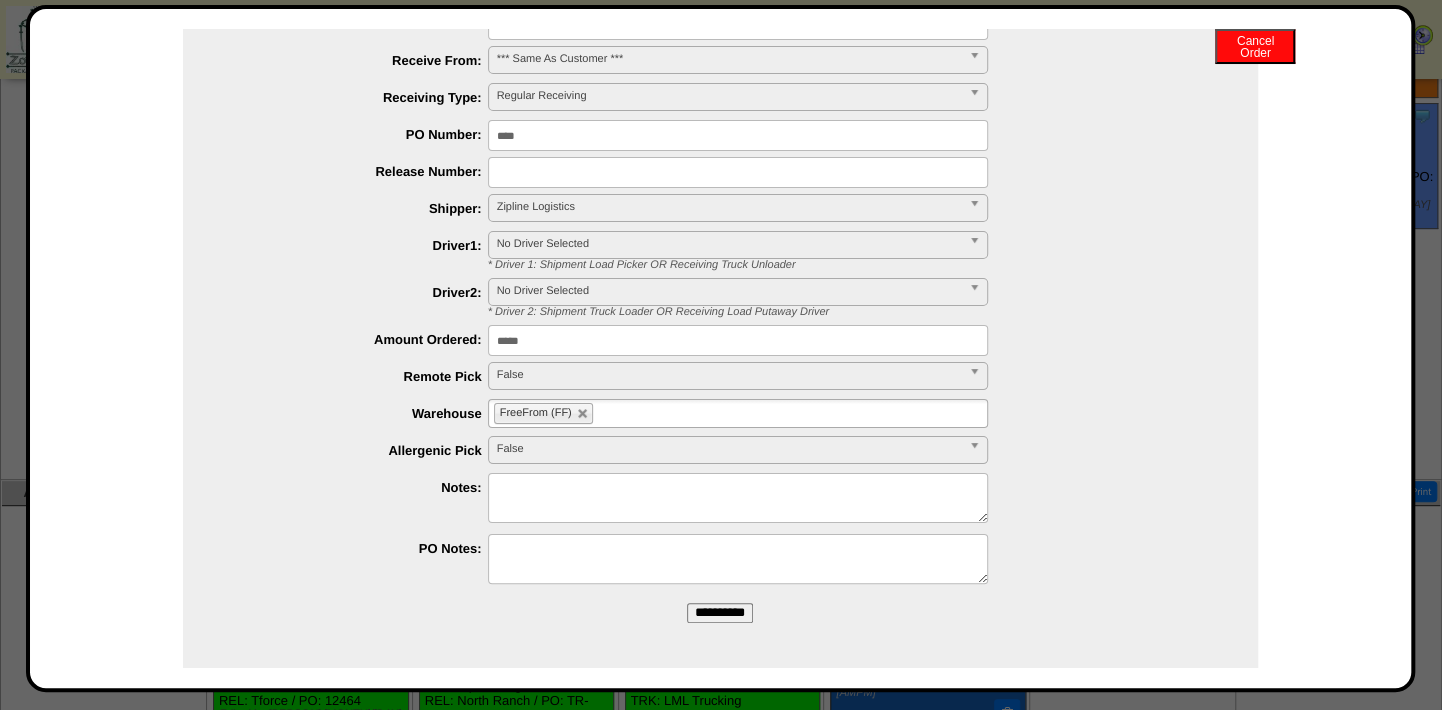click on "**********" at bounding box center (720, 613) 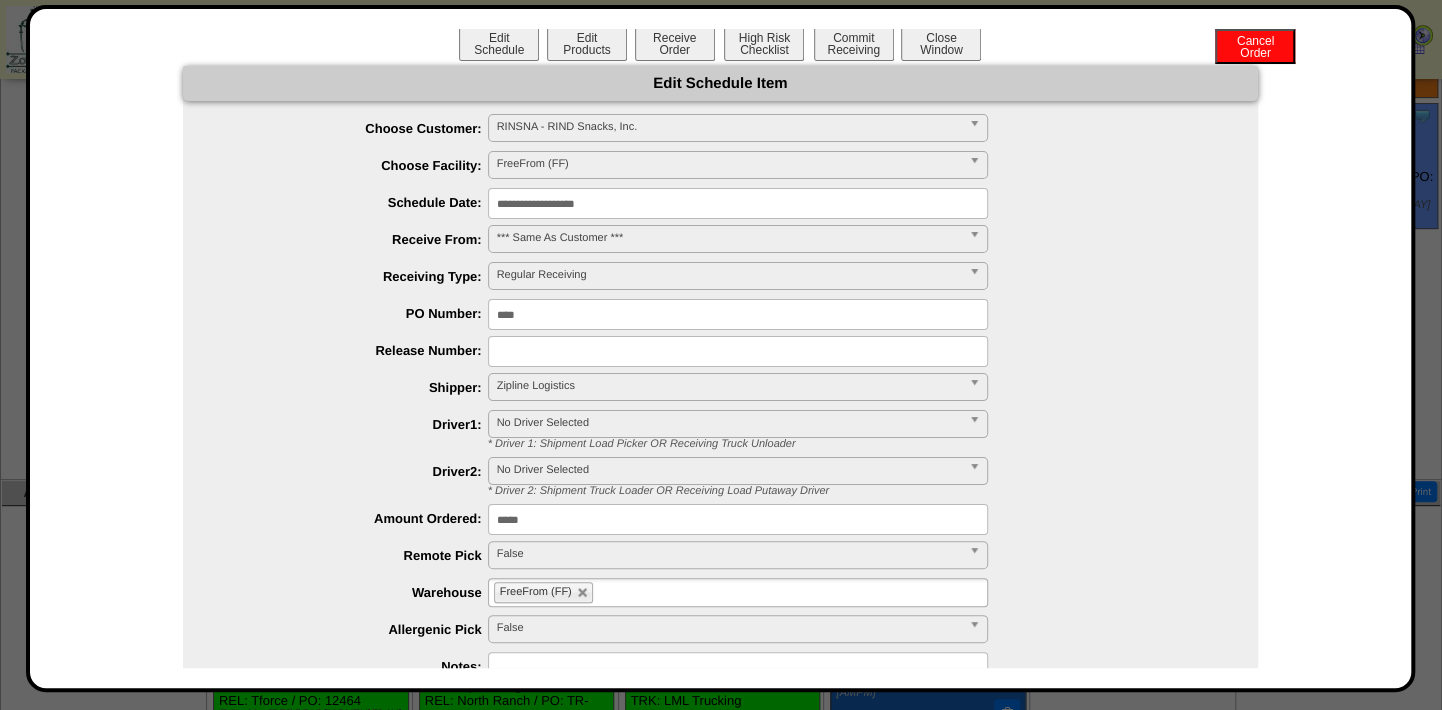 scroll, scrollTop: 0, scrollLeft: 0, axis: both 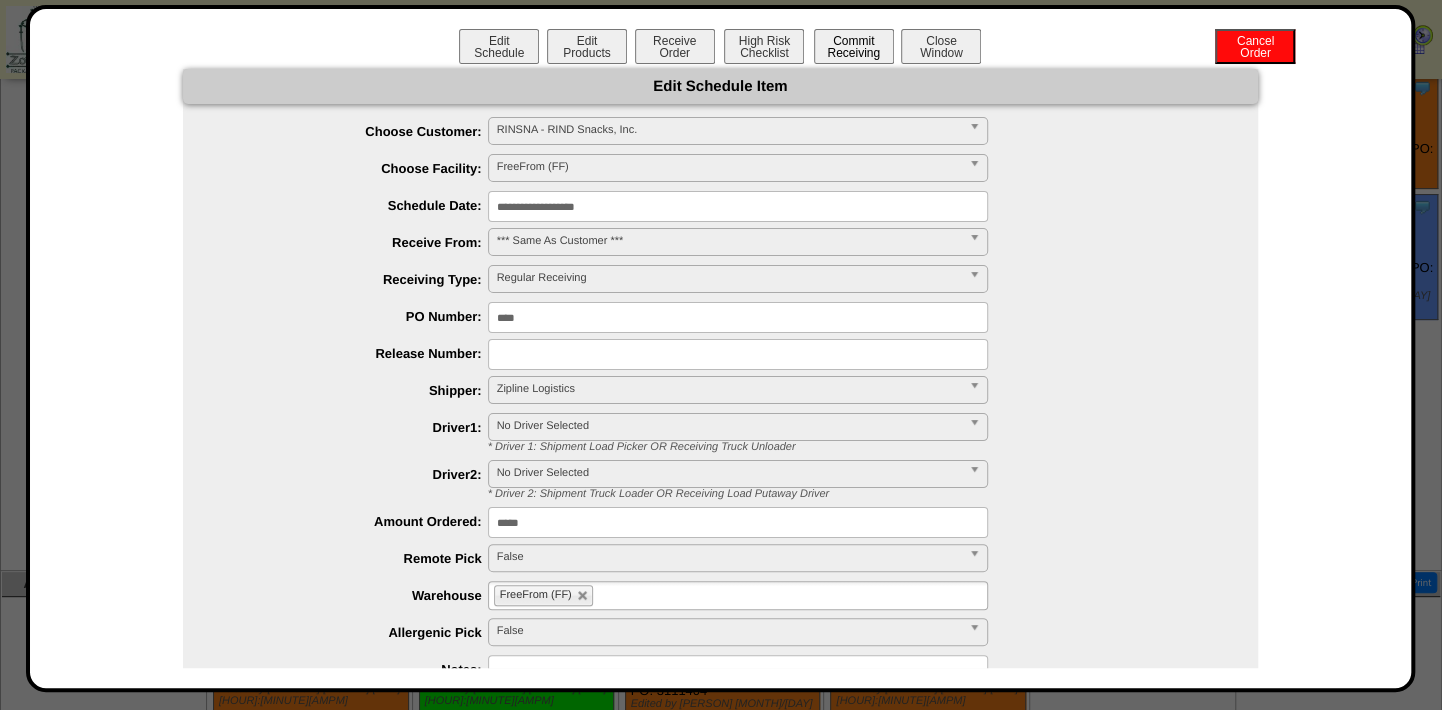 click on "Commit Receiving" at bounding box center (854, 46) 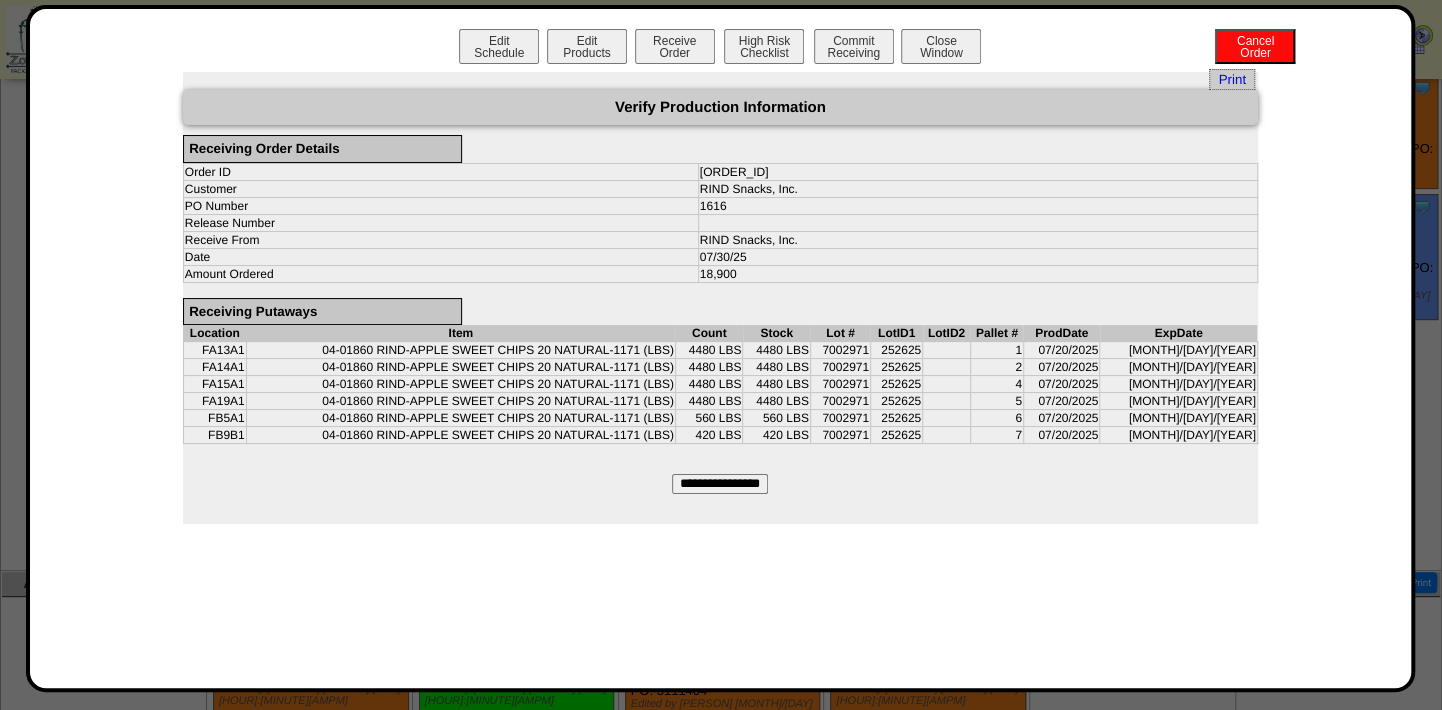 click on "Print
Verify Production Information
Receiving Order Details
Order ID 20250730-114789
Customer RIND Snacks, Inc.
PO Number 1616
Release Number
Receive From RIND Snacks, Inc.
Date 07/30/25
Amount Ordered 18,900
Receiving Putaways
Location
Item
Count
Stock
Lot #
LotID1
LotID2
Pallet #
ProdDate
ExpDate" at bounding box center (720, 298) 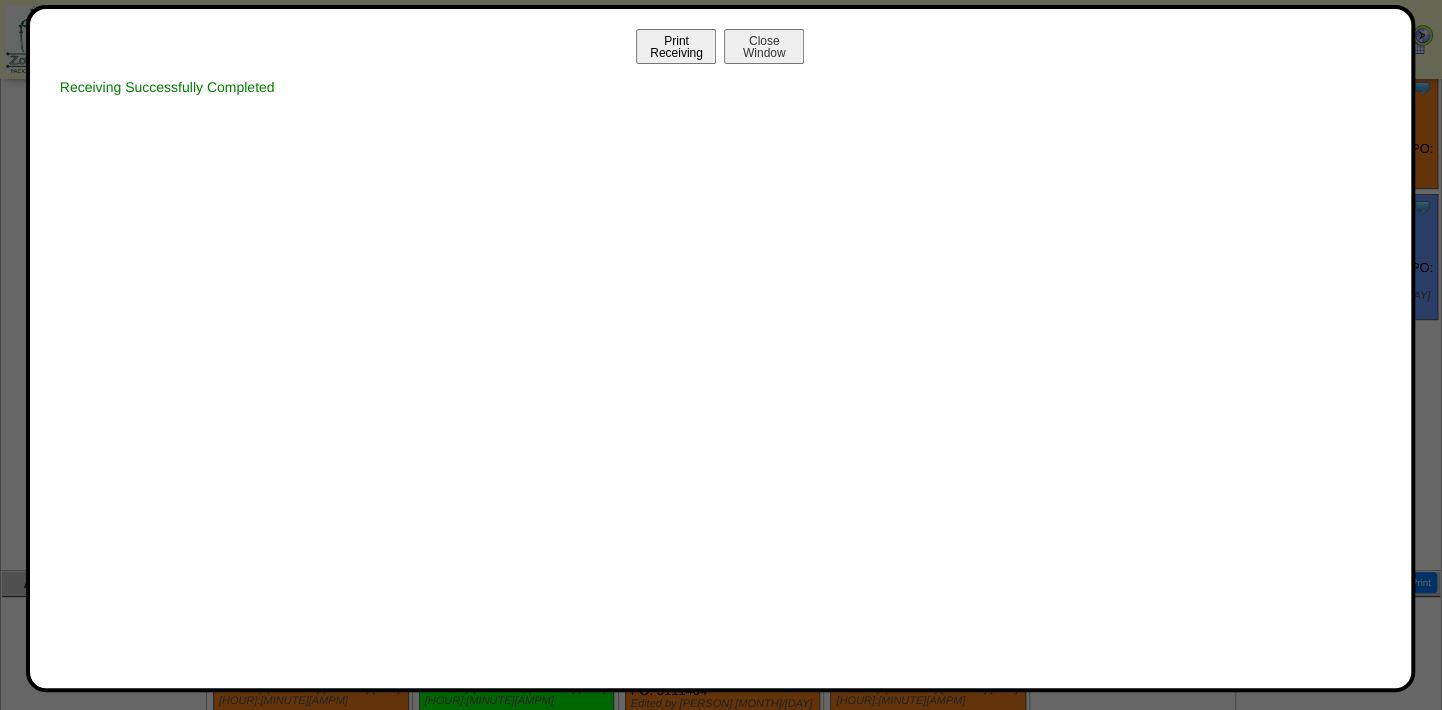click on "Print Receiving" at bounding box center (676, 46) 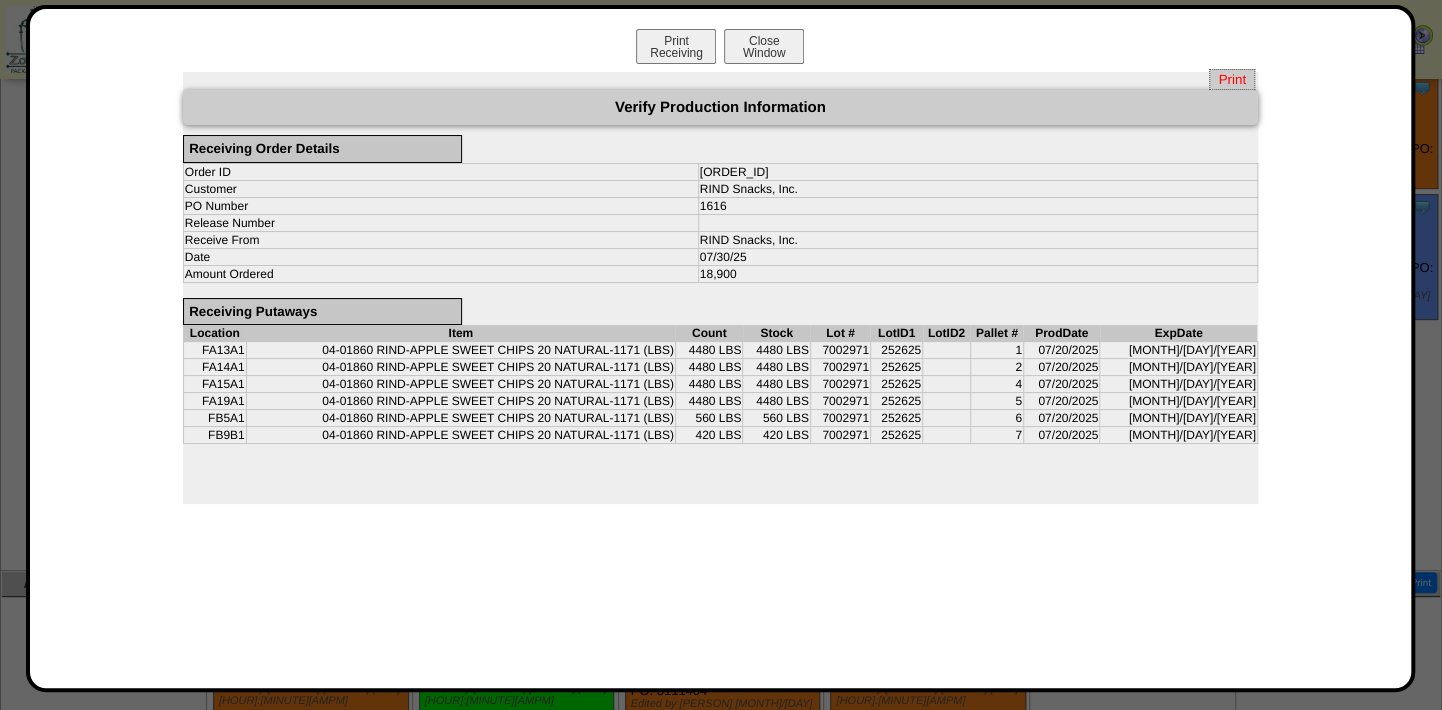 click on "Print" at bounding box center [1231, 79] 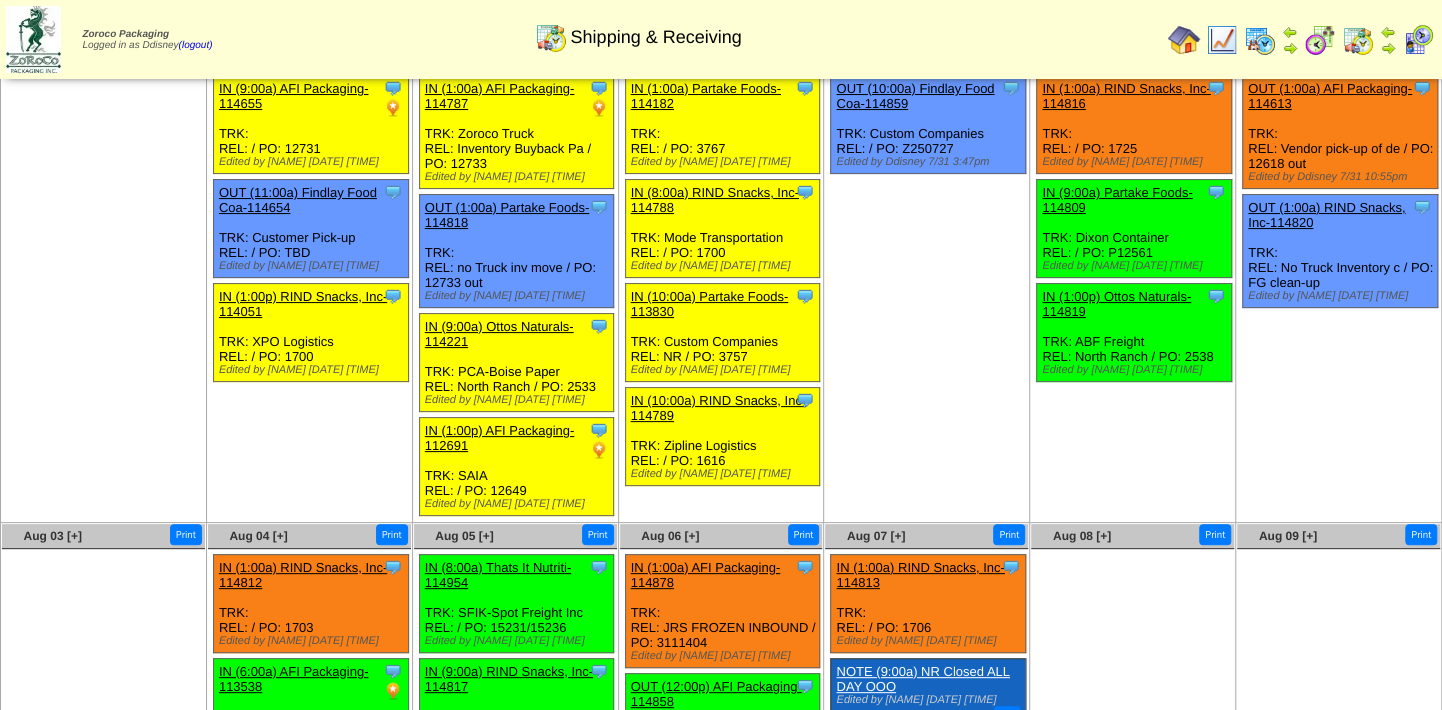 scroll, scrollTop: 0, scrollLeft: 0, axis: both 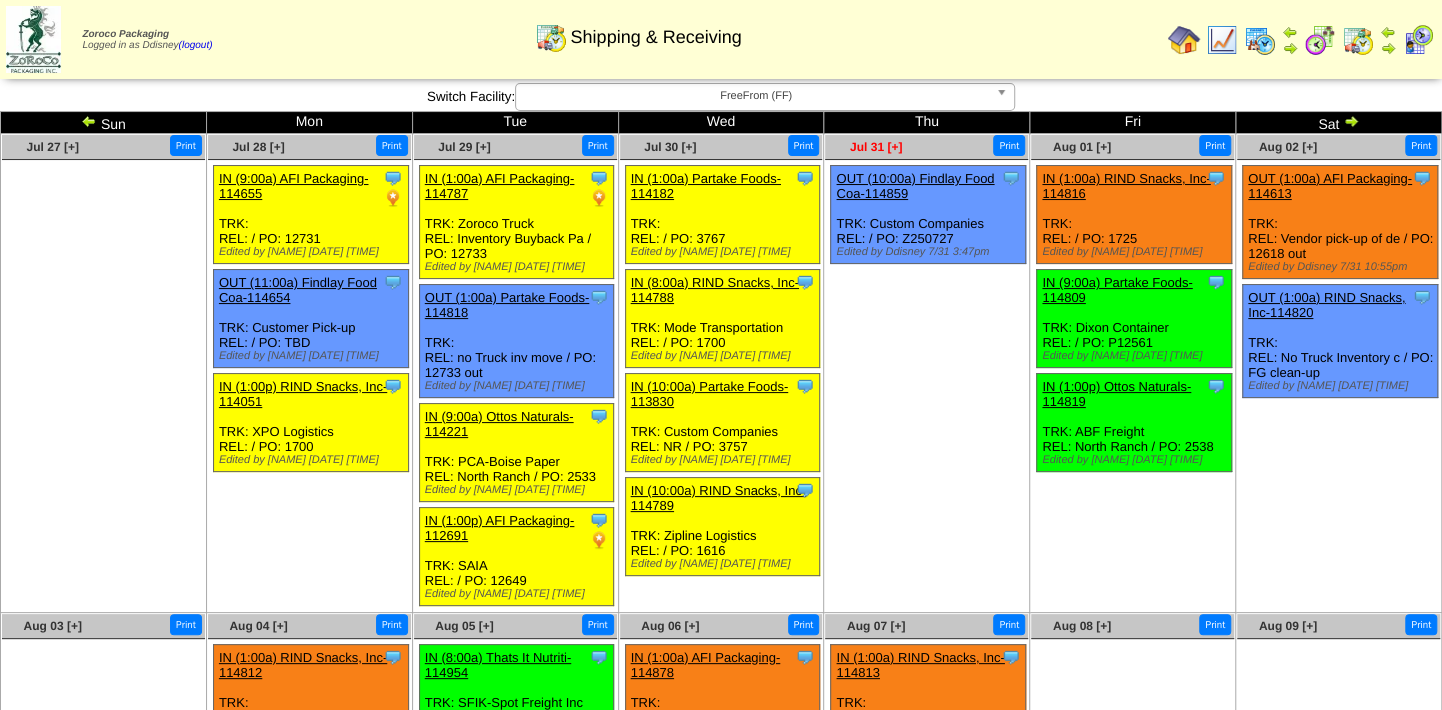 click on "Jul 31                        [+]" at bounding box center [876, 147] 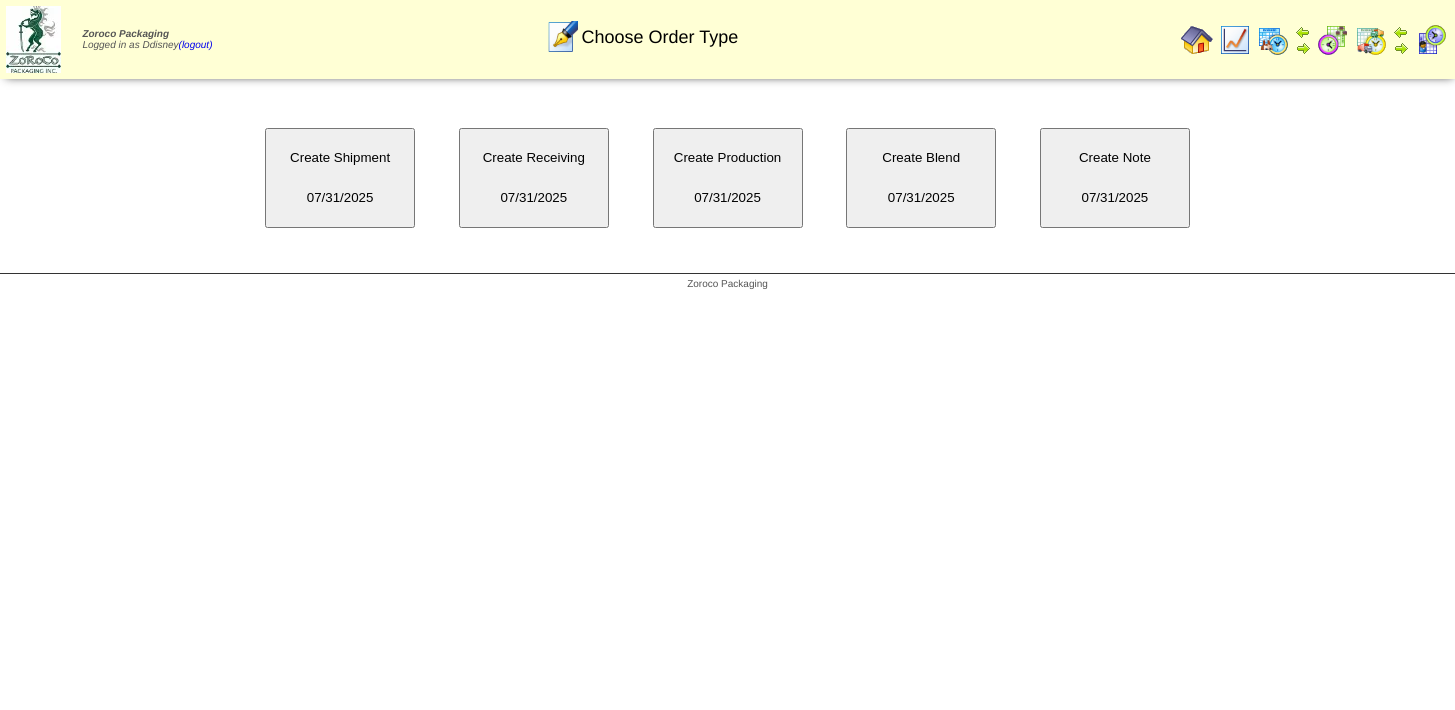 scroll, scrollTop: 0, scrollLeft: 0, axis: both 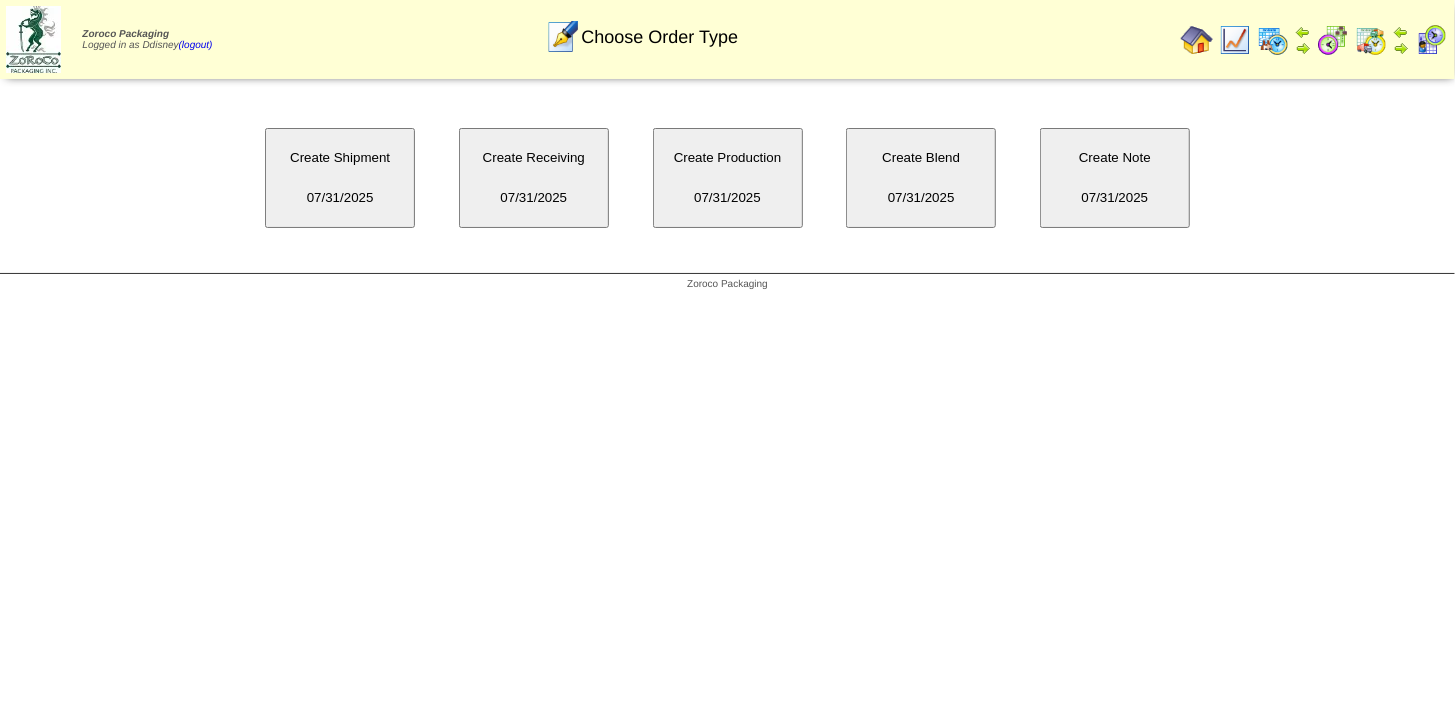 click on "Create Receiving
[DATE]" at bounding box center (534, 178) 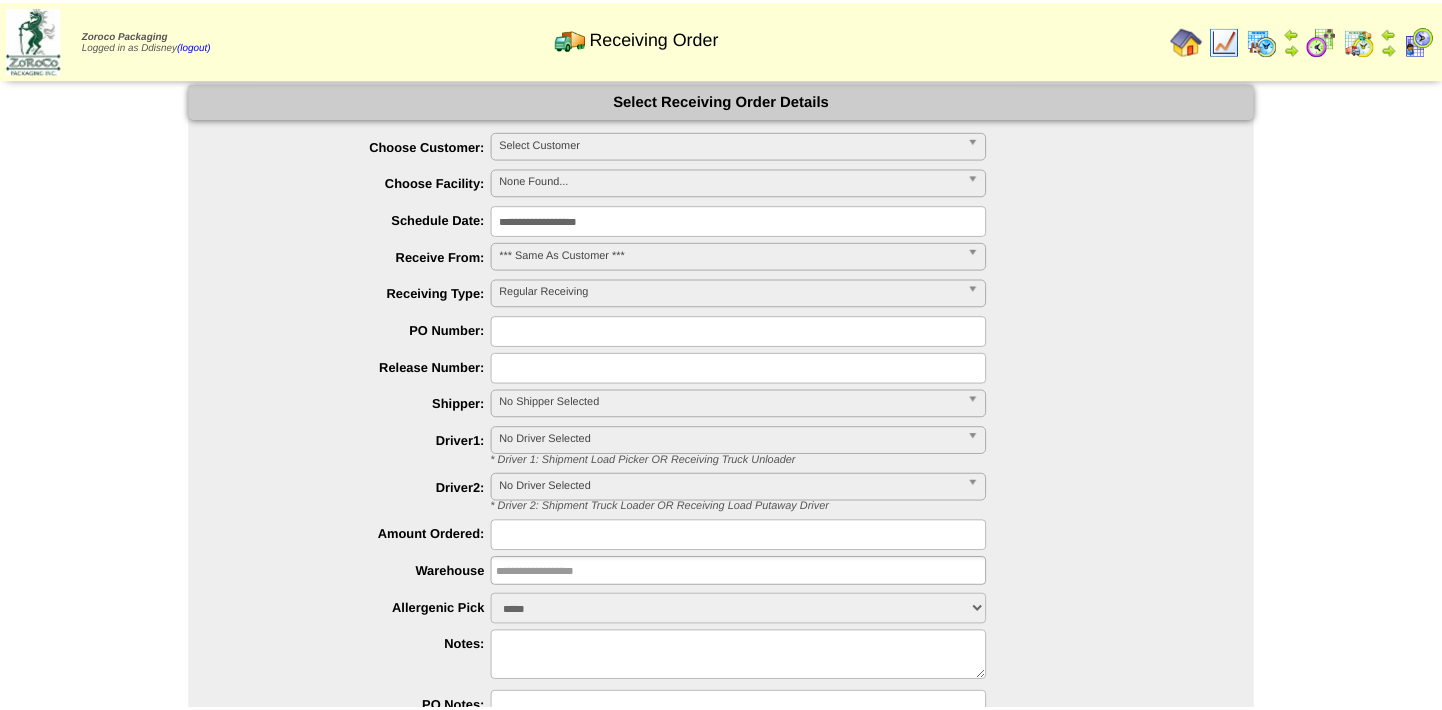 scroll, scrollTop: 0, scrollLeft: 0, axis: both 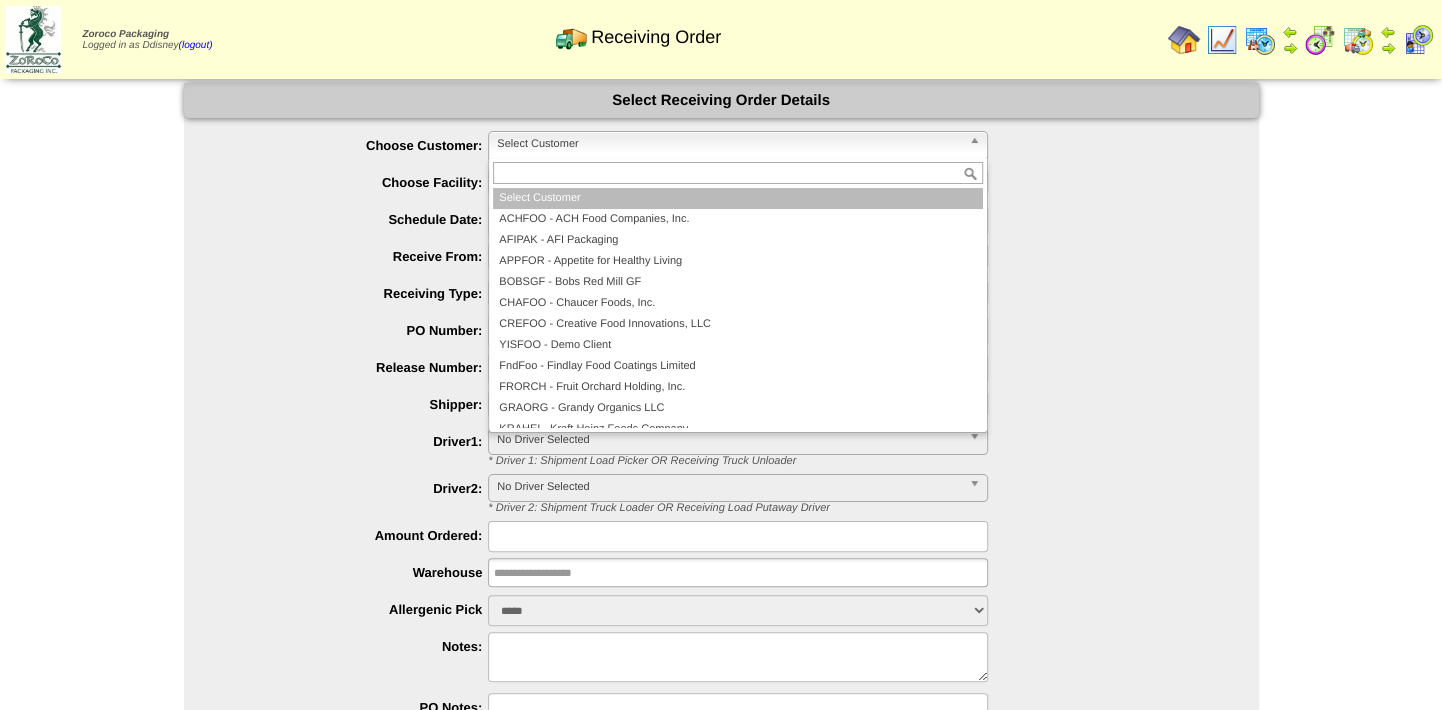 click on "Select Customer" at bounding box center [729, 144] 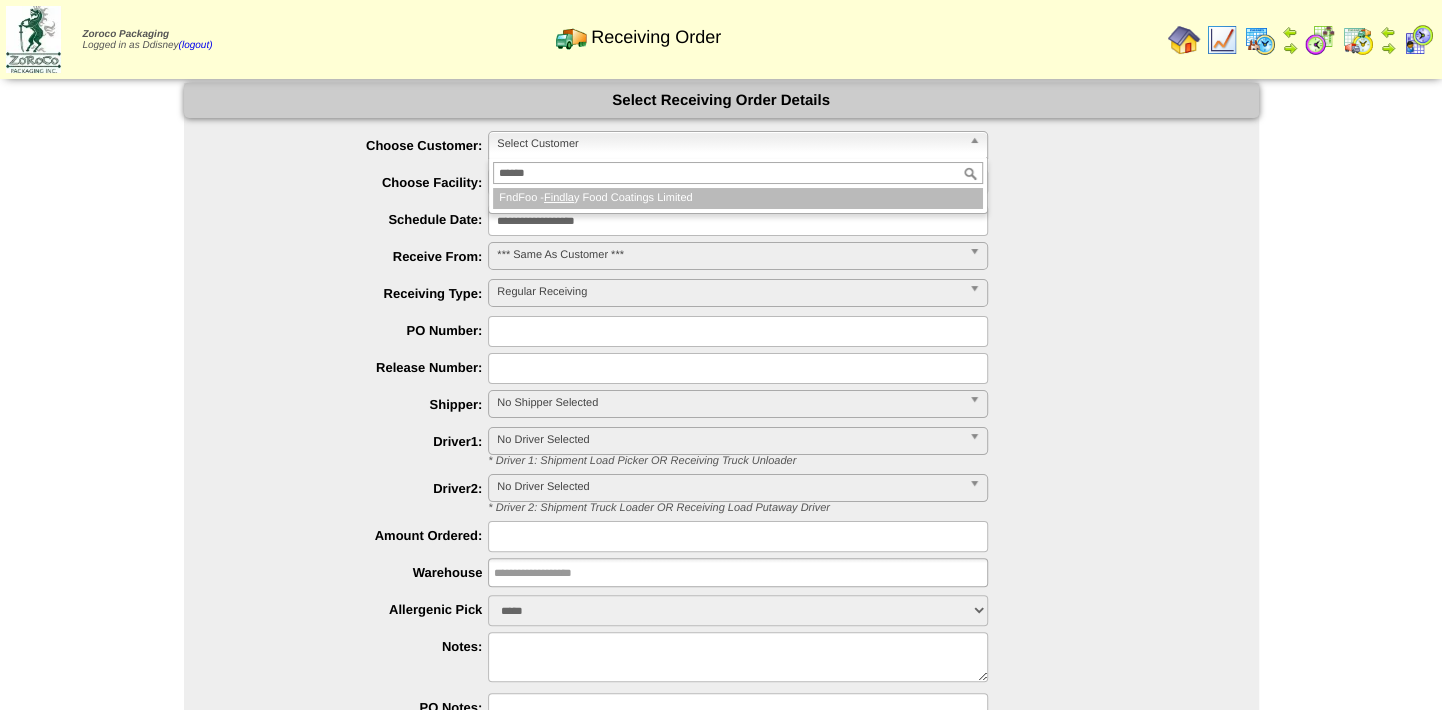 type on "*******" 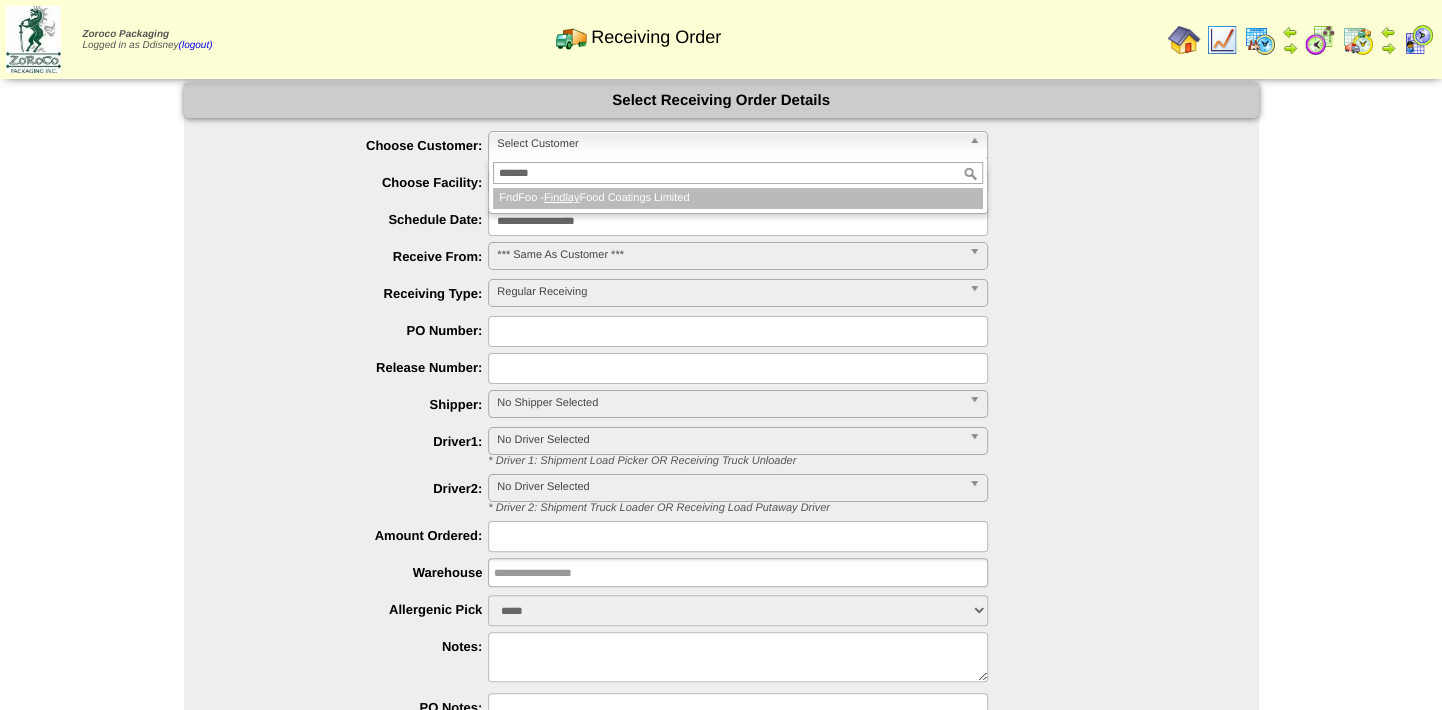 type 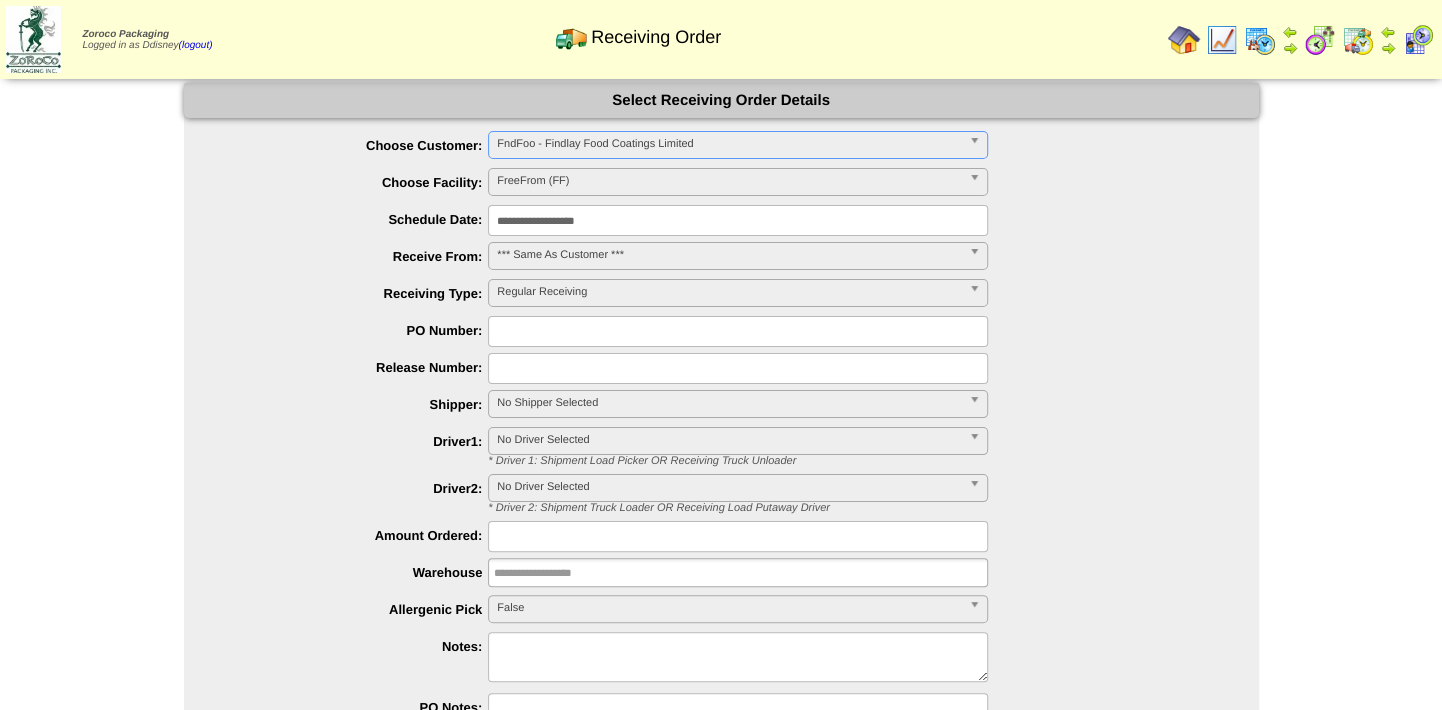 type 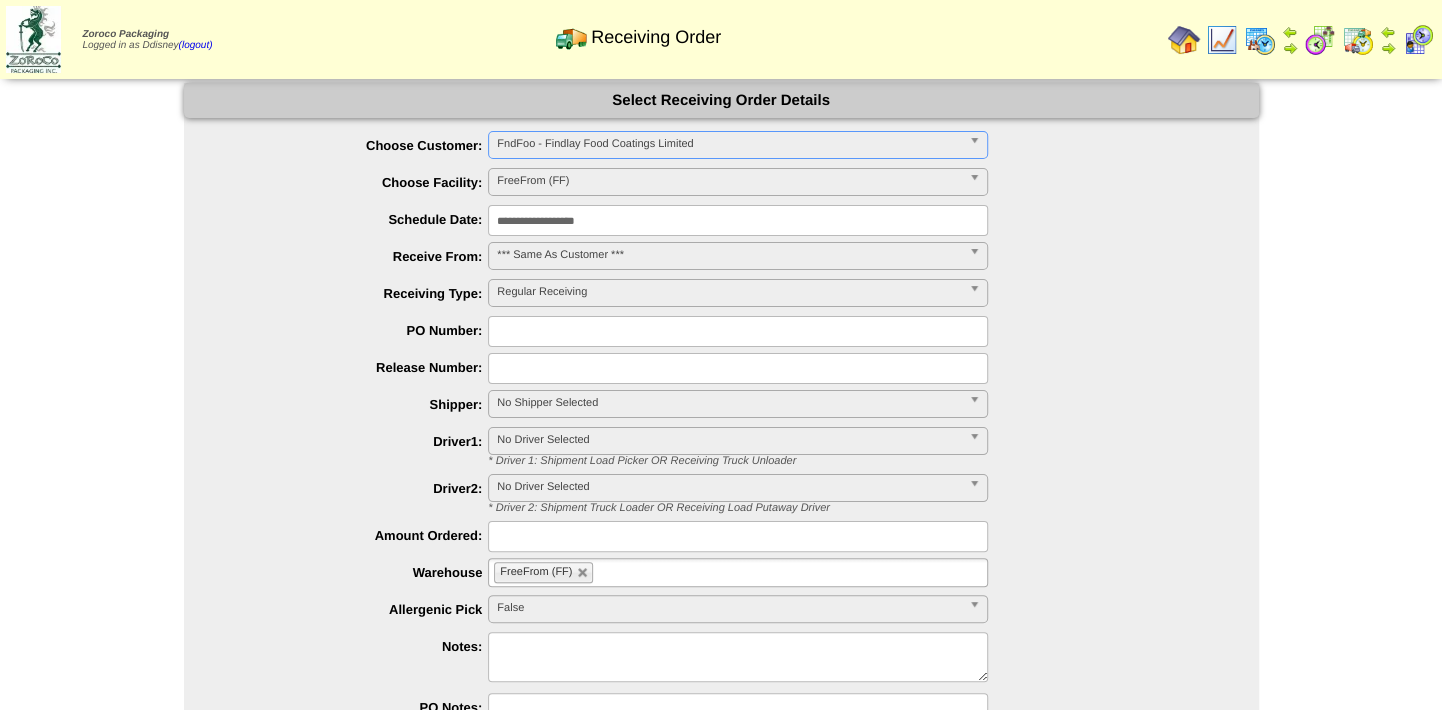 click at bounding box center (738, 331) 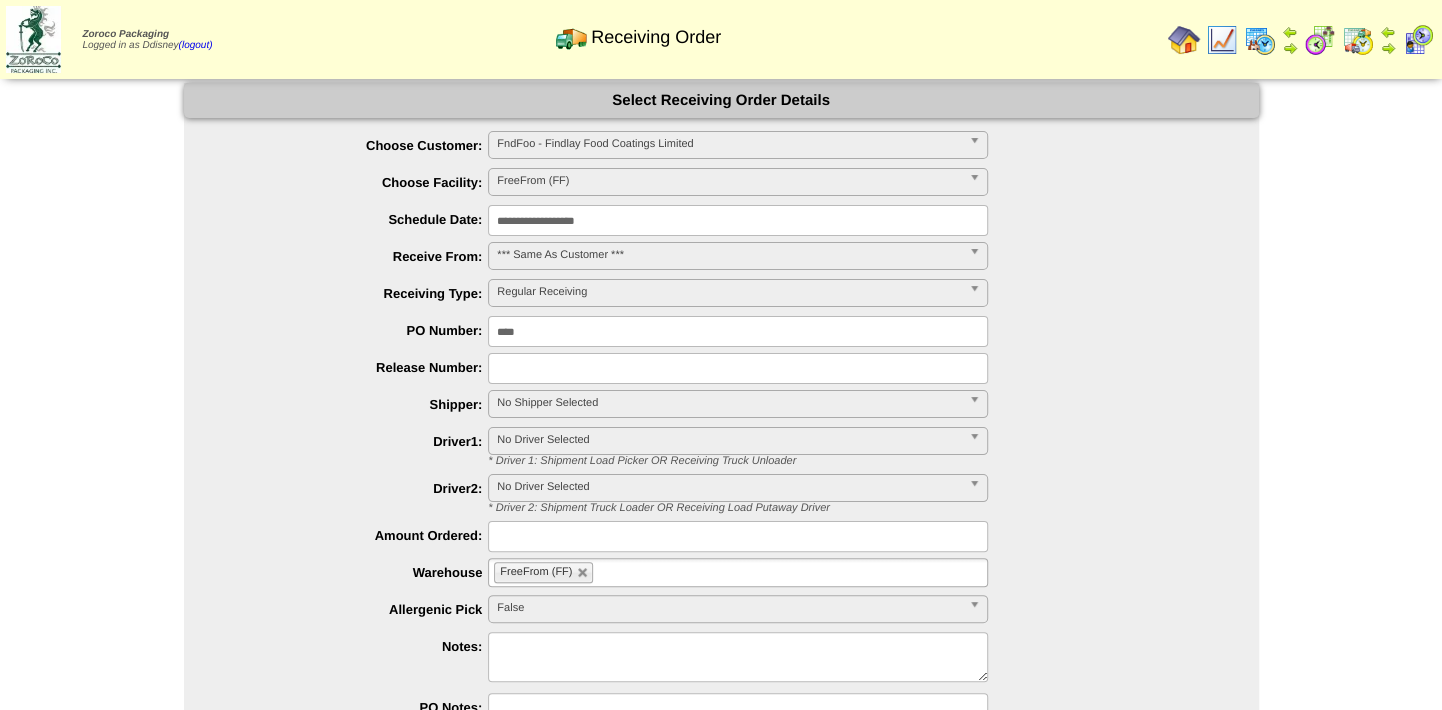 type on "****" 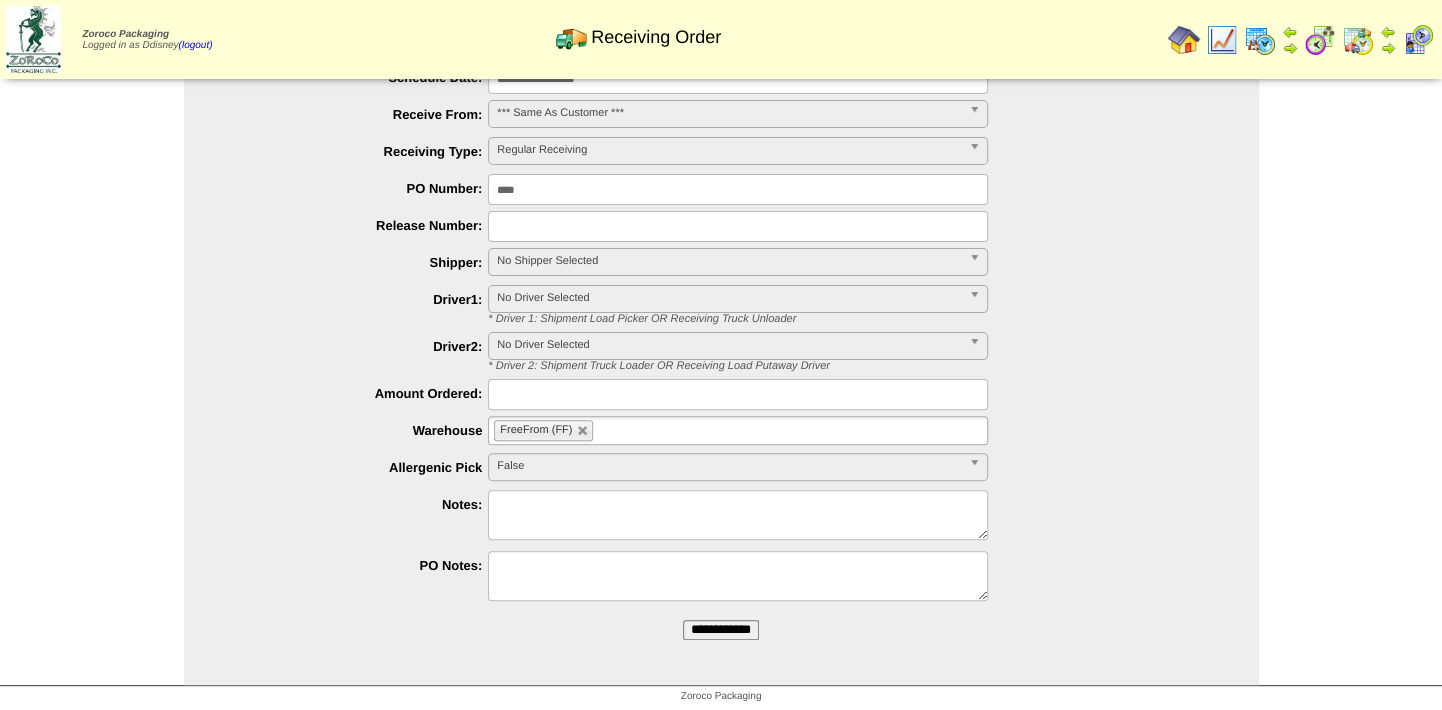 scroll, scrollTop: 146, scrollLeft: 0, axis: vertical 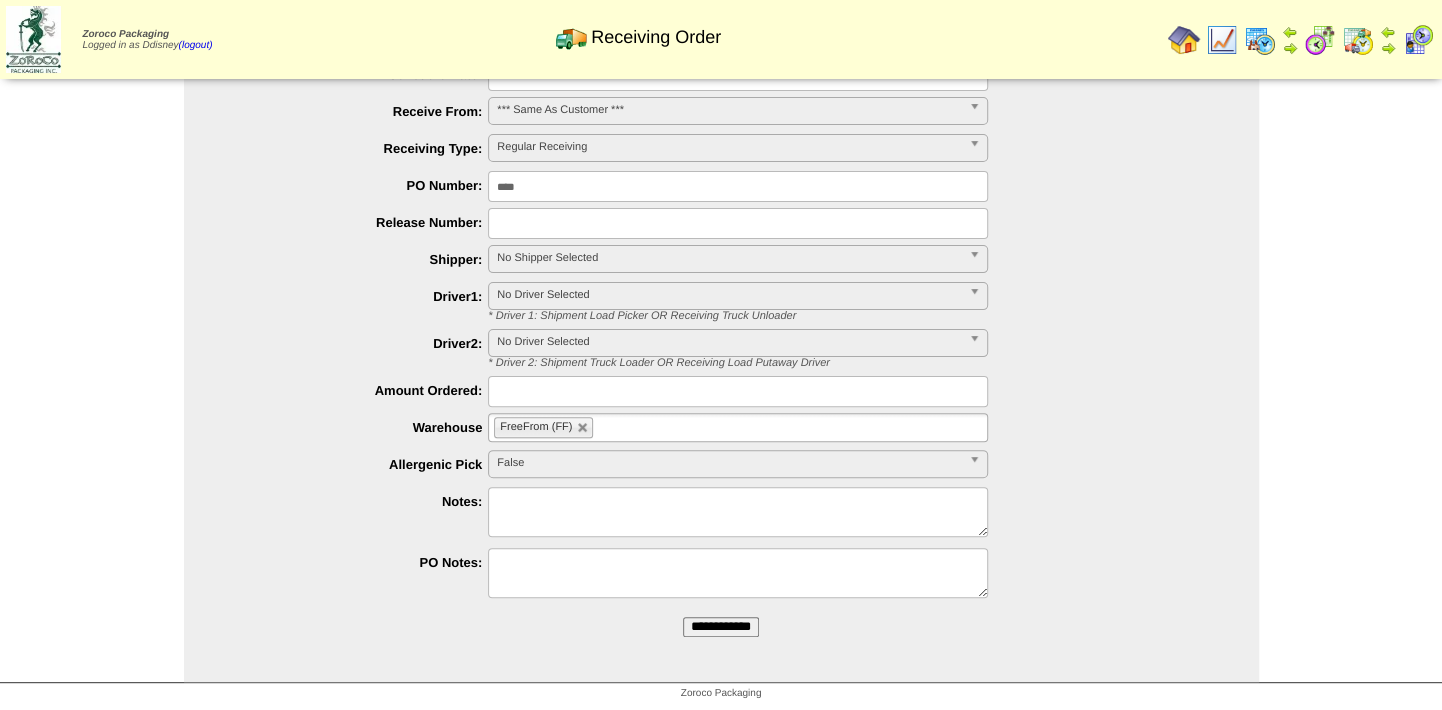 drag, startPoint x: 542, startPoint y: 390, endPoint x: 568, endPoint y: 393, distance: 26.172504 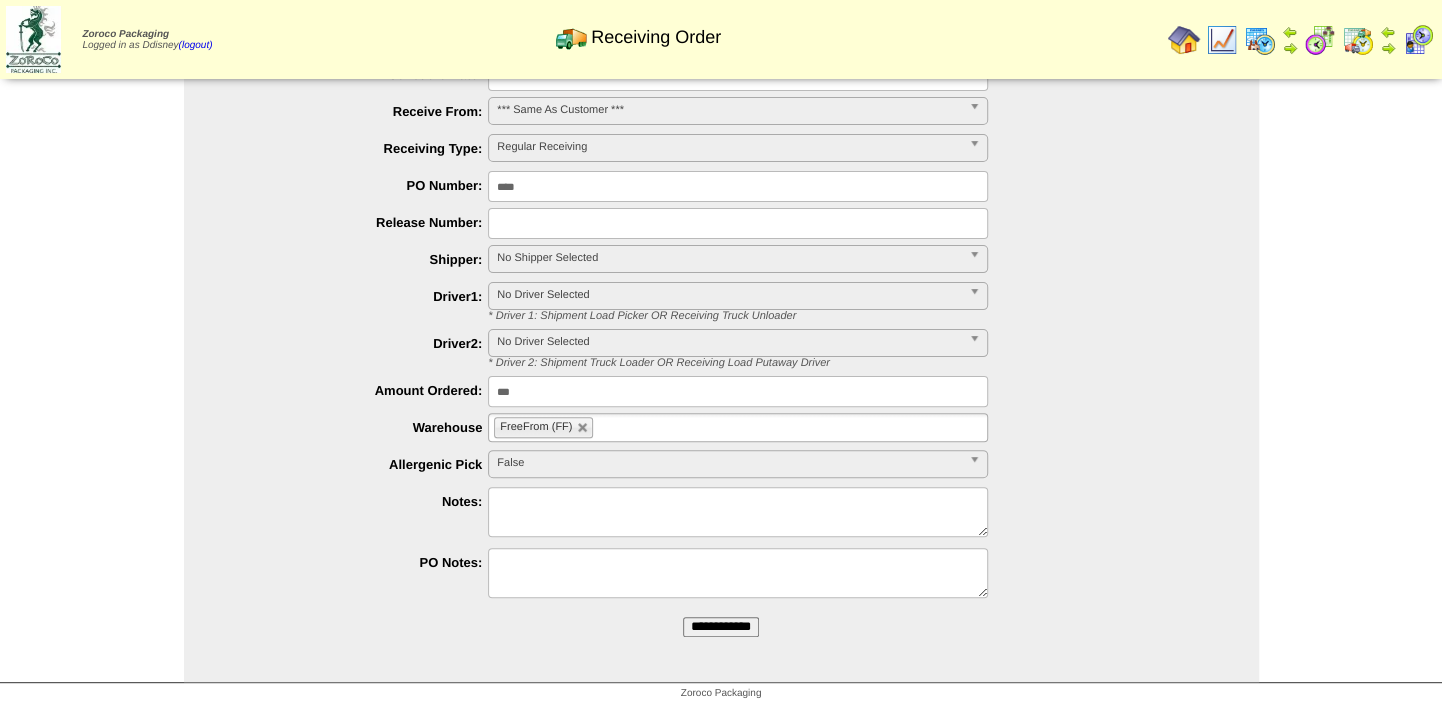 type on "***" 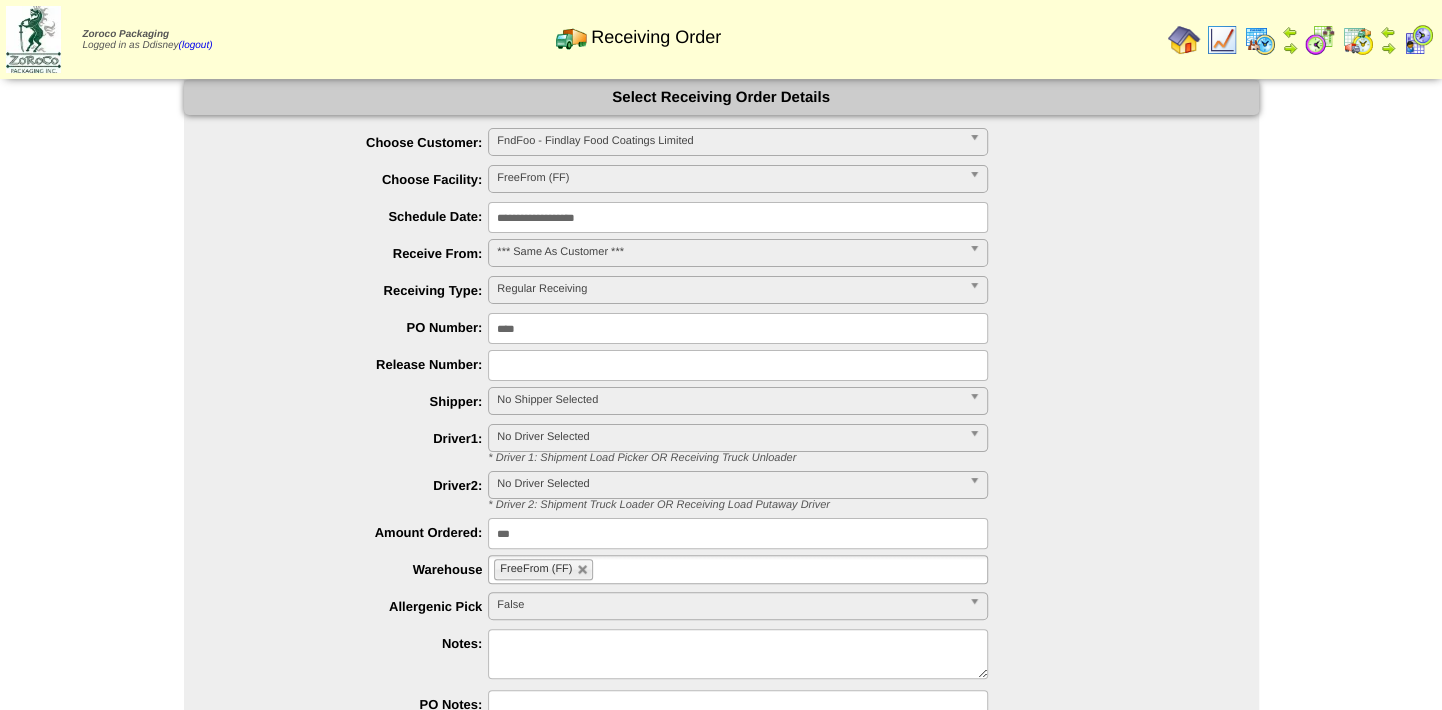 scroll, scrollTop: 0, scrollLeft: 0, axis: both 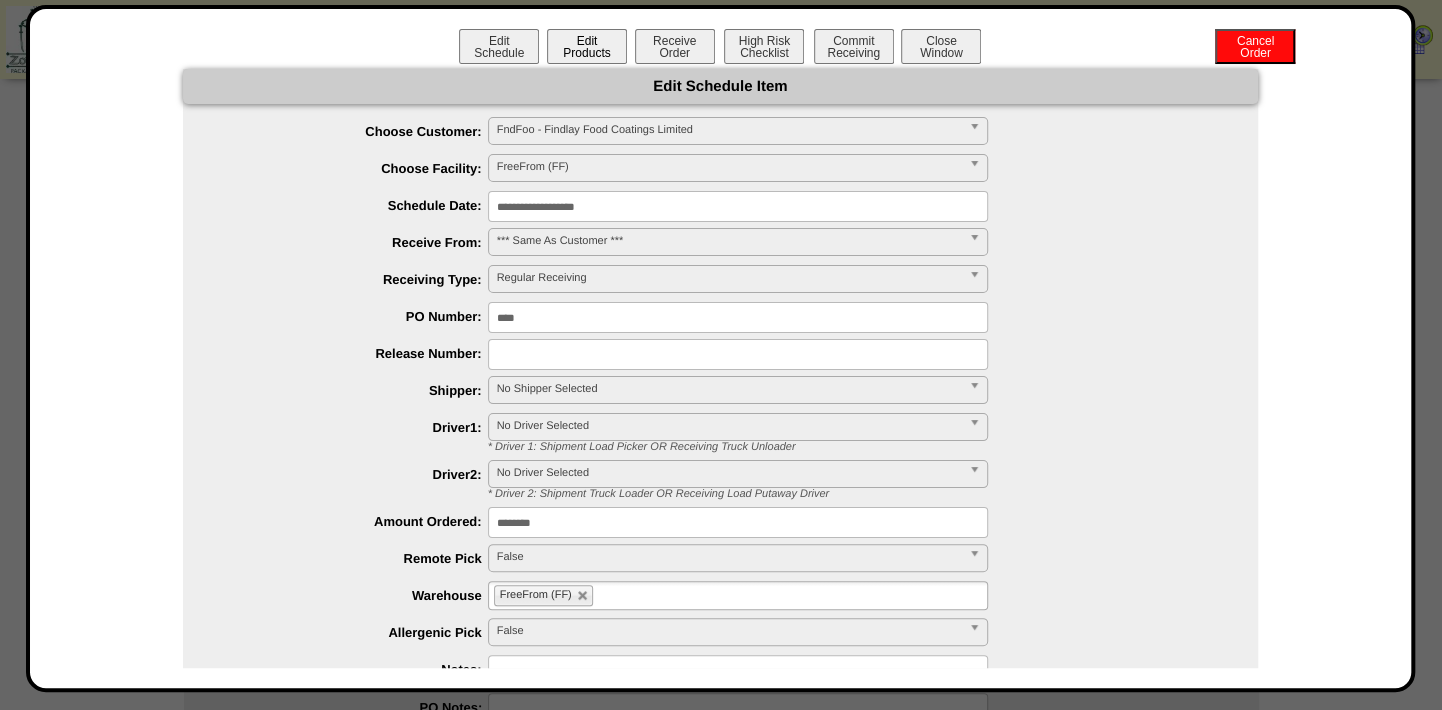 click on "Edit Products" at bounding box center [587, 46] 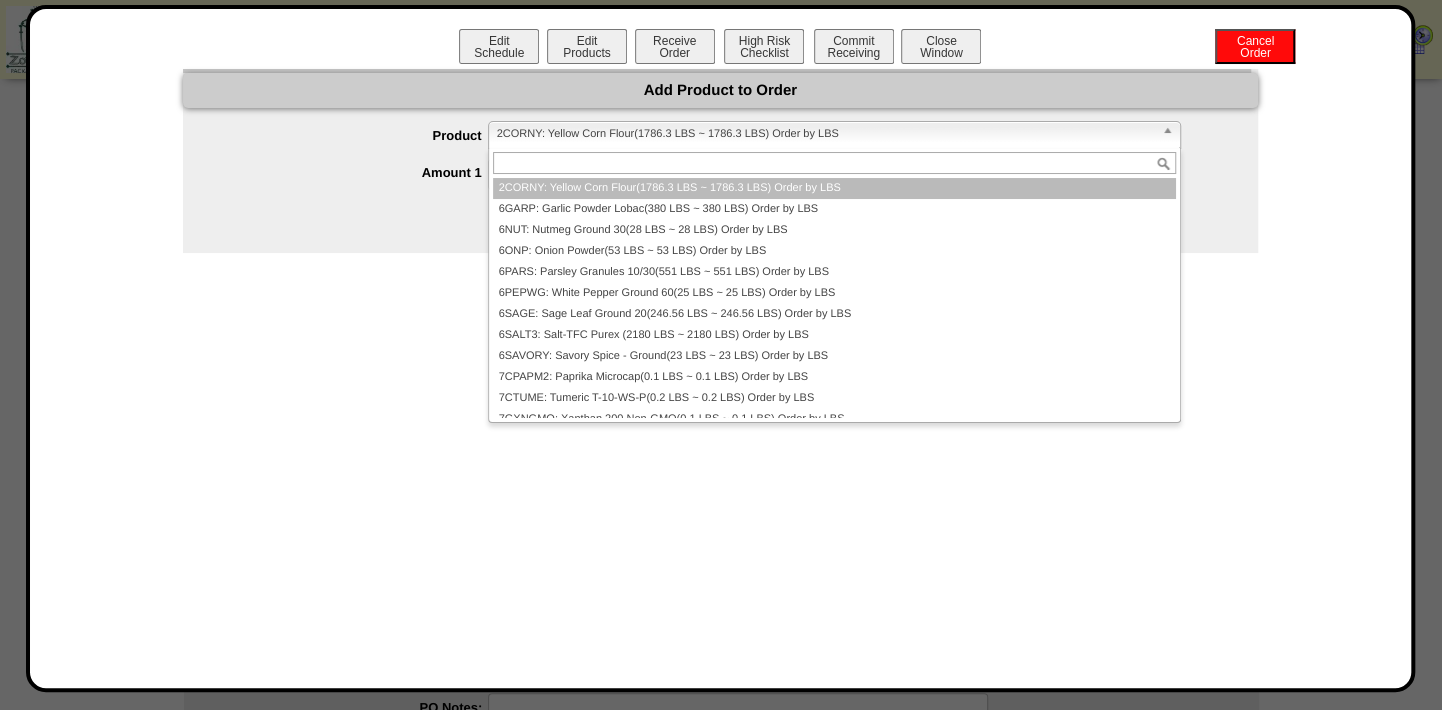 click on "2CORNY: Yellow Corn Flour(1786.3 LBS ~ 1786.3 LBS) Order by LBS" at bounding box center (825, 134) 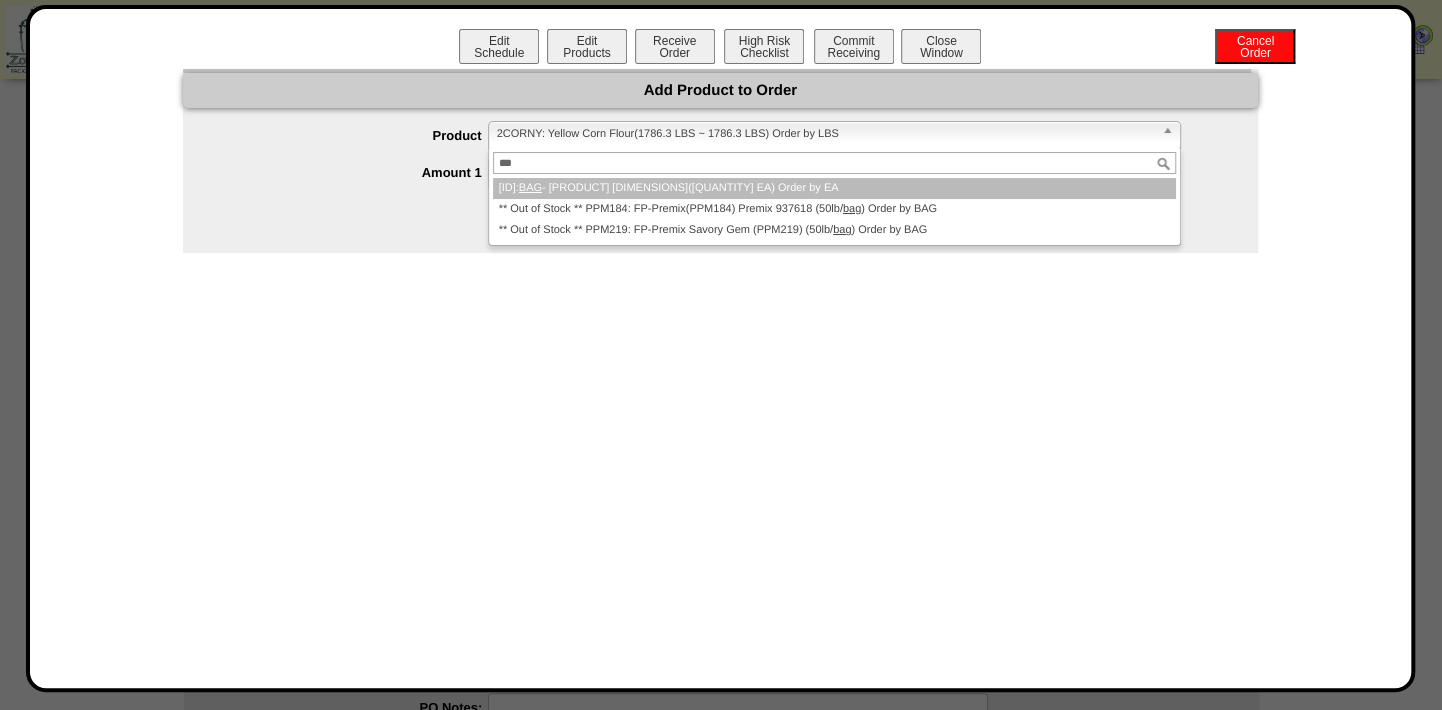 type on "***" 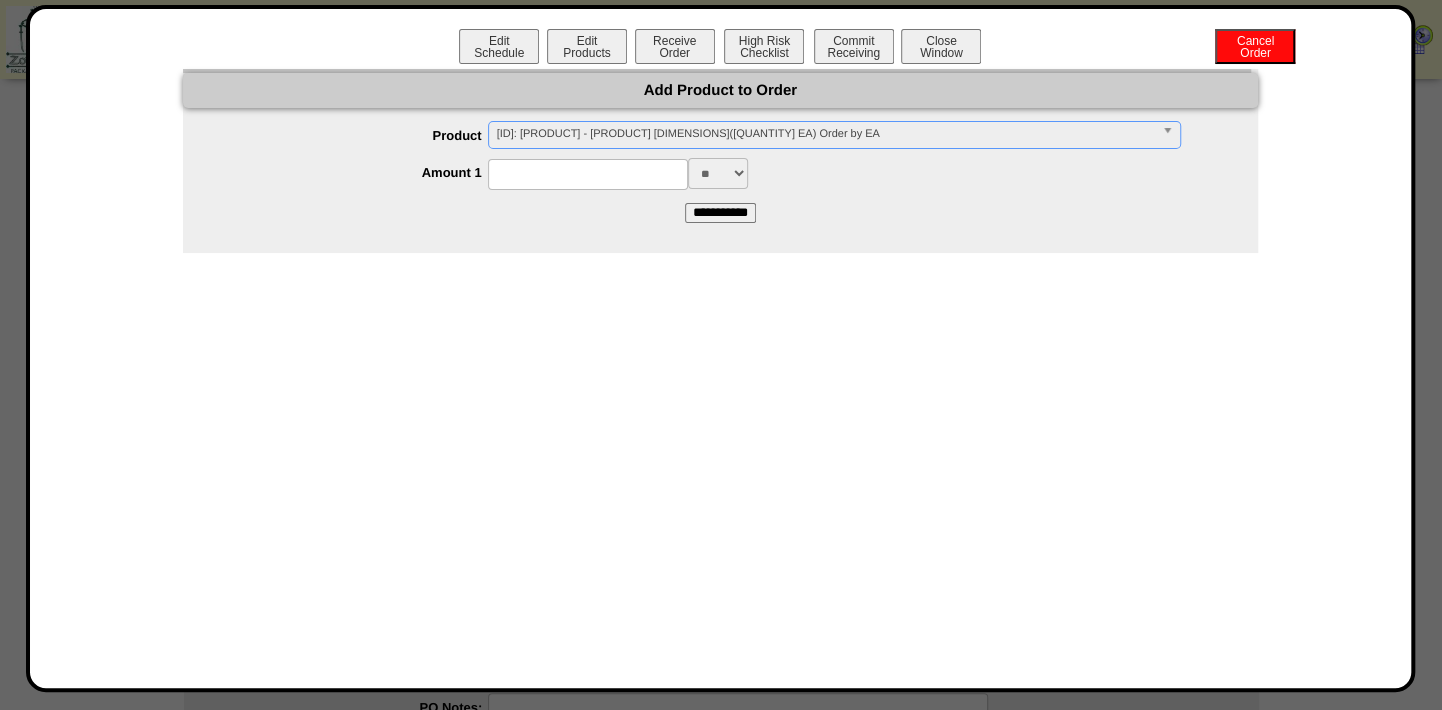 click at bounding box center (588, 174) 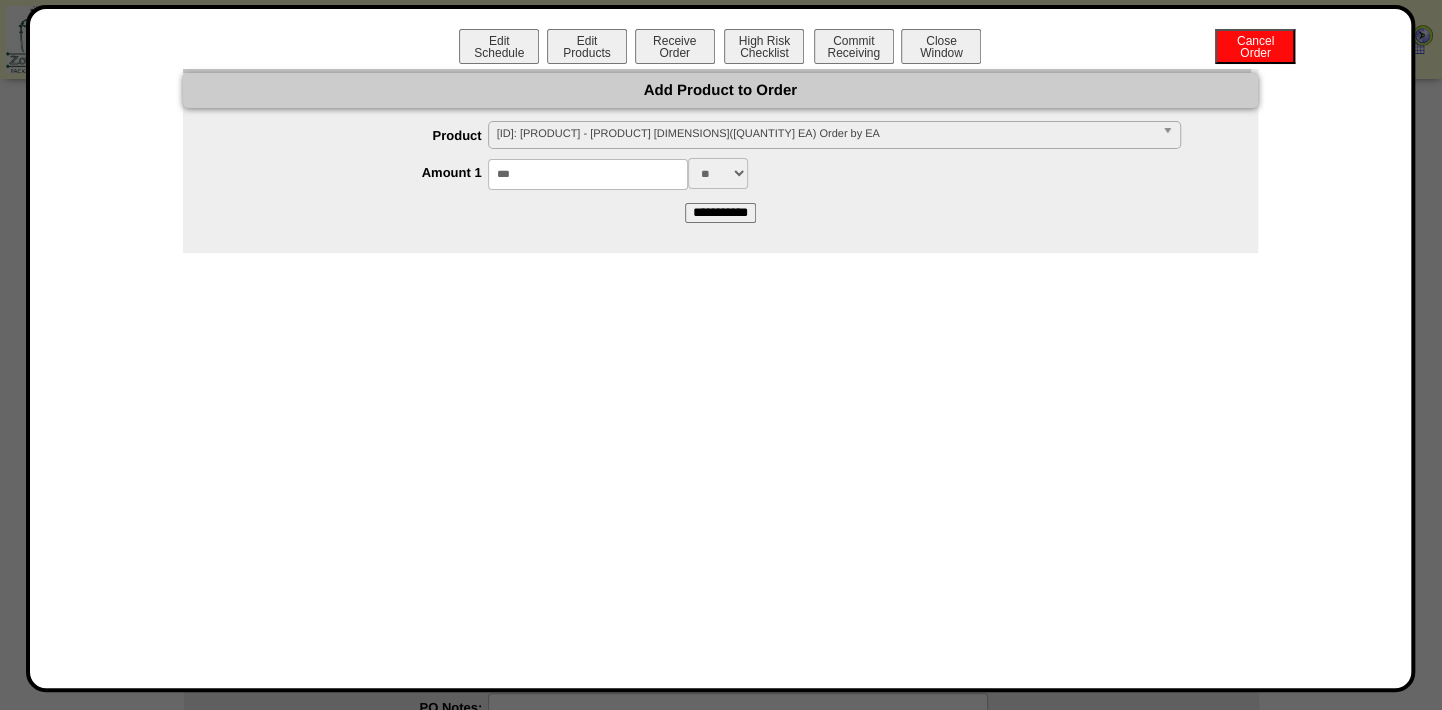 type on "***" 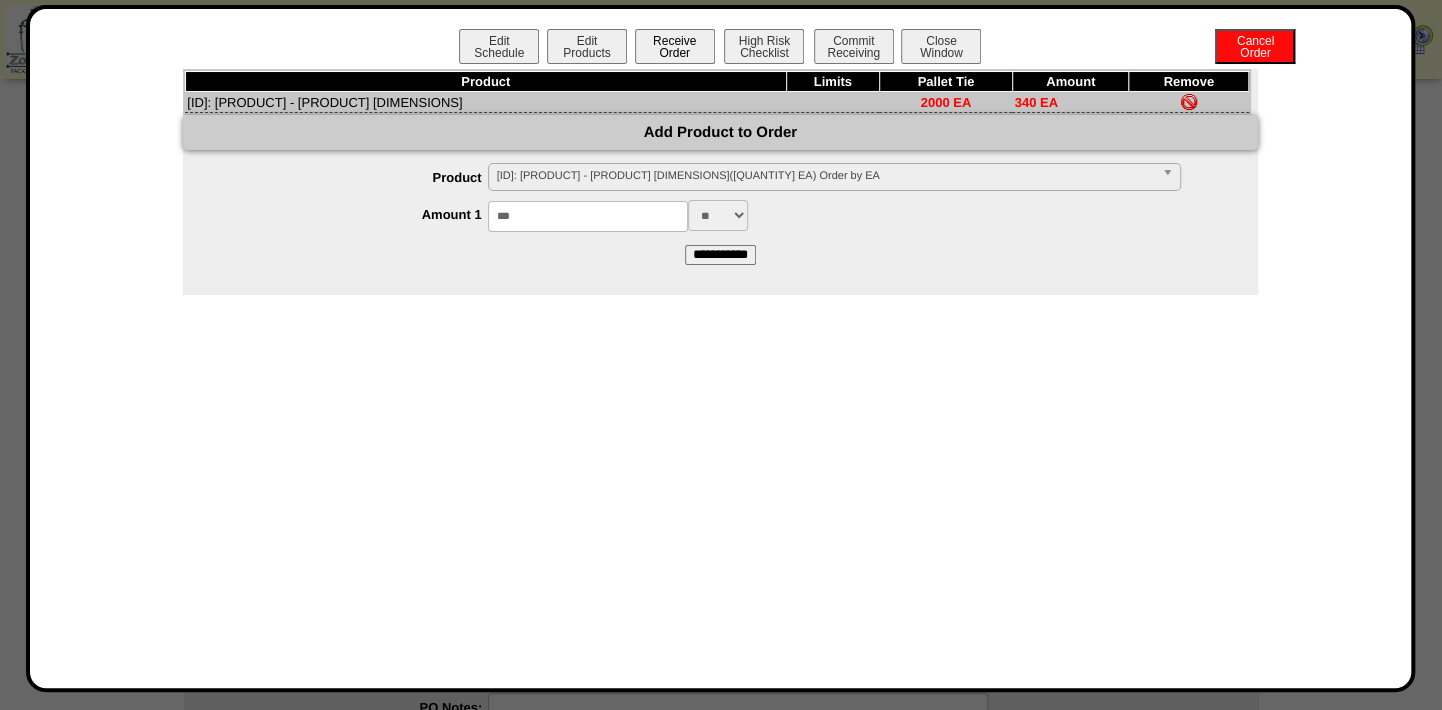 click on "Receive Order" at bounding box center (675, 46) 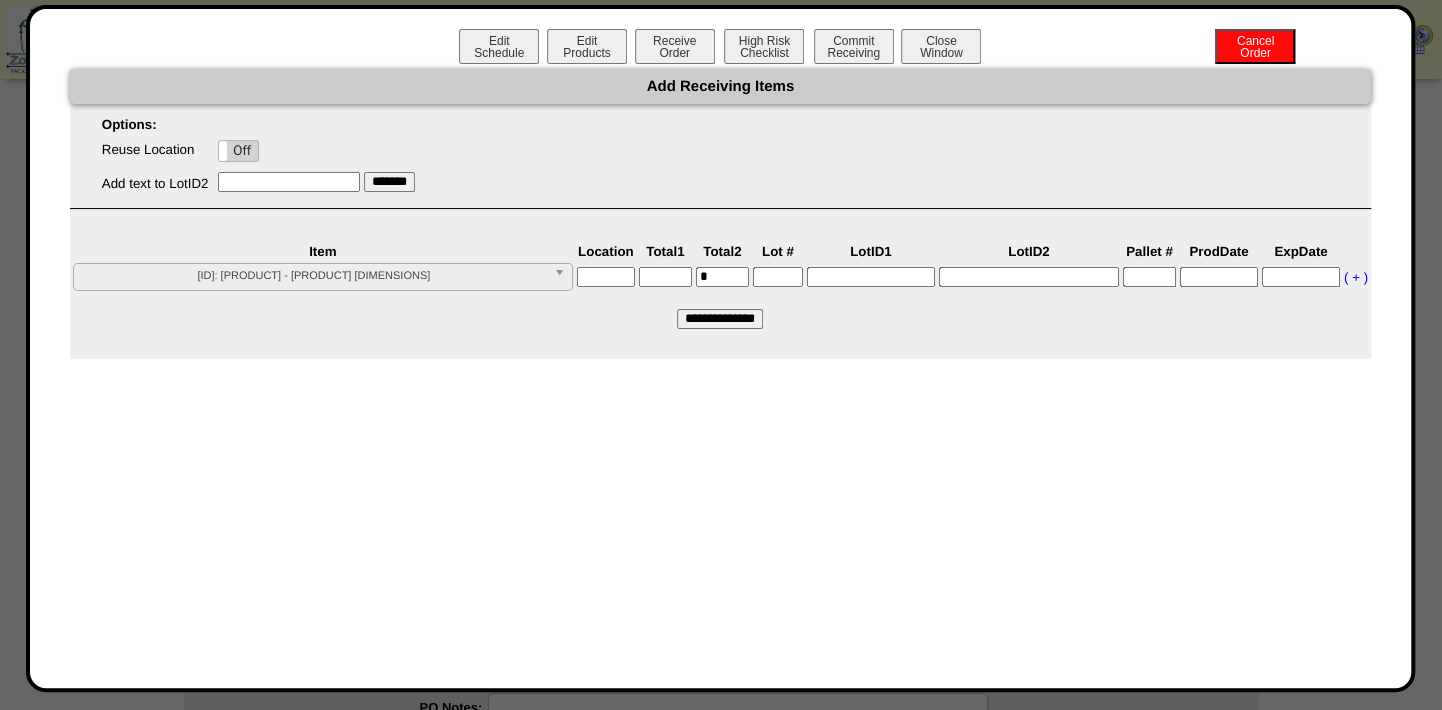 drag, startPoint x: 624, startPoint y: 271, endPoint x: 647, endPoint y: 277, distance: 23.769728 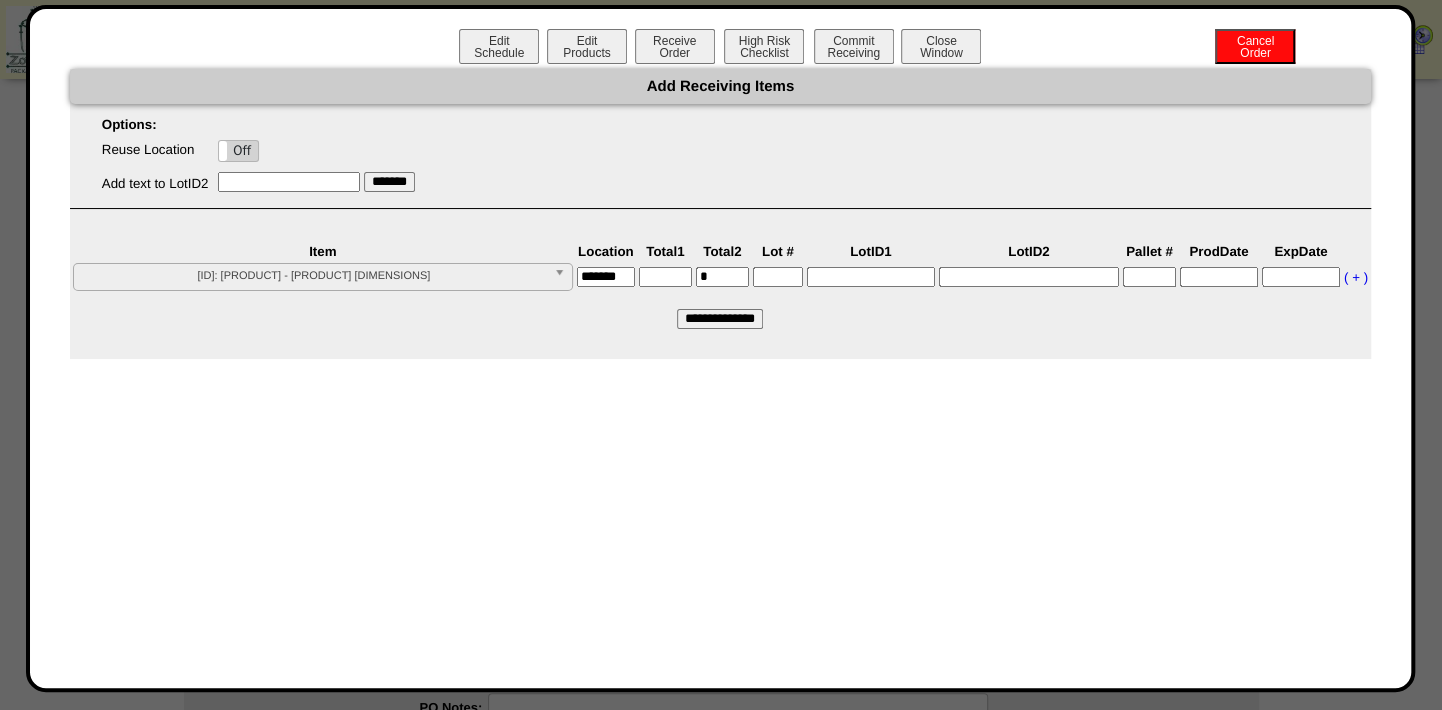 scroll, scrollTop: 0, scrollLeft: 2, axis: horizontal 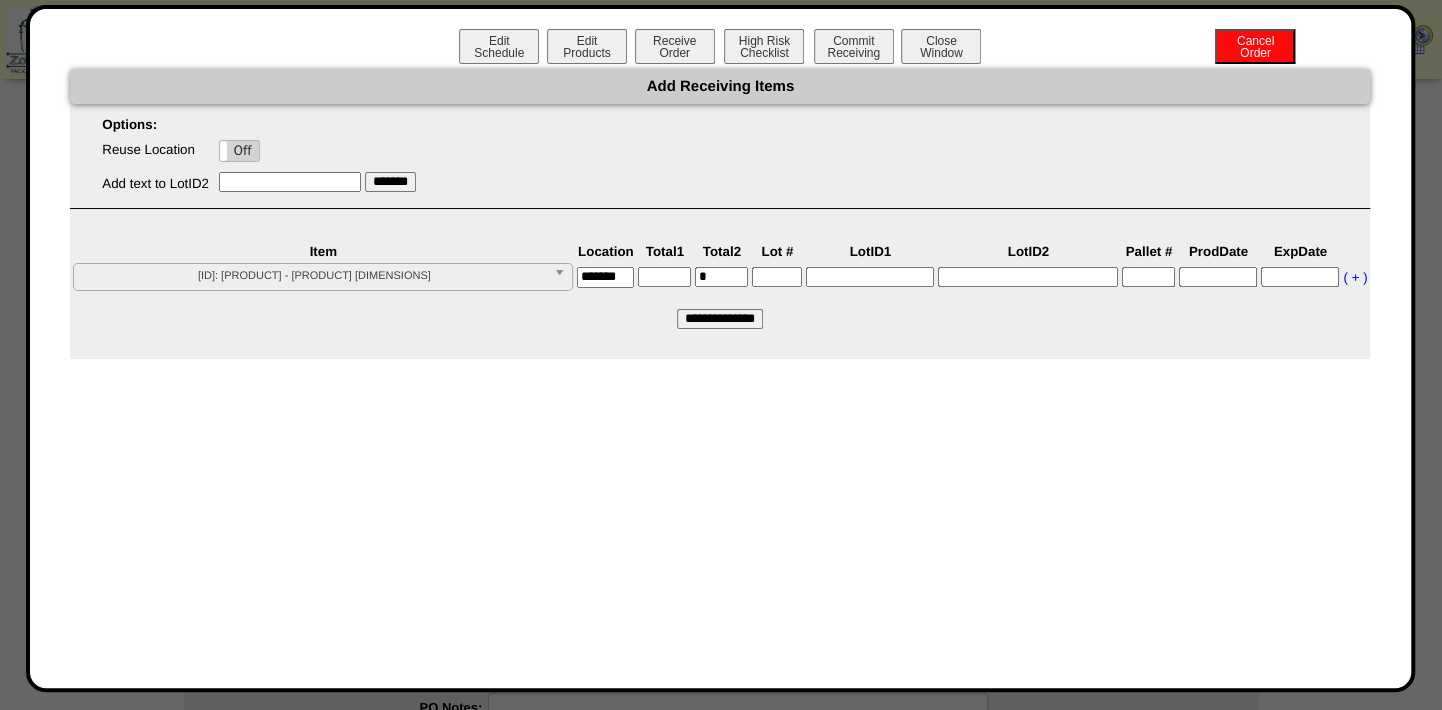 type on "*******" 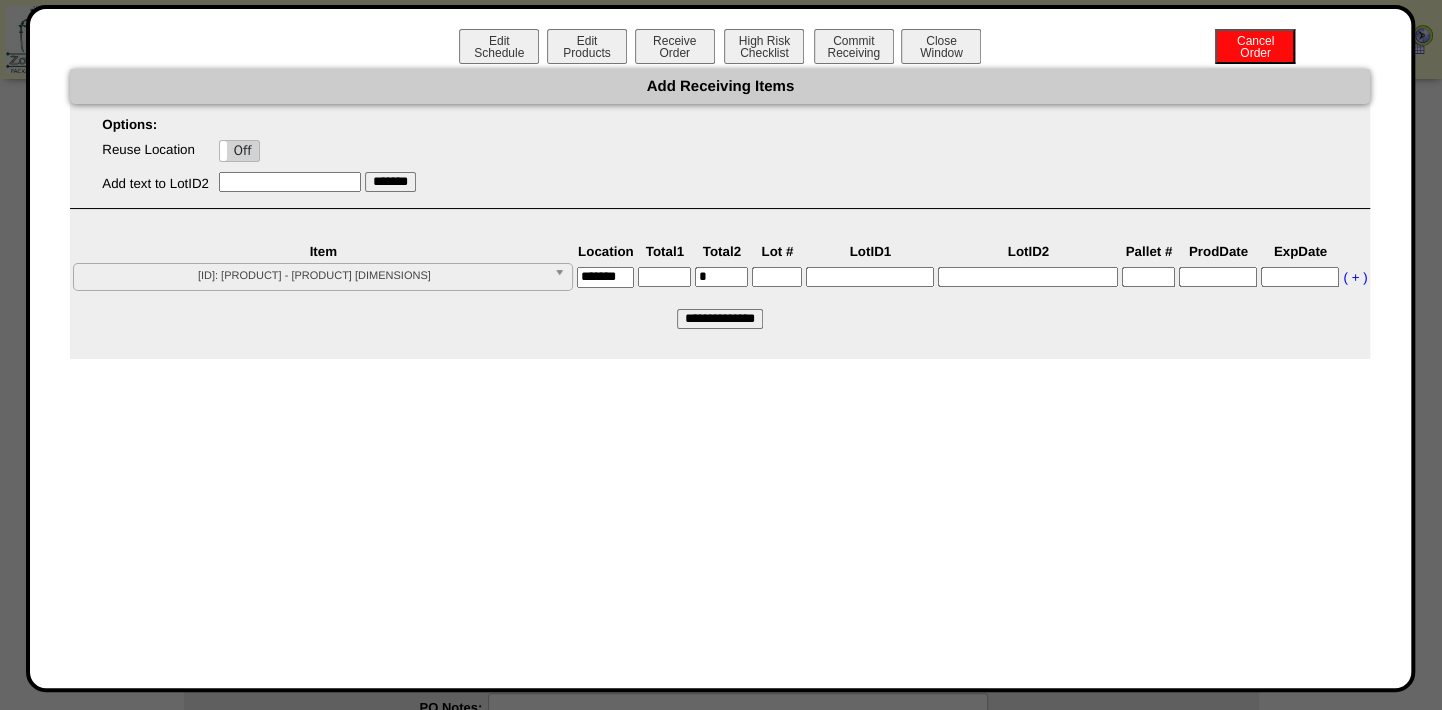 scroll, scrollTop: 0, scrollLeft: 0, axis: both 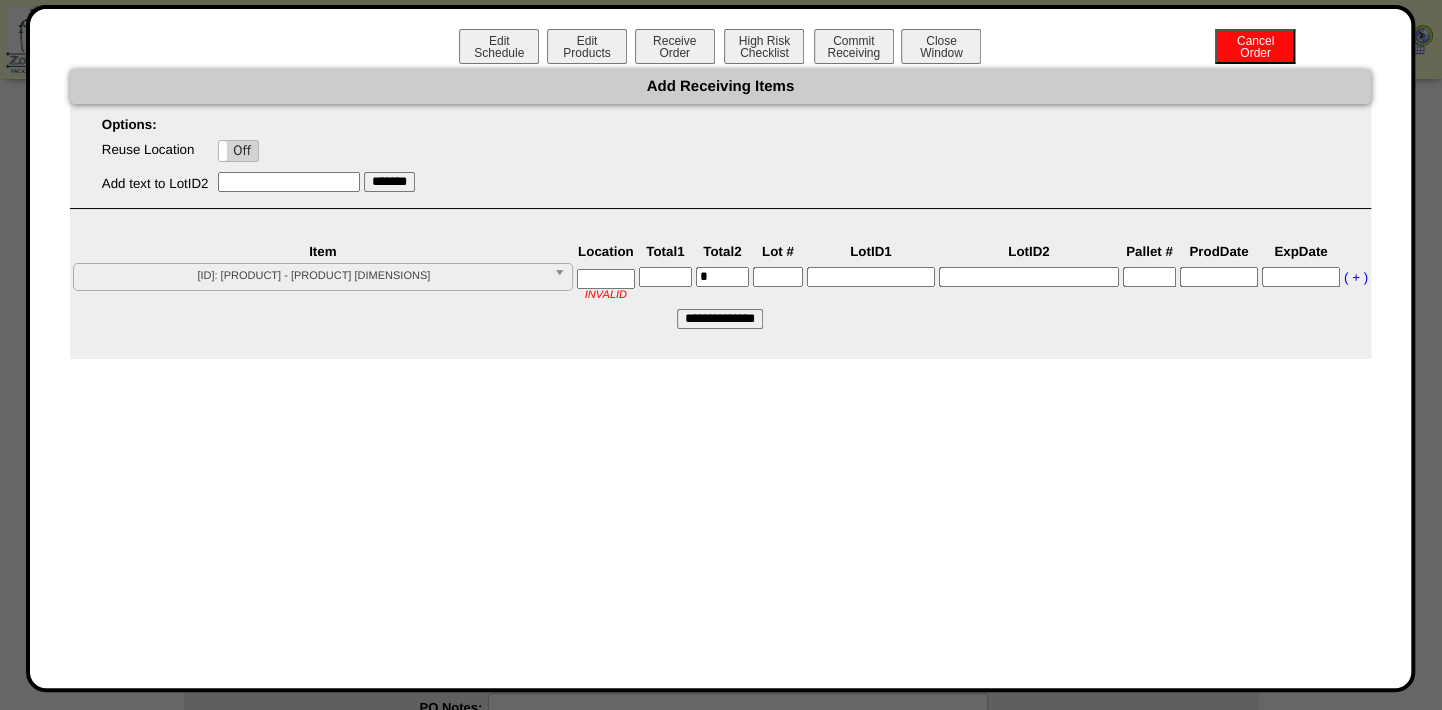click at bounding box center (606, 279) 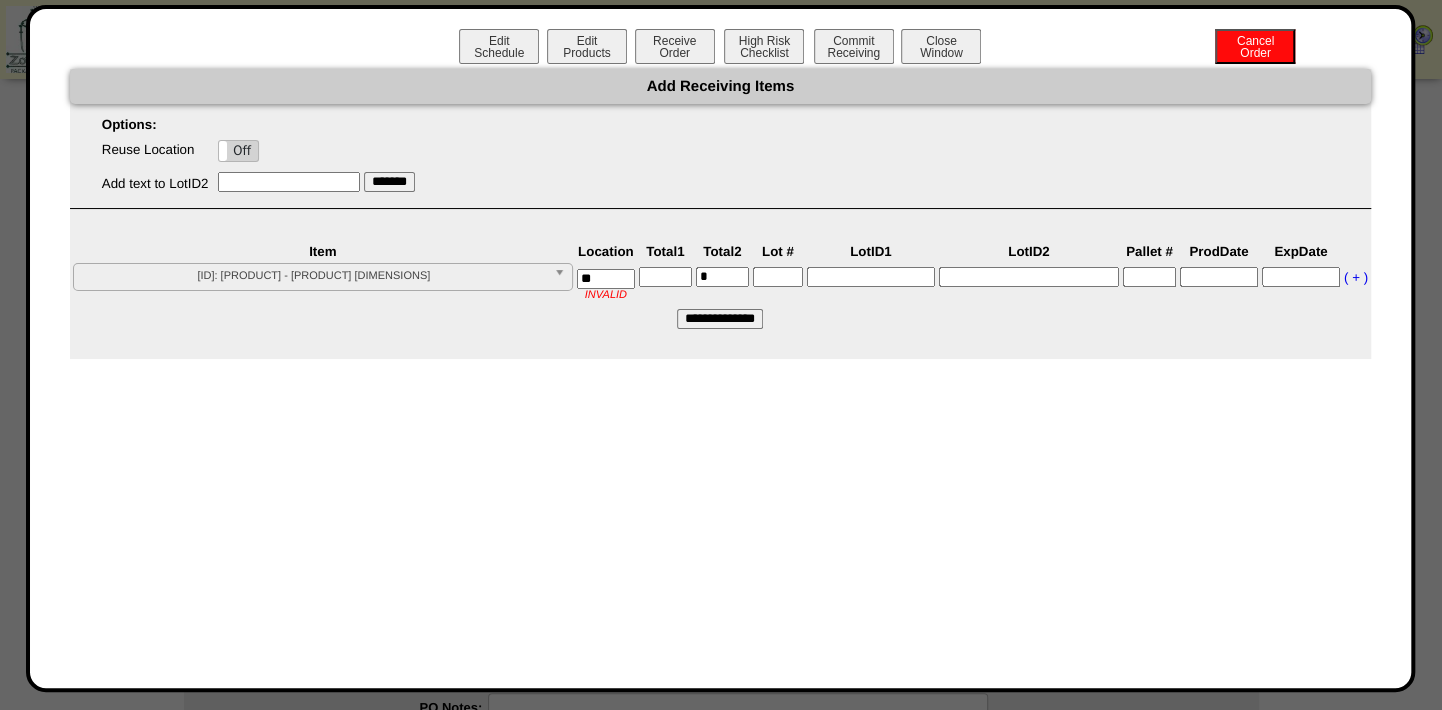 type on "**" 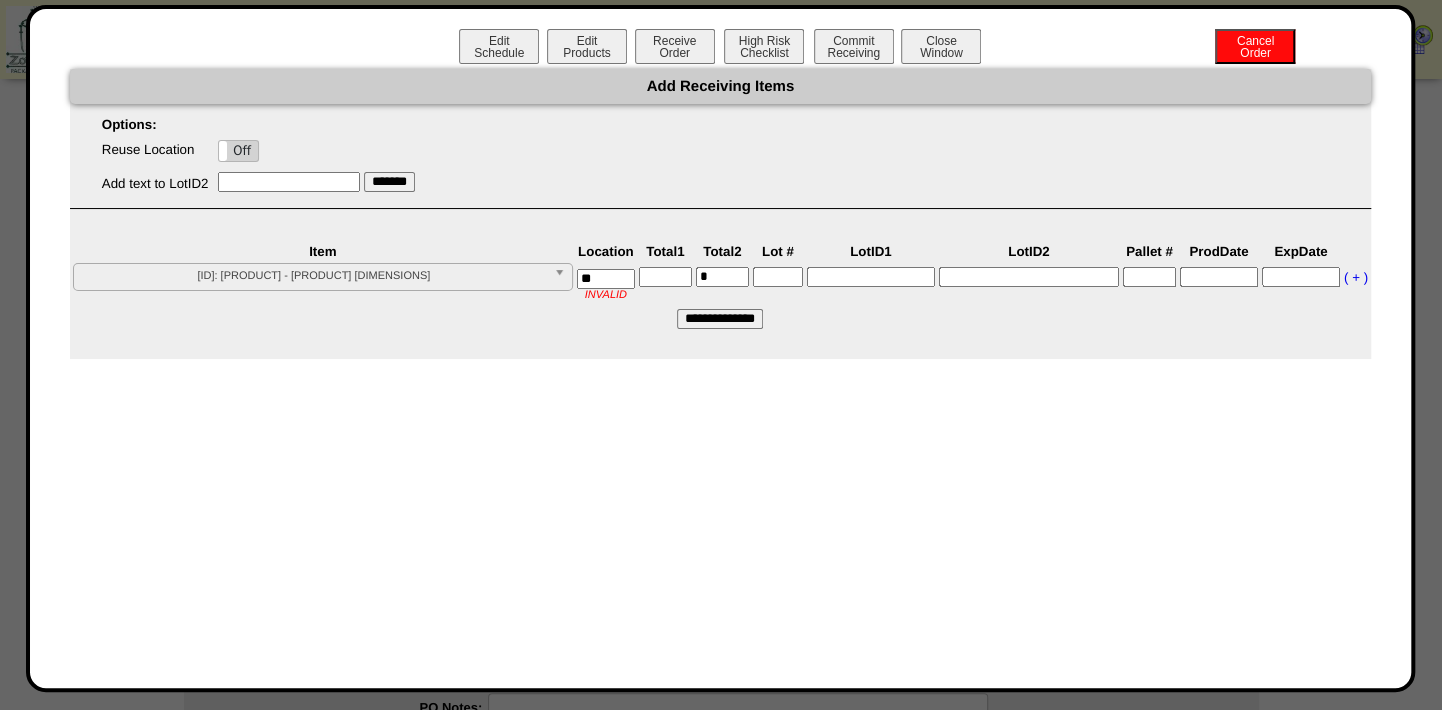 drag, startPoint x: 668, startPoint y: 275, endPoint x: 686, endPoint y: 275, distance: 18 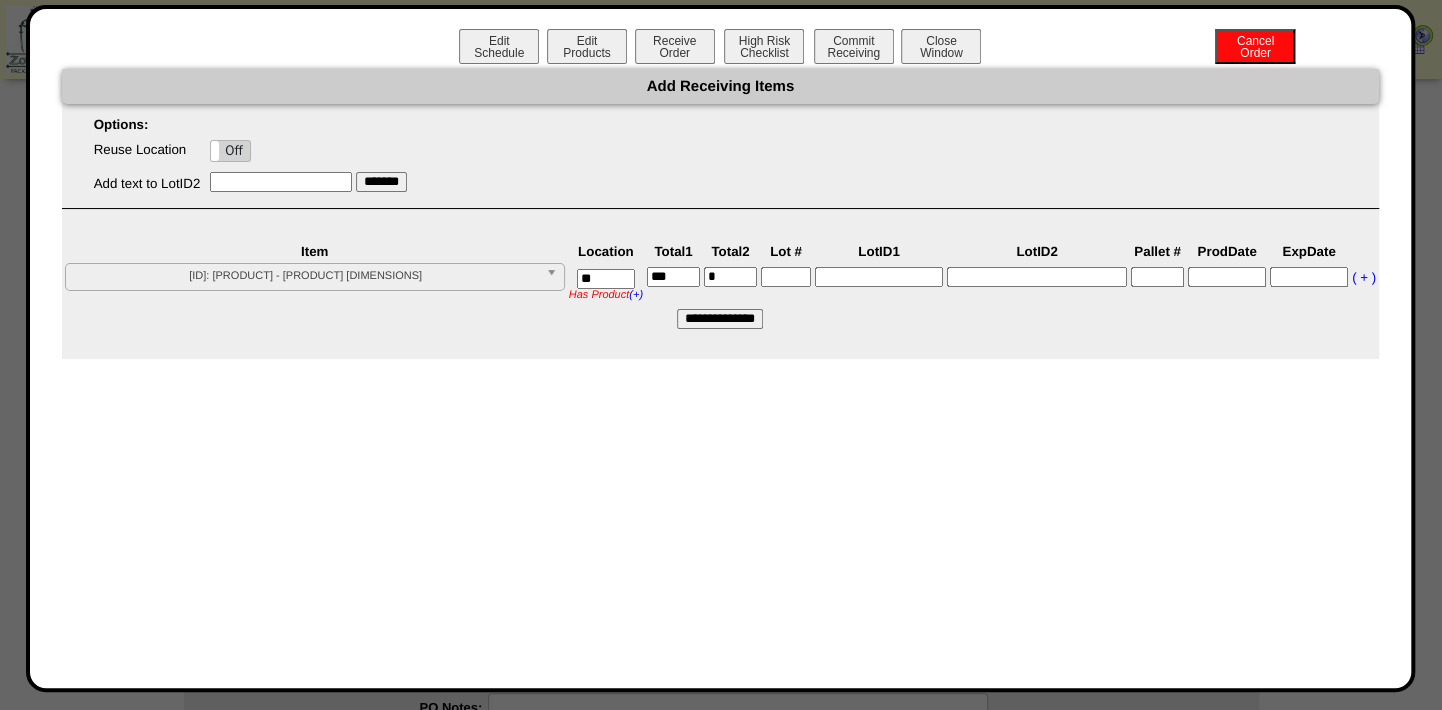 type on "***" 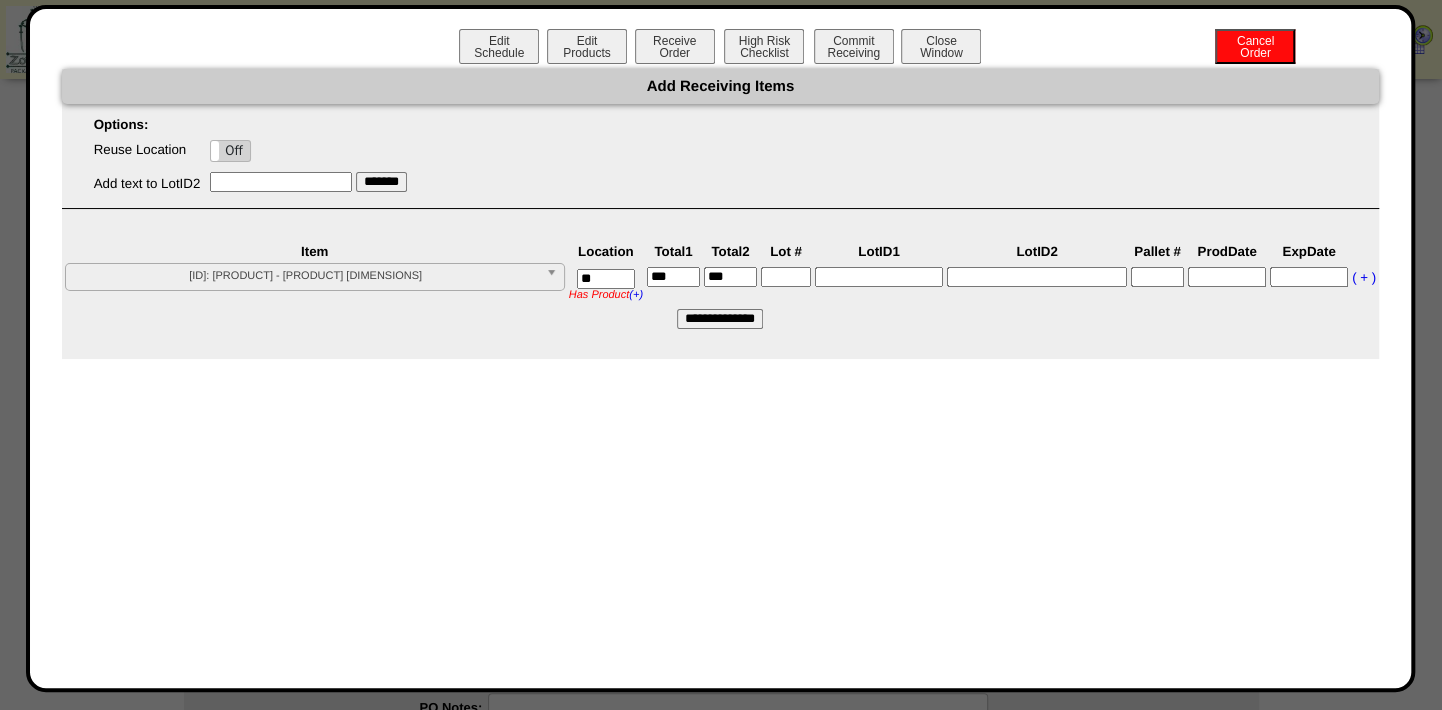 type on "***" 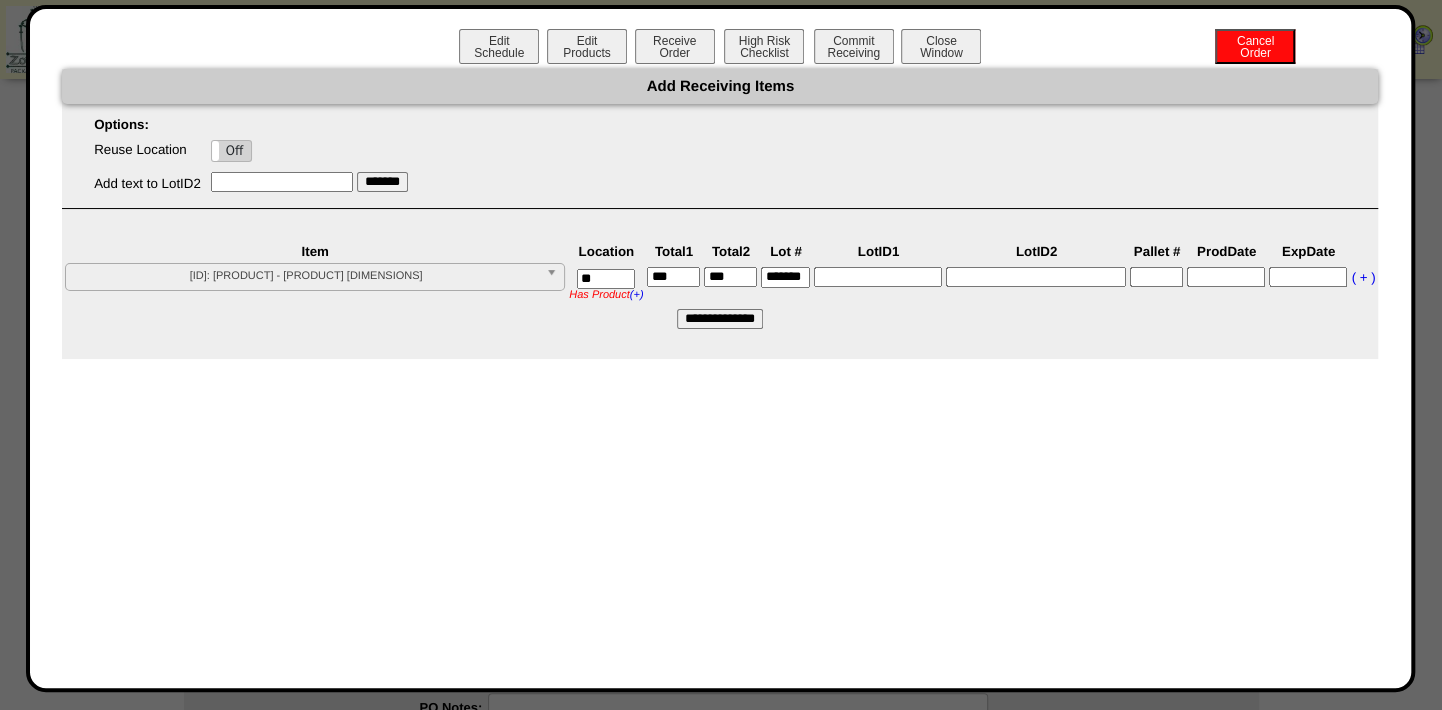 scroll, scrollTop: 0, scrollLeft: 10, axis: horizontal 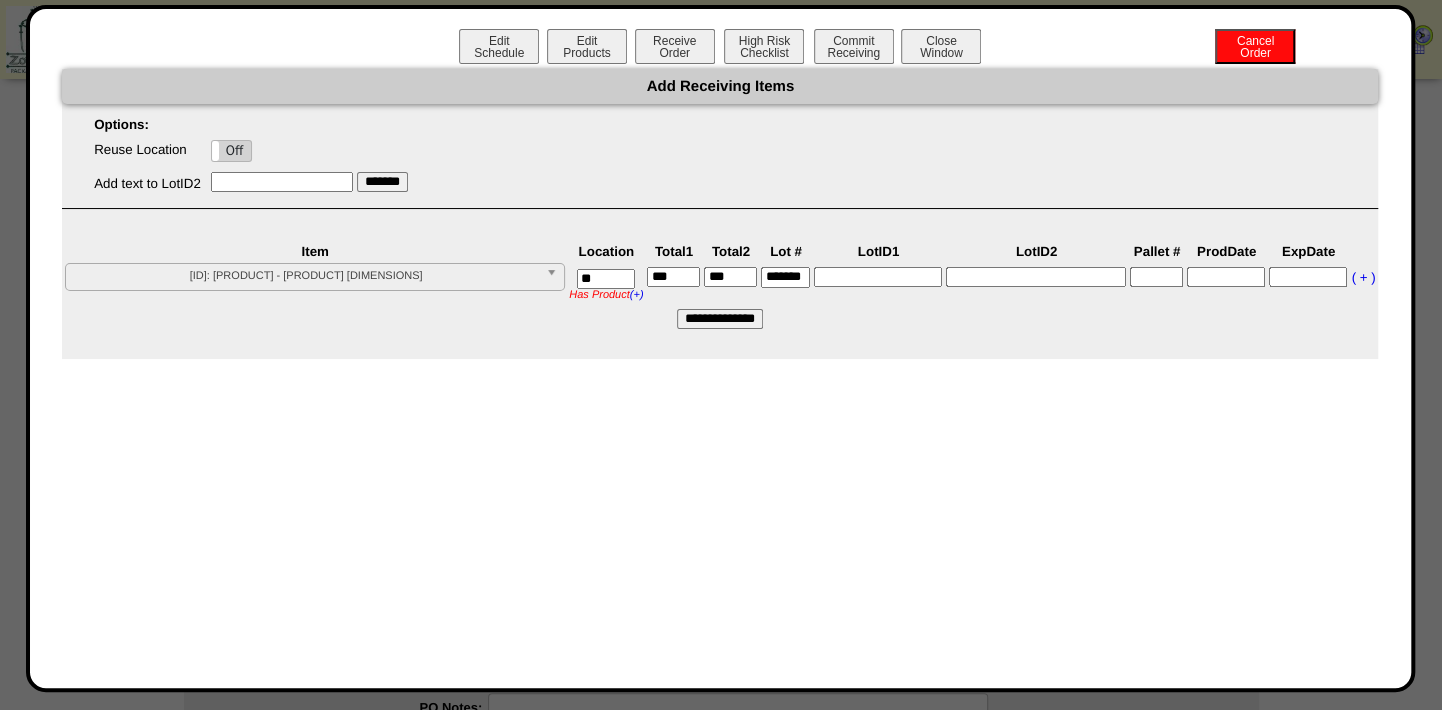 type on "*******" 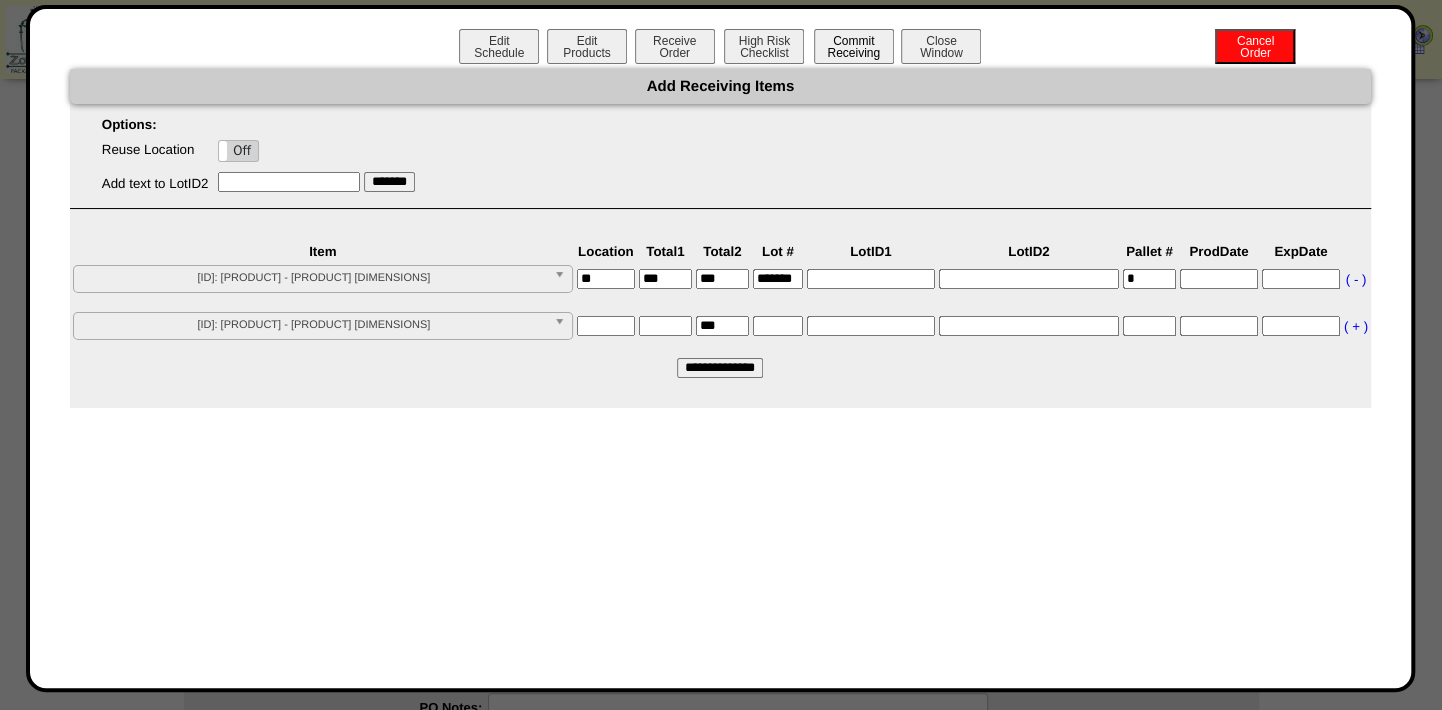 click on "Commit Receiving" at bounding box center [854, 46] 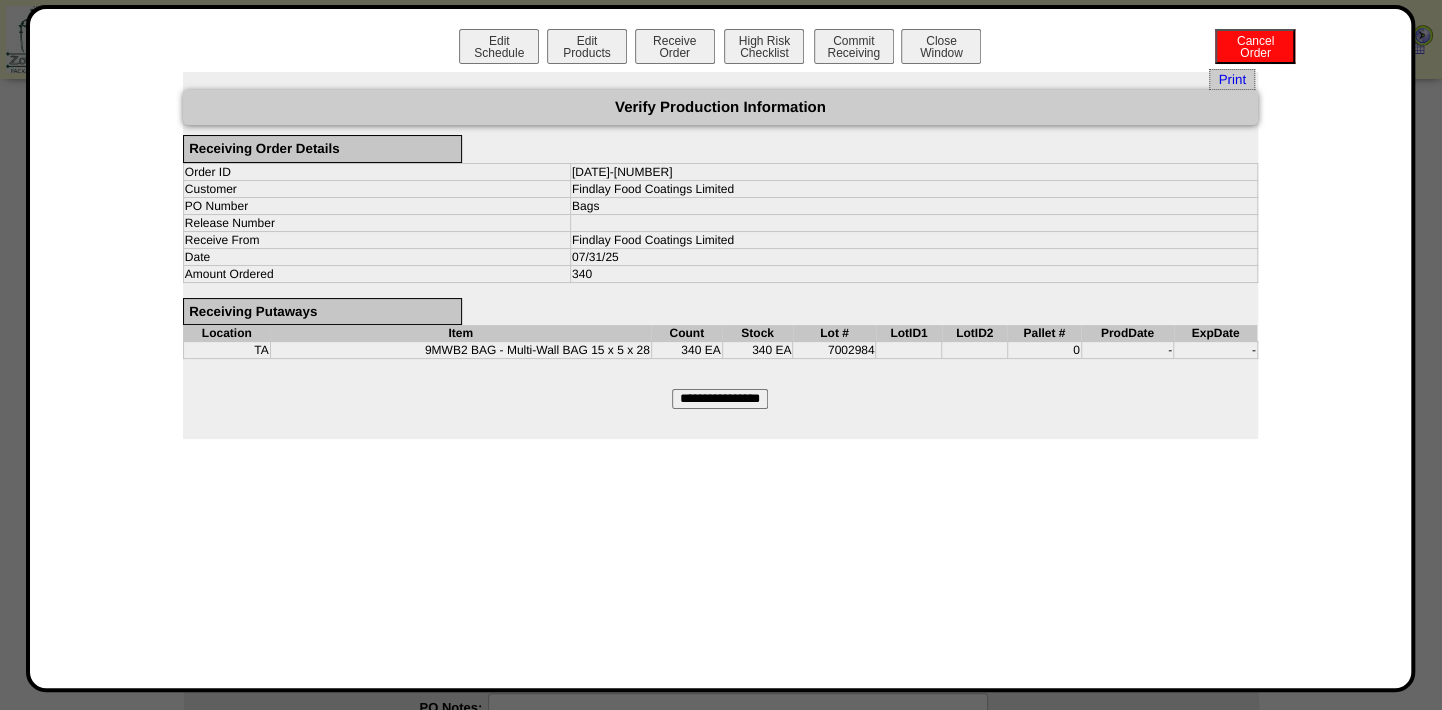 click on "**********" at bounding box center (720, 399) 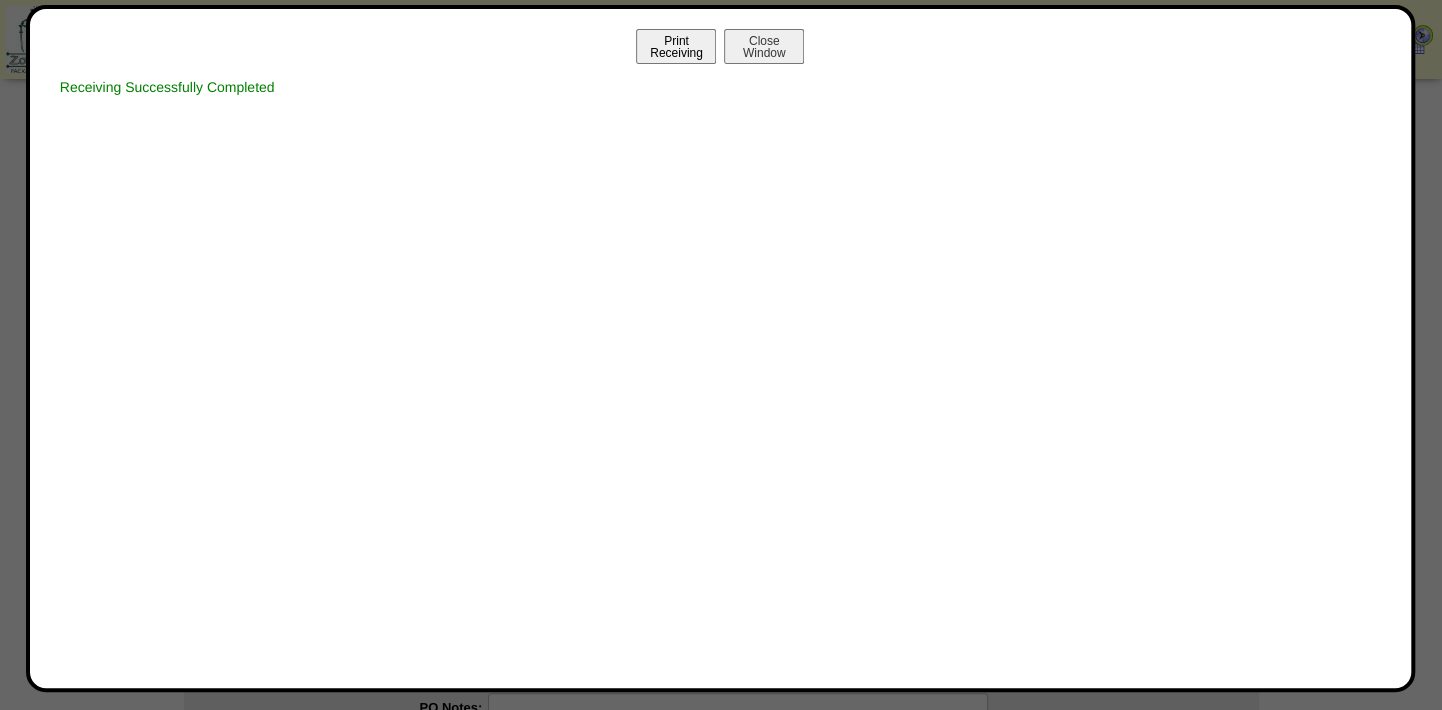 click on "Print Receiving" at bounding box center [676, 46] 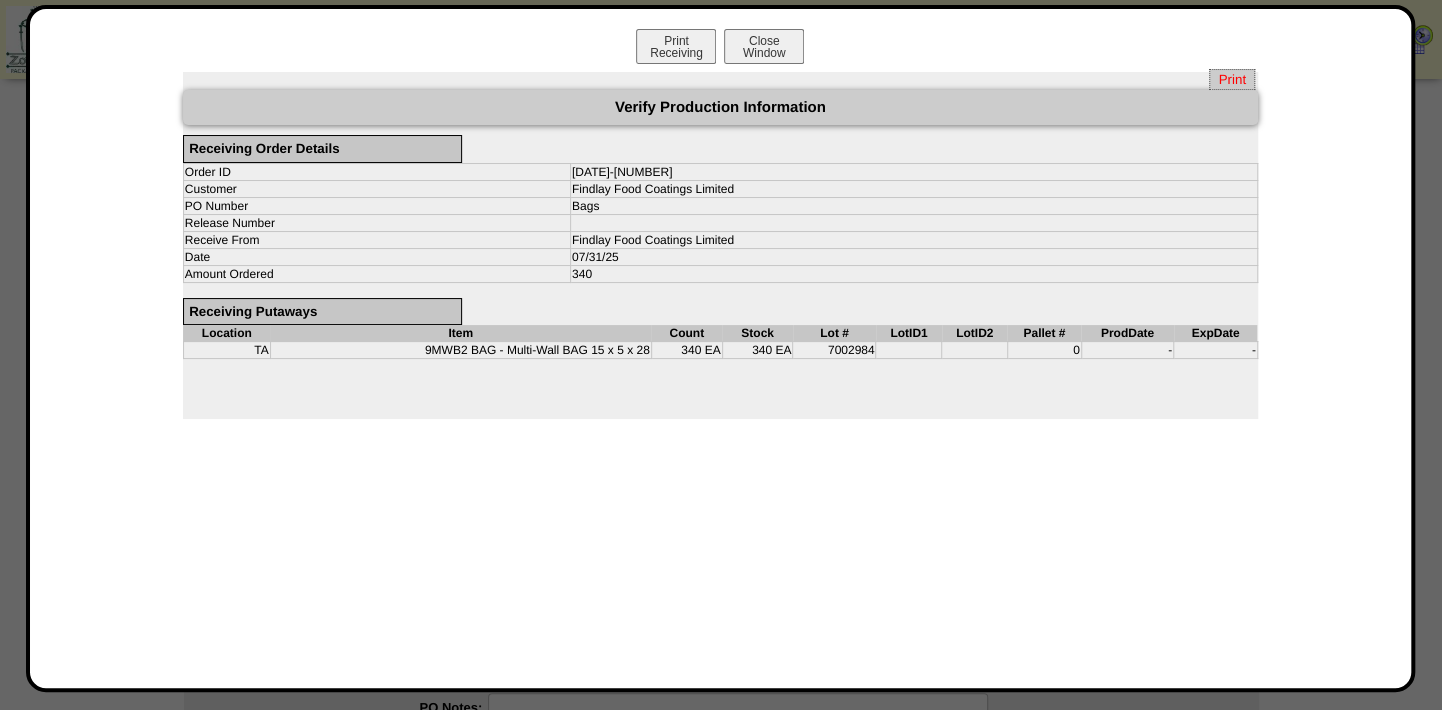 click on "Print" at bounding box center [1231, 79] 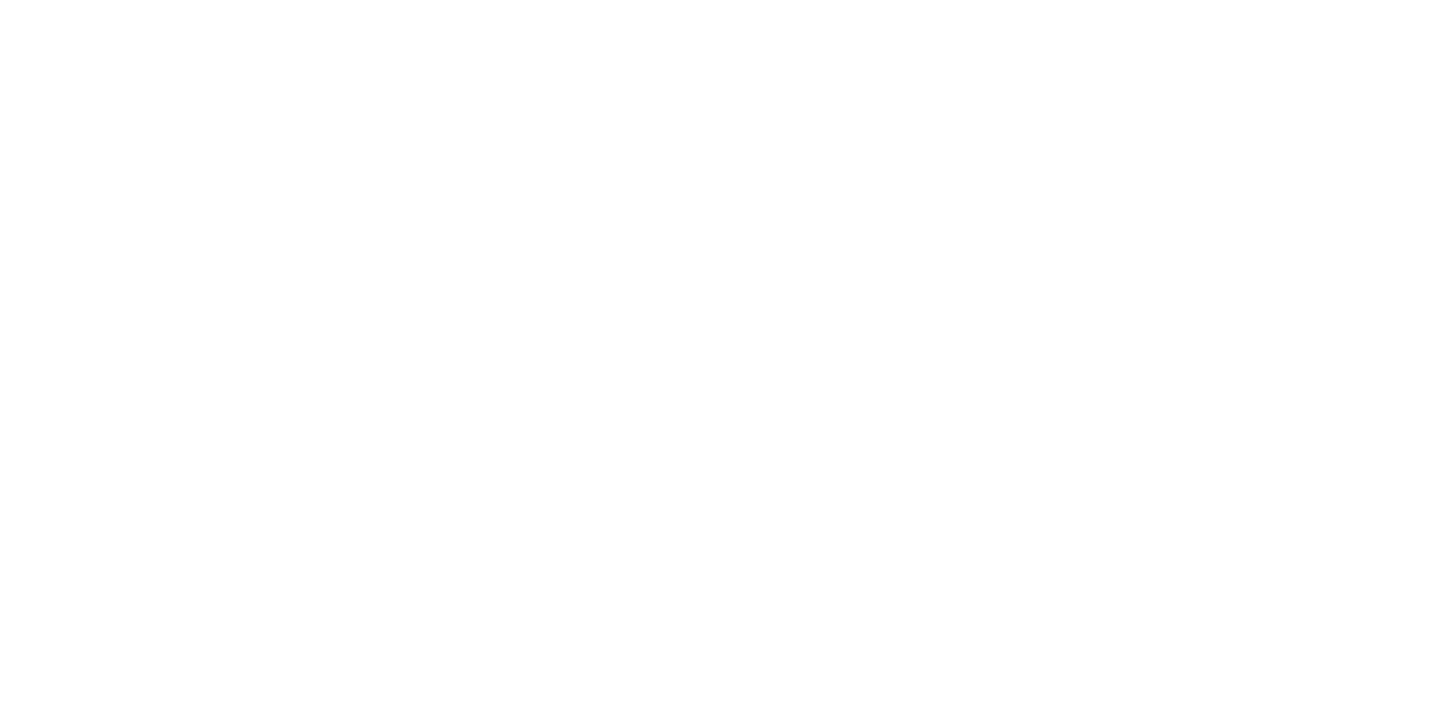 scroll, scrollTop: 0, scrollLeft: 0, axis: both 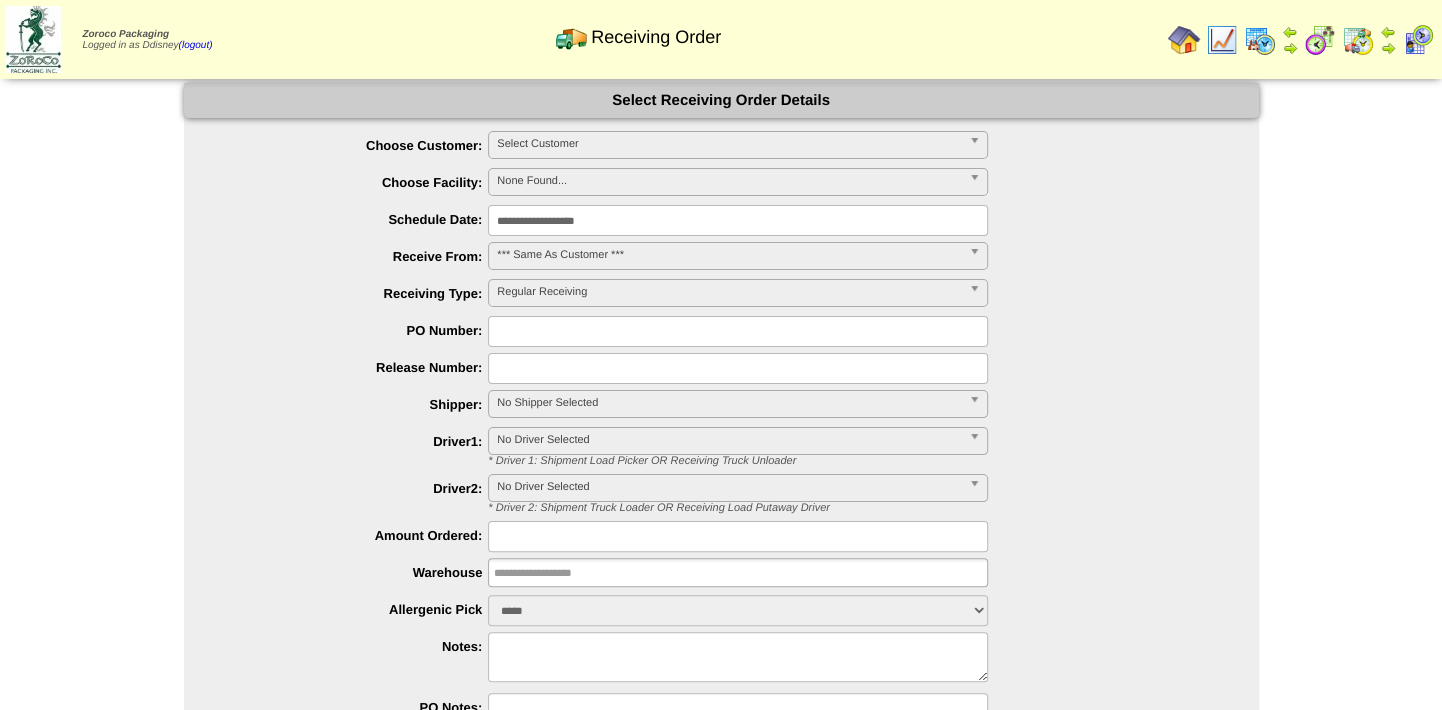 click at bounding box center [1358, 40] 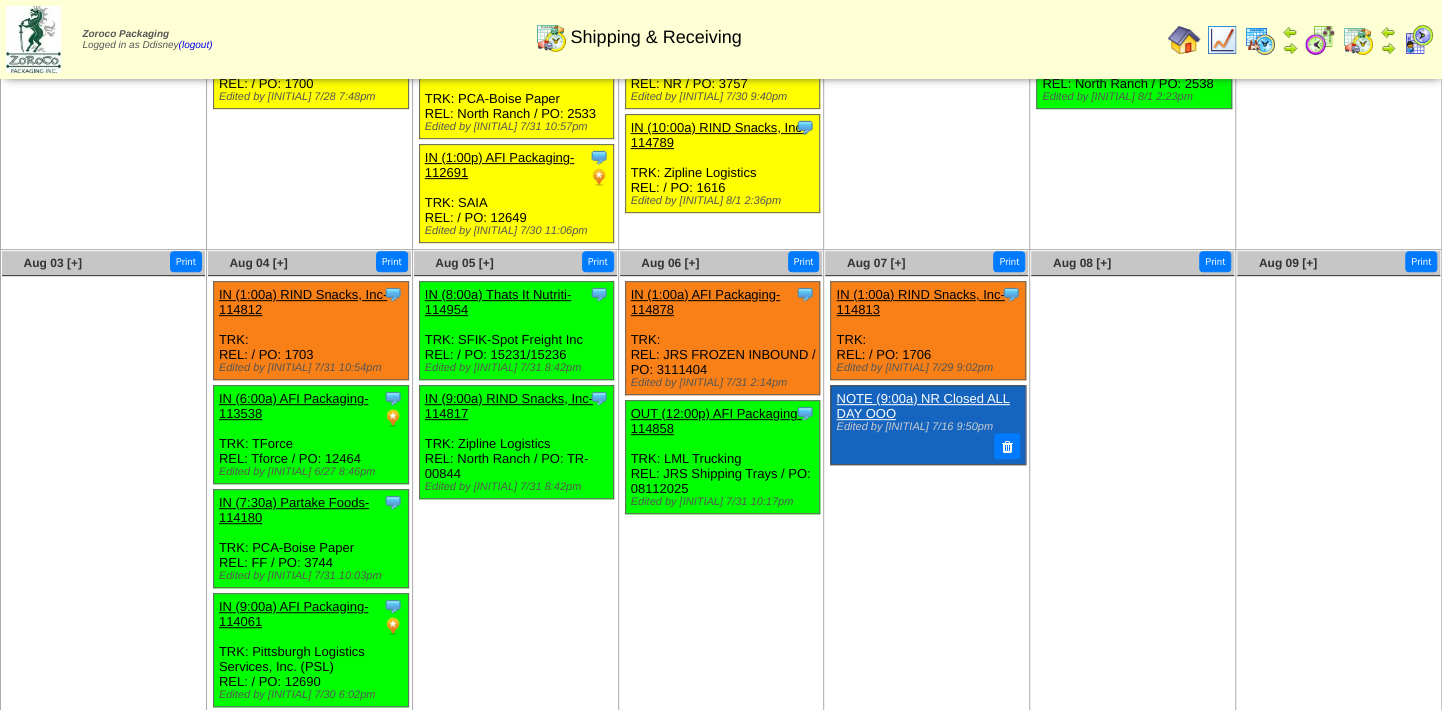 scroll, scrollTop: 0, scrollLeft: 0, axis: both 